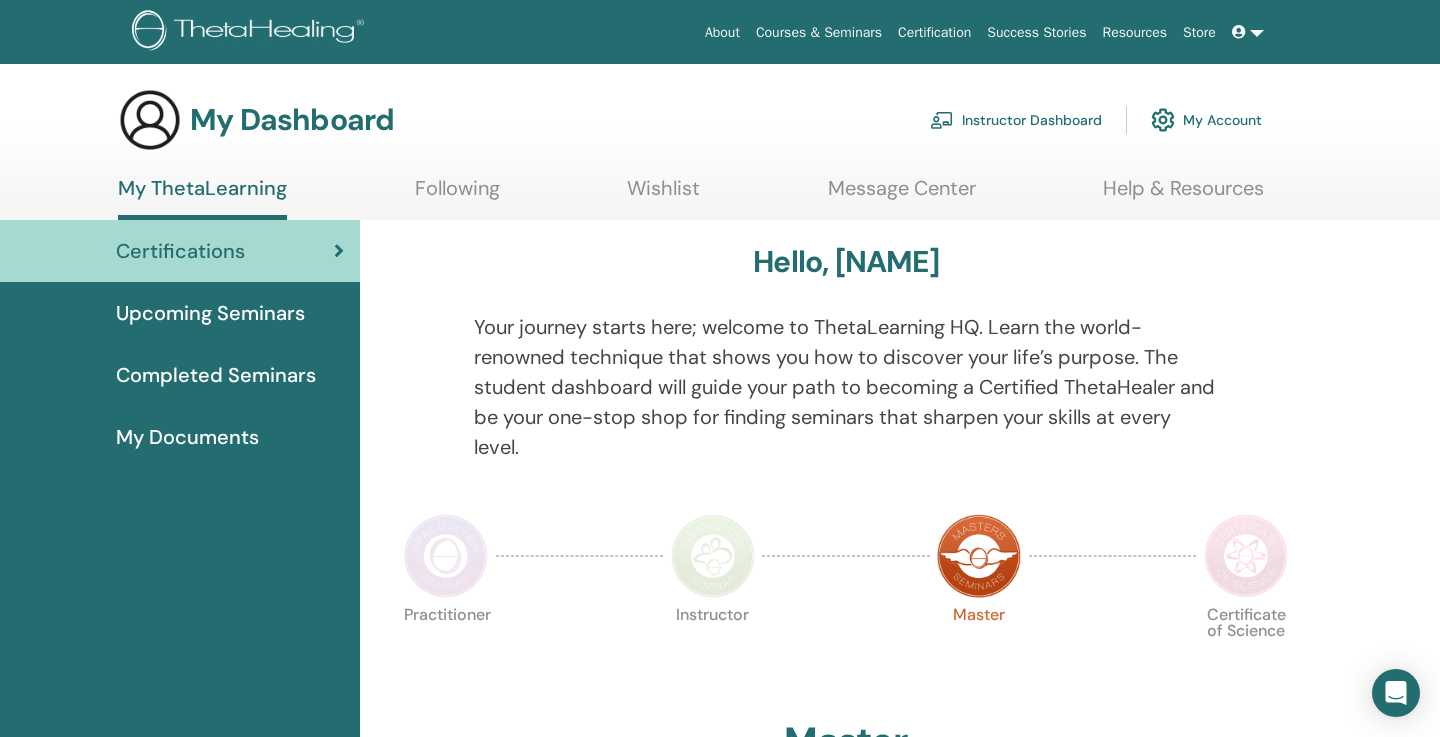 scroll, scrollTop: 0, scrollLeft: 0, axis: both 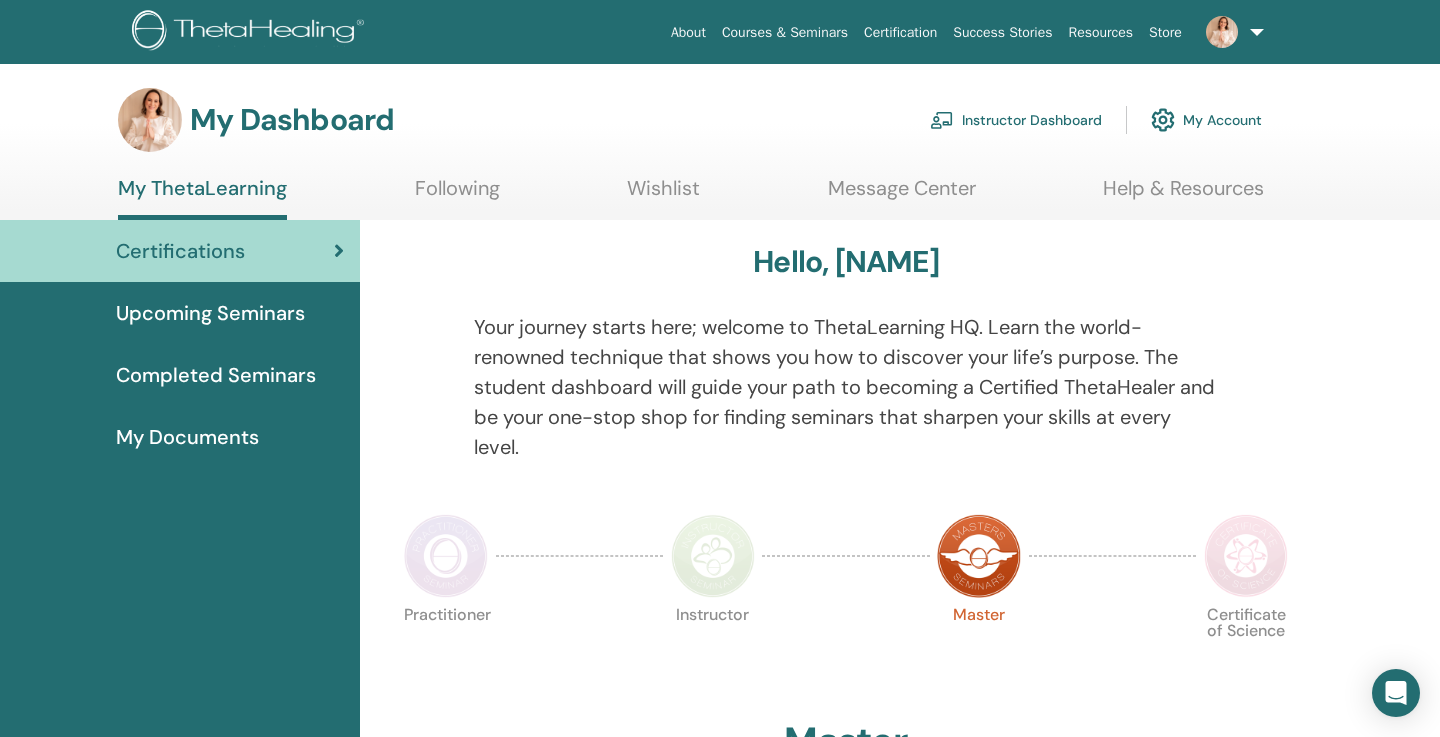 click on "Instructor Dashboard" at bounding box center (1016, 120) 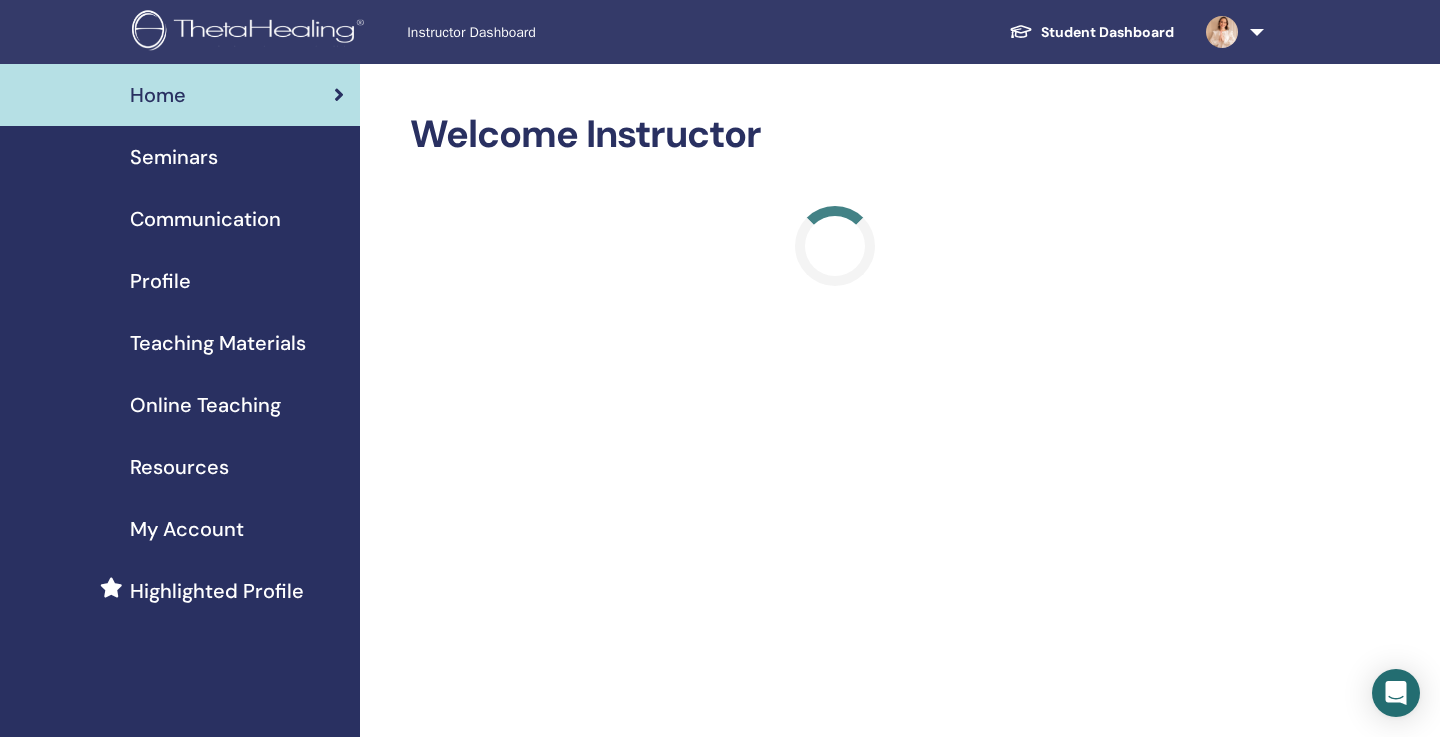 scroll, scrollTop: 0, scrollLeft: 0, axis: both 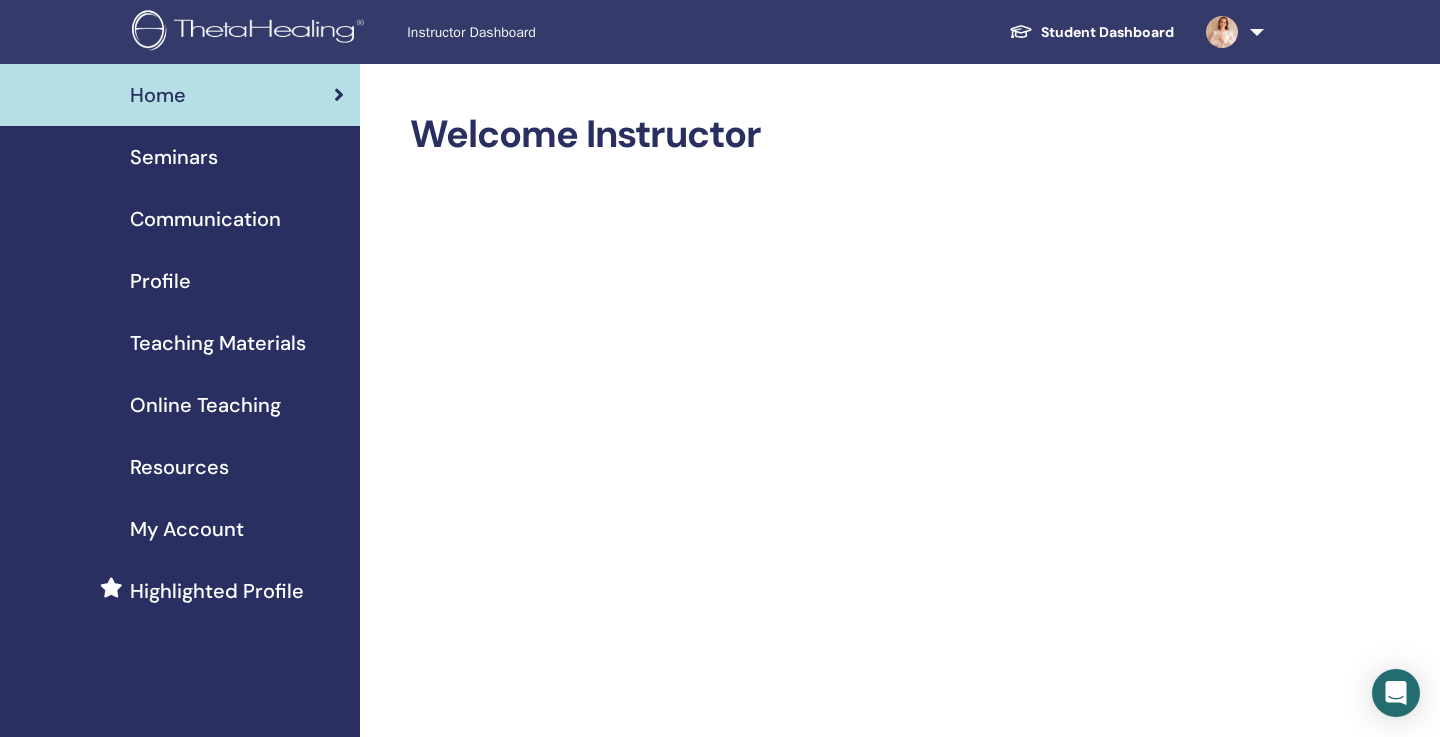 click on "Seminars" at bounding box center (180, 157) 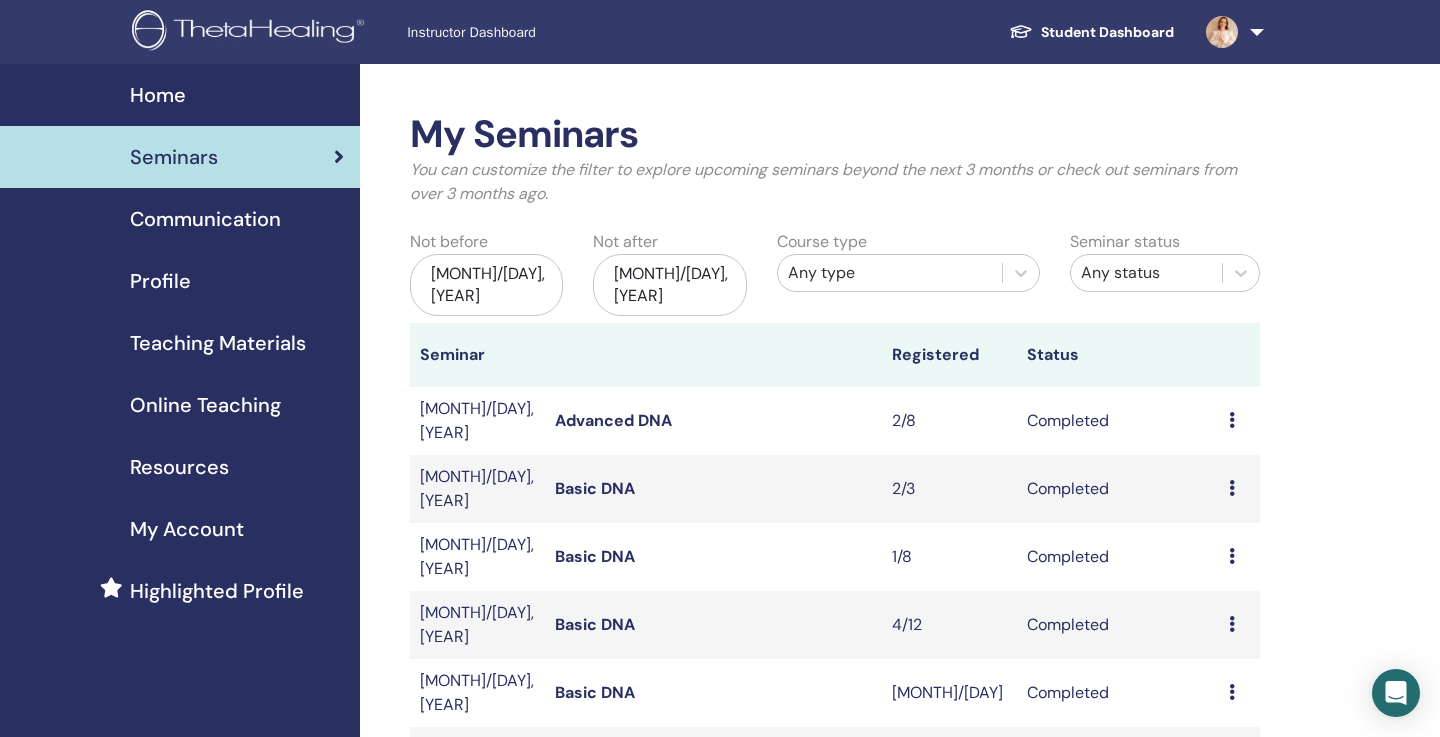 scroll, scrollTop: 0, scrollLeft: 0, axis: both 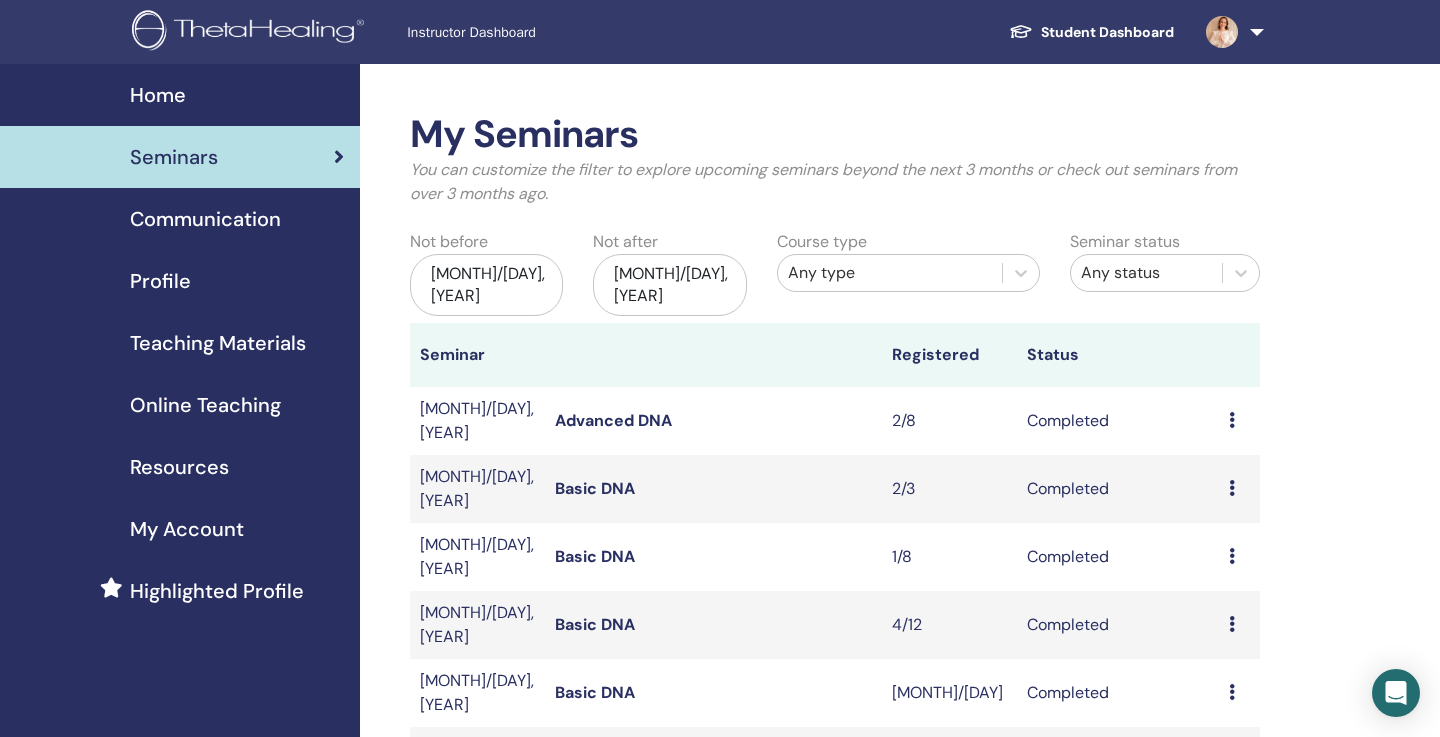 click on "My Seminars You can customize the filter to explore upcoming seminars beyond the next 3 months or check out seminars from over 3 months ago. Not before May/05, 2025 Not after Nov/05, 2025 Course type Any type Seminar status Any status Seminar Registered Status Jul/21, 2025 Advanced DNA 2/8 Completed Preview Attendees Jul/18, 2025 Basic DNA 2/3 Completed Preview Attendees Jul/14, 2025 Basic DNA 1/8 Completed Preview Attendees Jun/27, 2025 Basic DNA 4/12 Completed Preview Attendees Jun/27, 2025 Basic DNA 1/15 Completed Preview Attendees Jun/24, 2025 Basic DNA 1/2 Completed Preview Attendees Jun/16, 2025 Advanced DNA 2/8 Completed Preview Attendees Jun/14, 2025 Dig Deeper 1/15 Completed Preview Attendees Jun/09, 2025 Basic DNA 2/8 Completed Preview Attendees Jun/03, 2025 Basic DNA 2/8 Completed Preview Attendees 1 2 Create seminar Seminar Registrations Order No. Attendee Event Date" at bounding box center [900, 870] 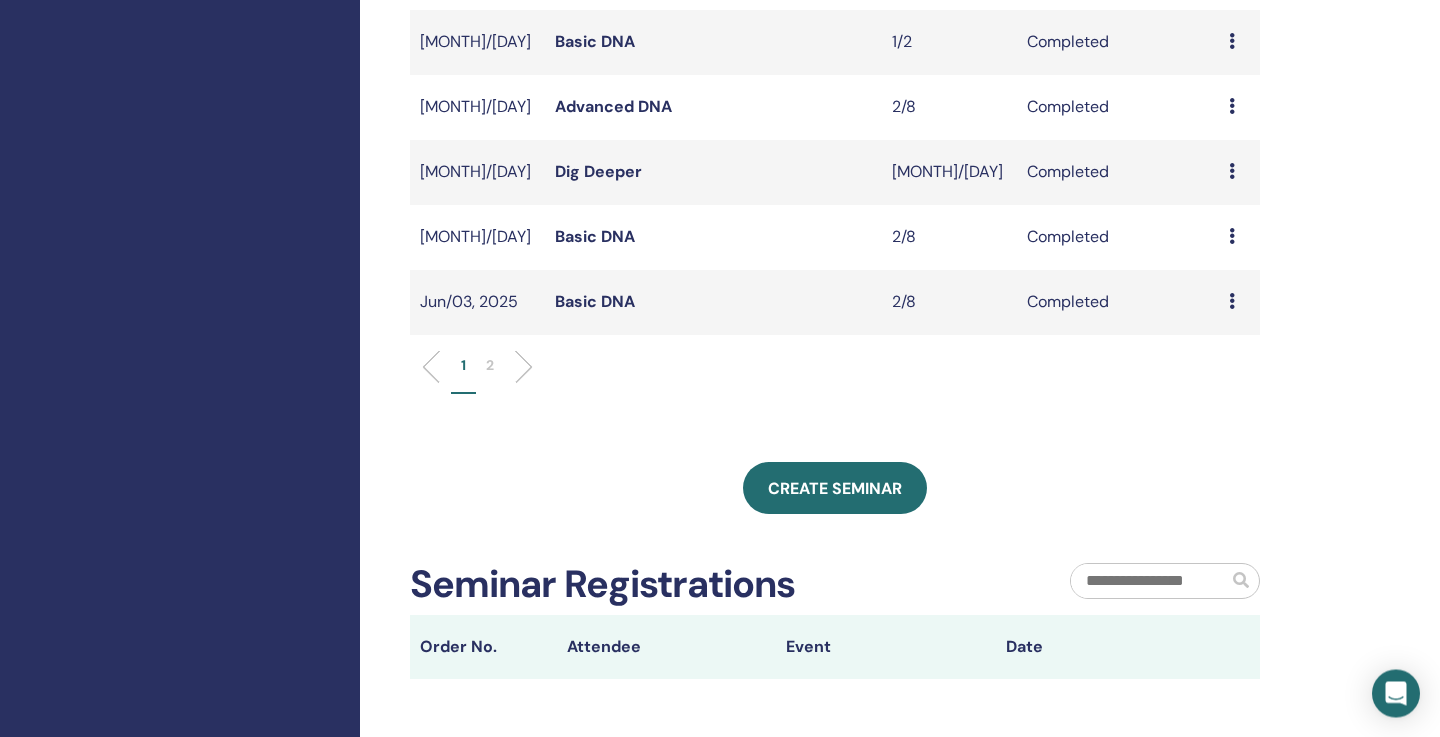 scroll, scrollTop: 720, scrollLeft: 0, axis: vertical 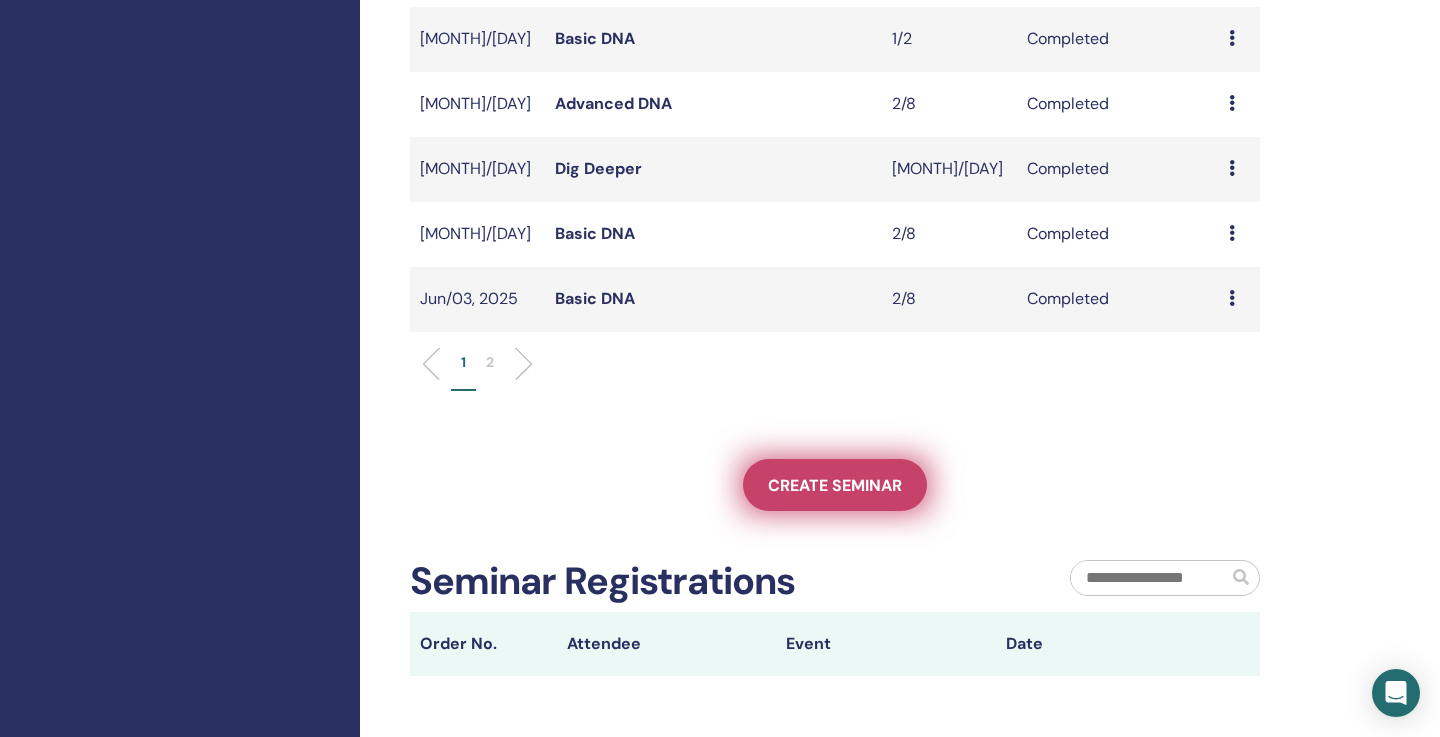click on "Create seminar" at bounding box center (835, 485) 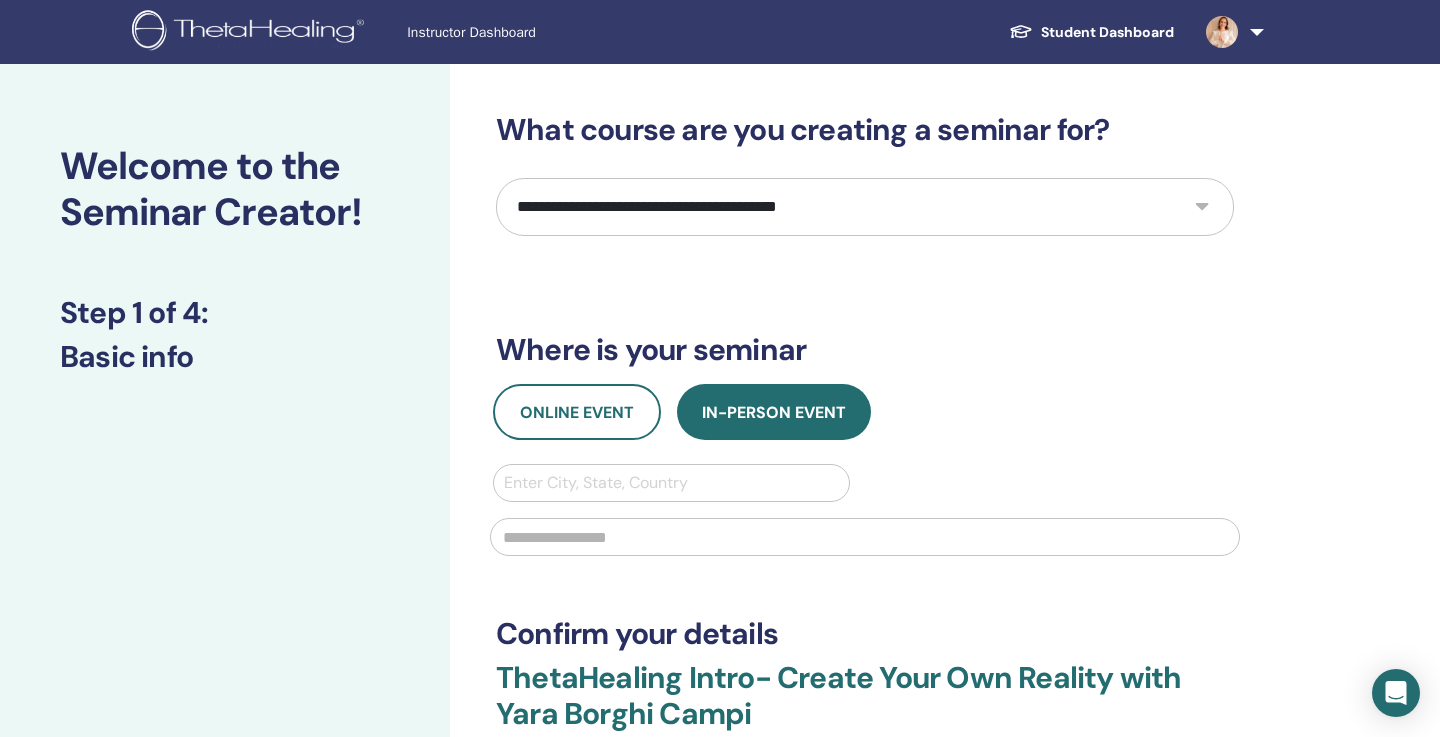 scroll, scrollTop: 0, scrollLeft: 0, axis: both 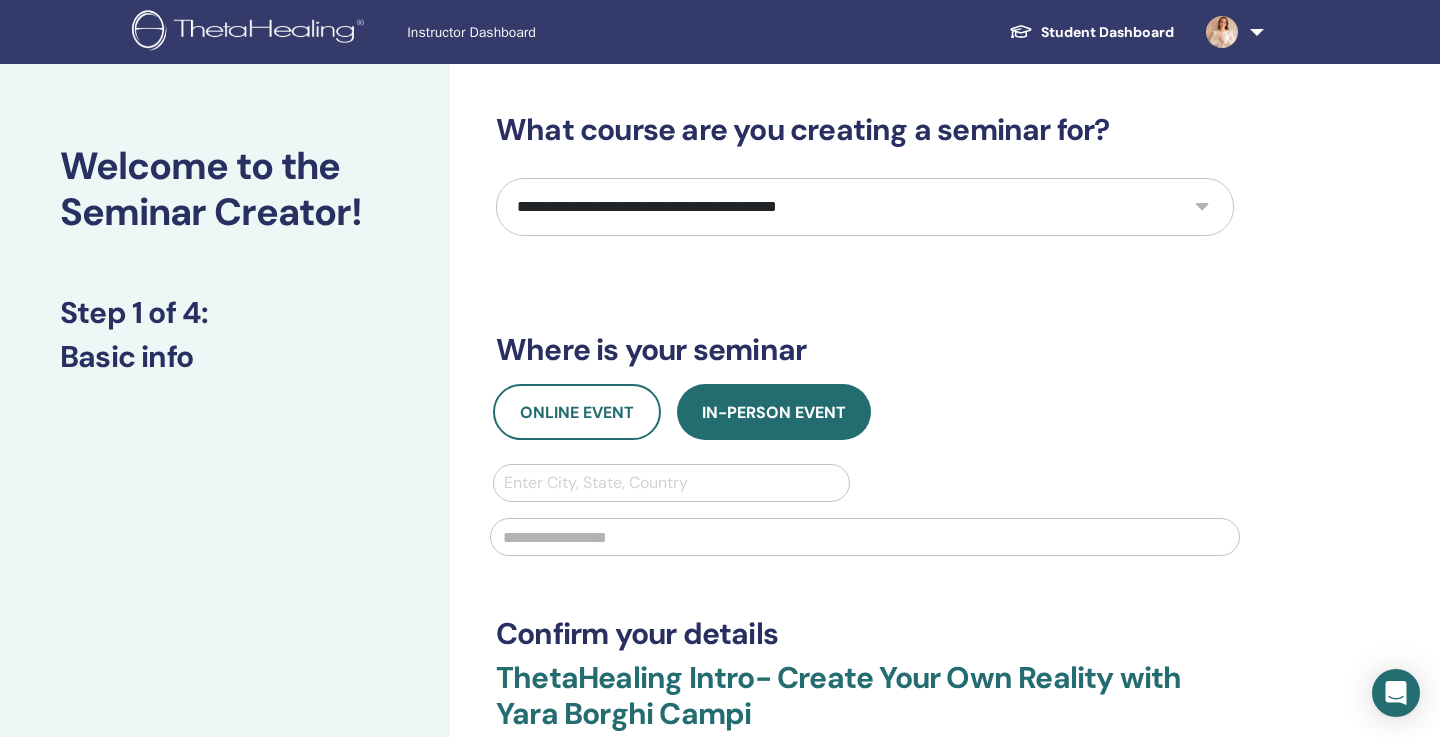 select on "*" 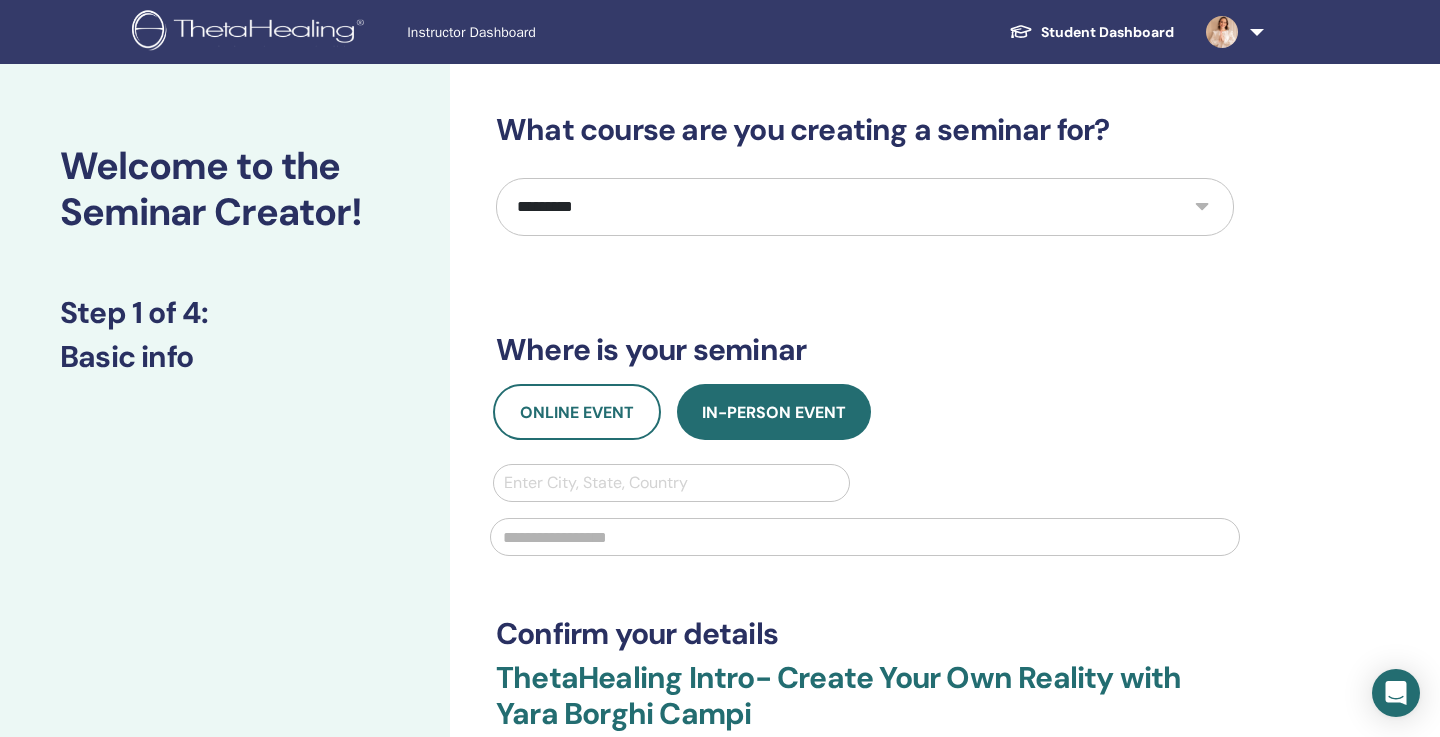 click on "*********" at bounding box center (0, 0) 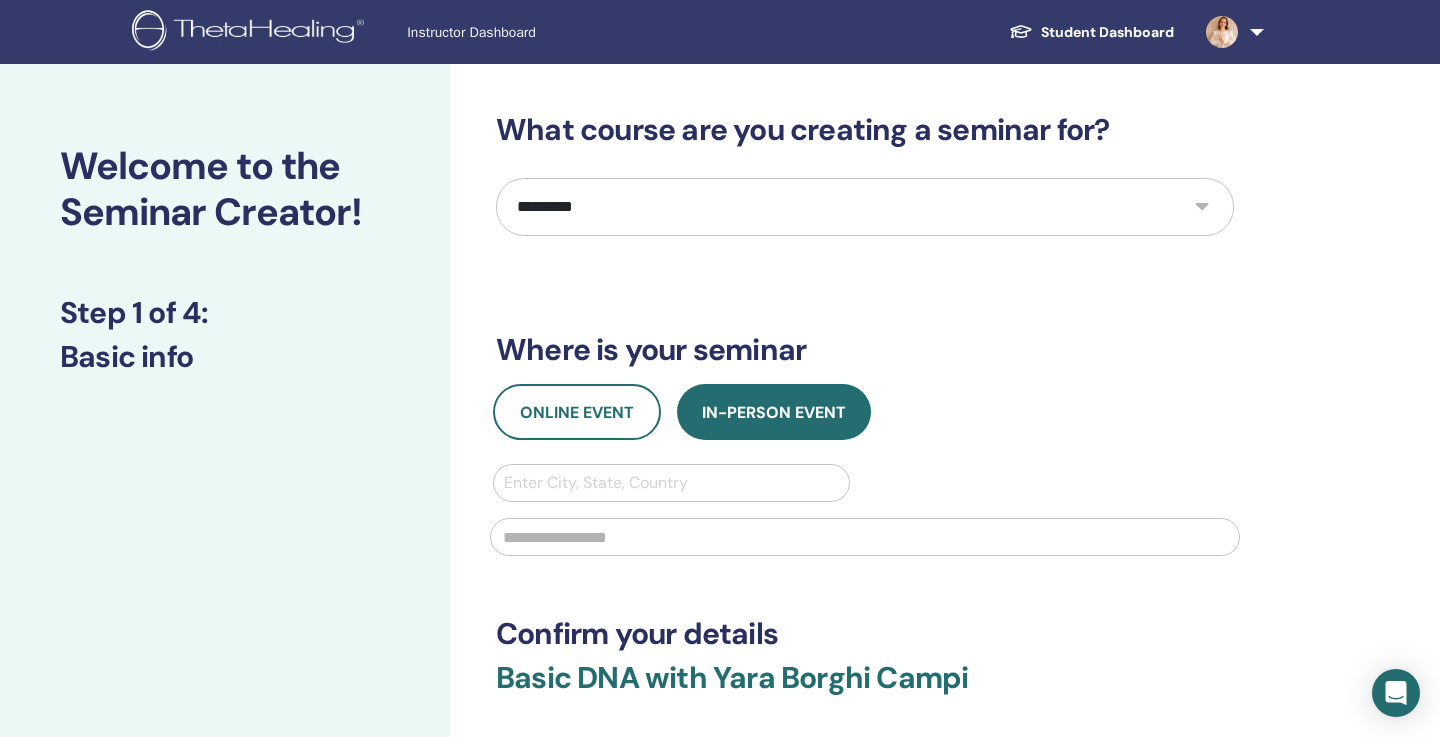 click at bounding box center (671, 483) 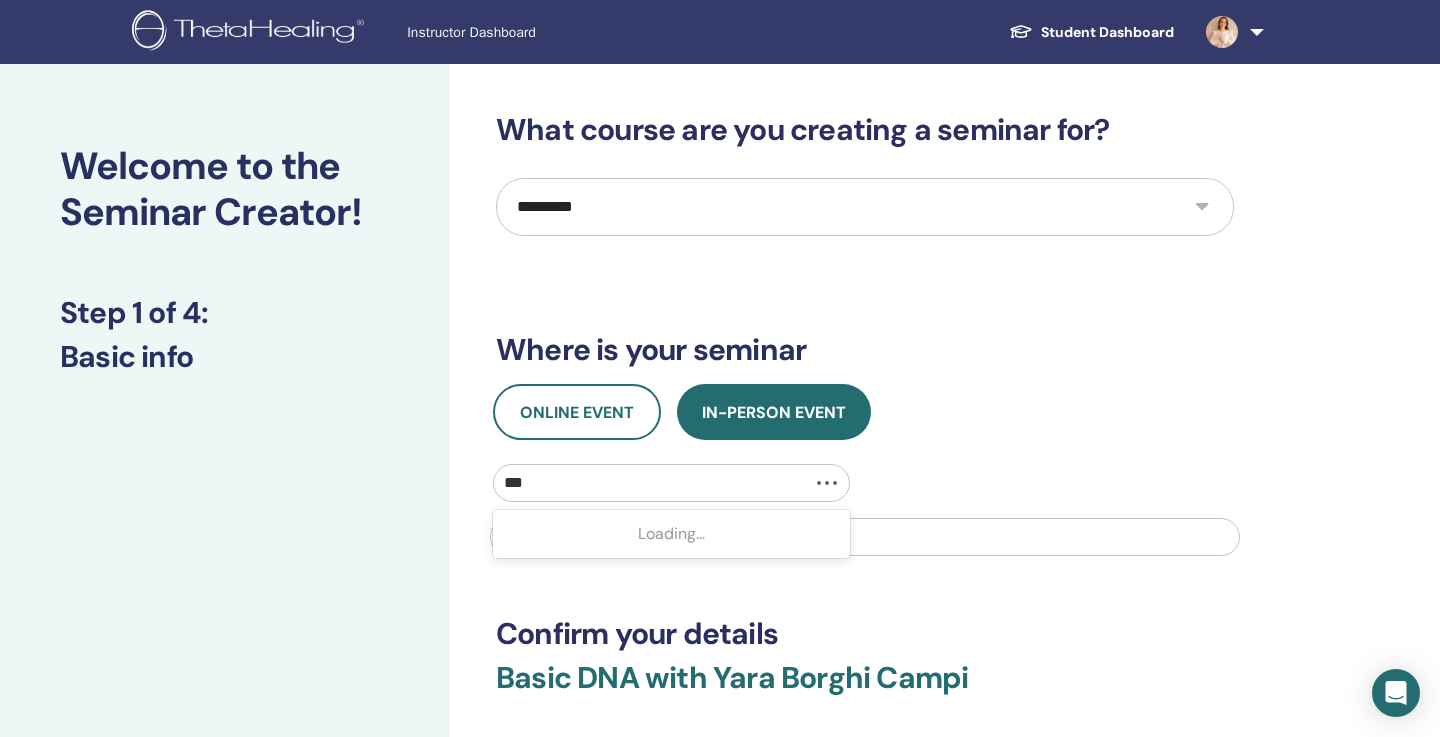 type on "***" 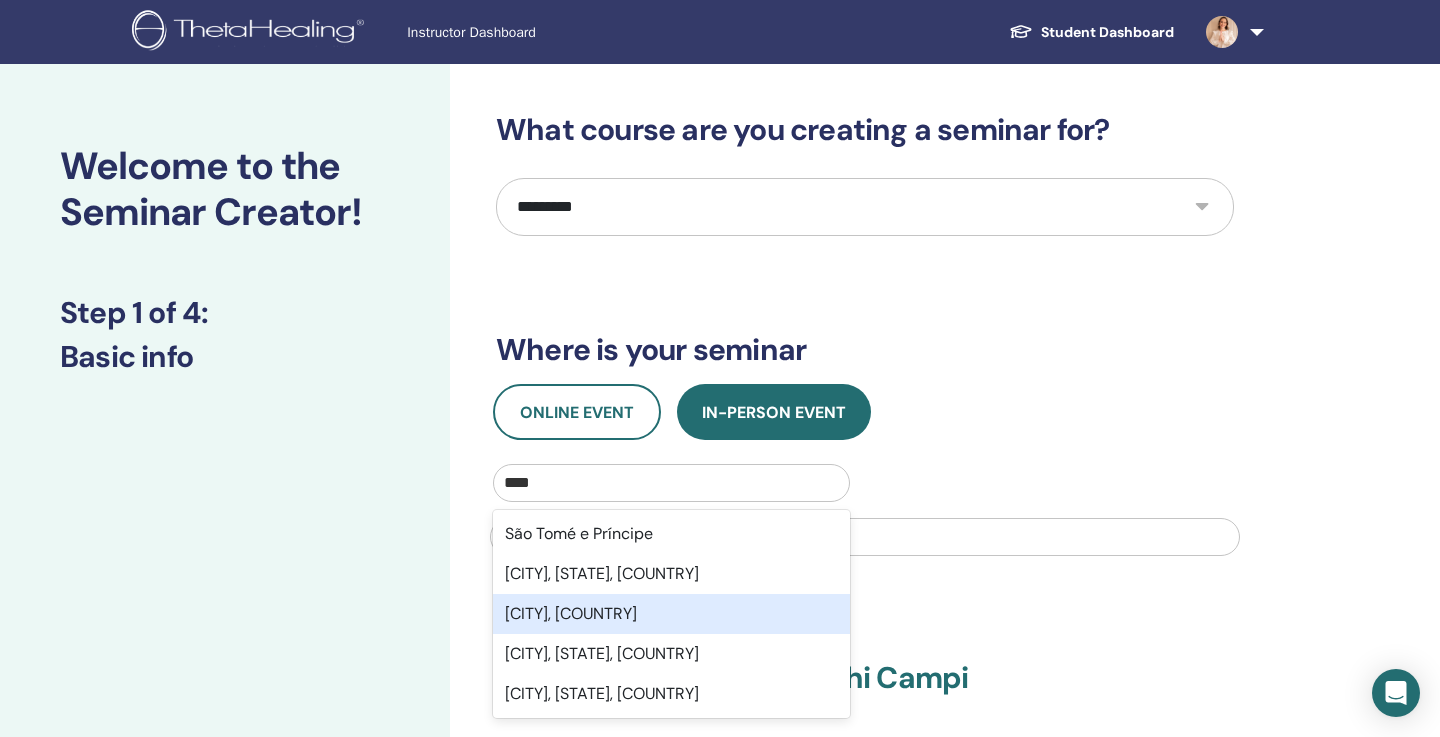 click on "São Paulo, BRA" at bounding box center (671, 614) 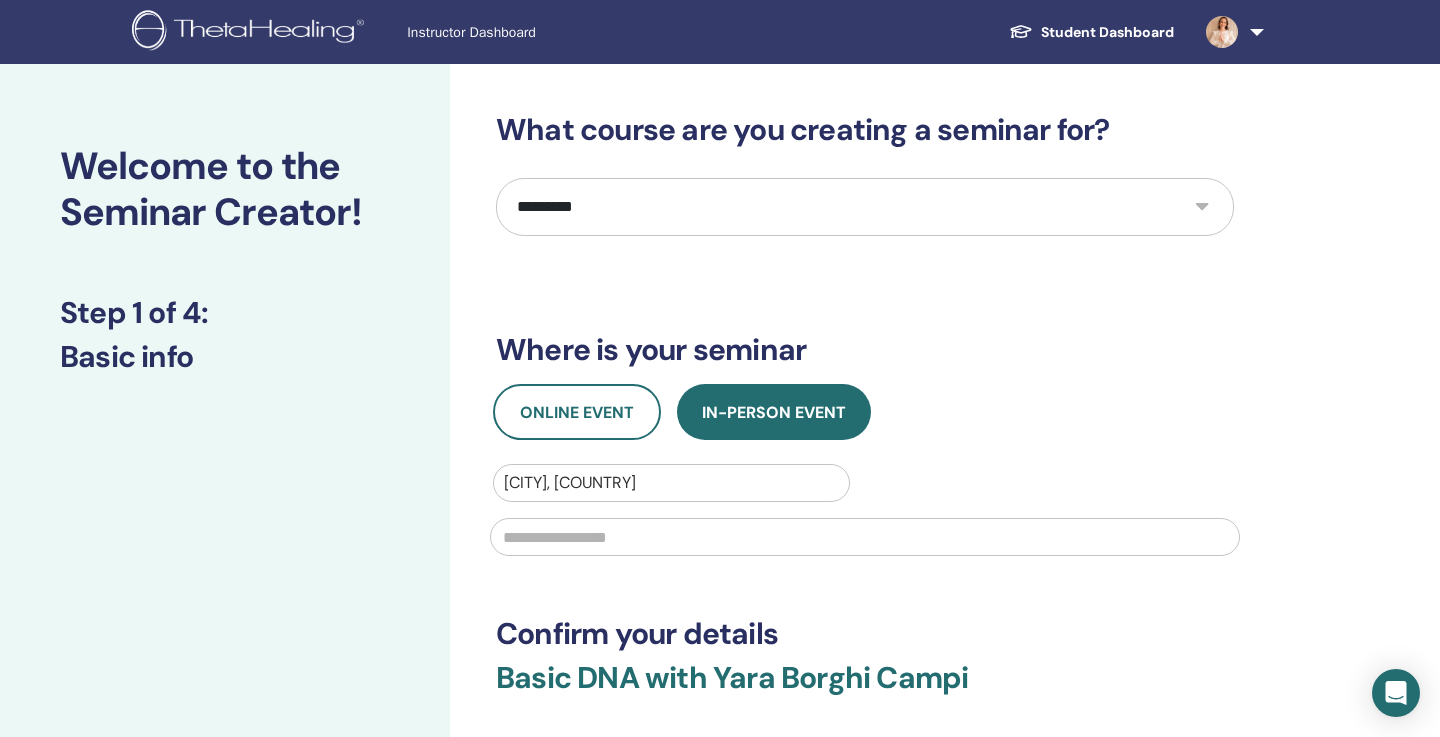 click at bounding box center [865, 537] 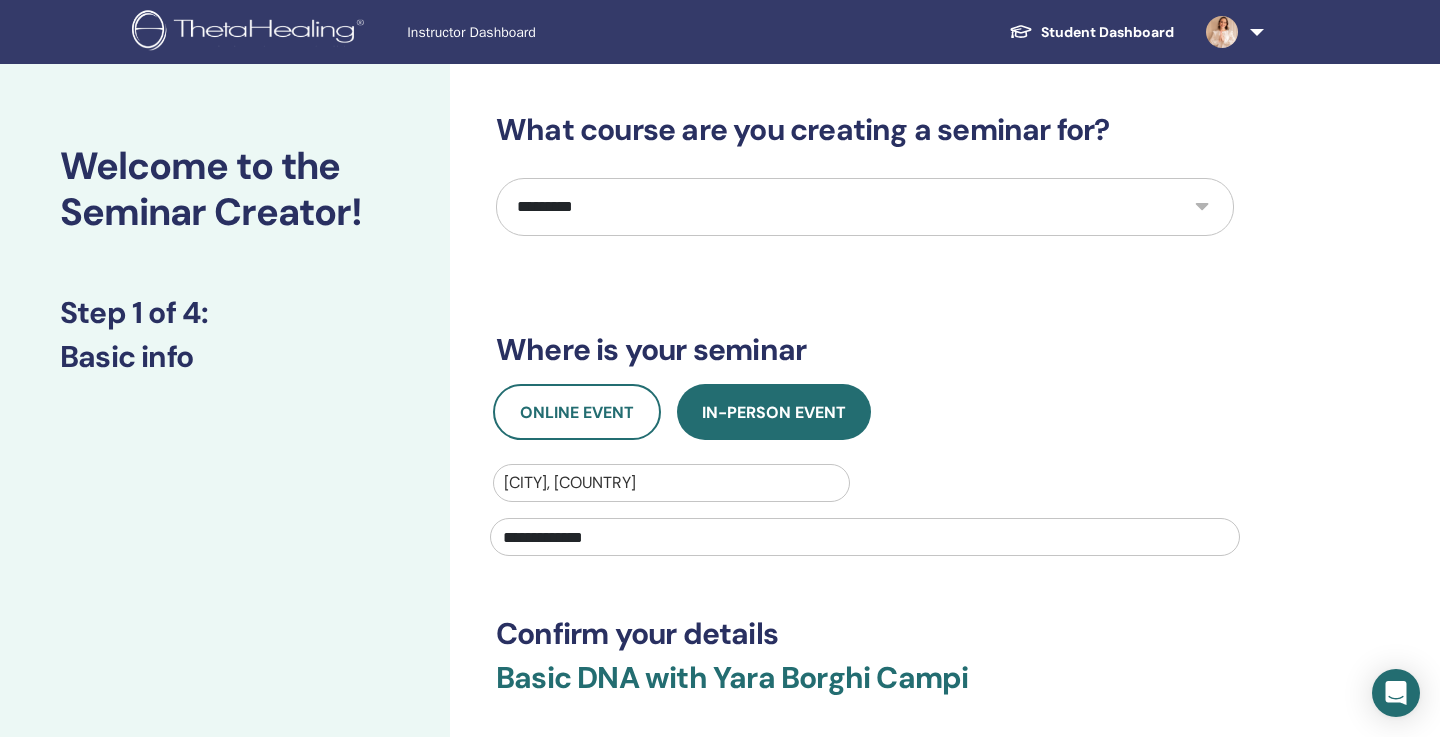type on "**********" 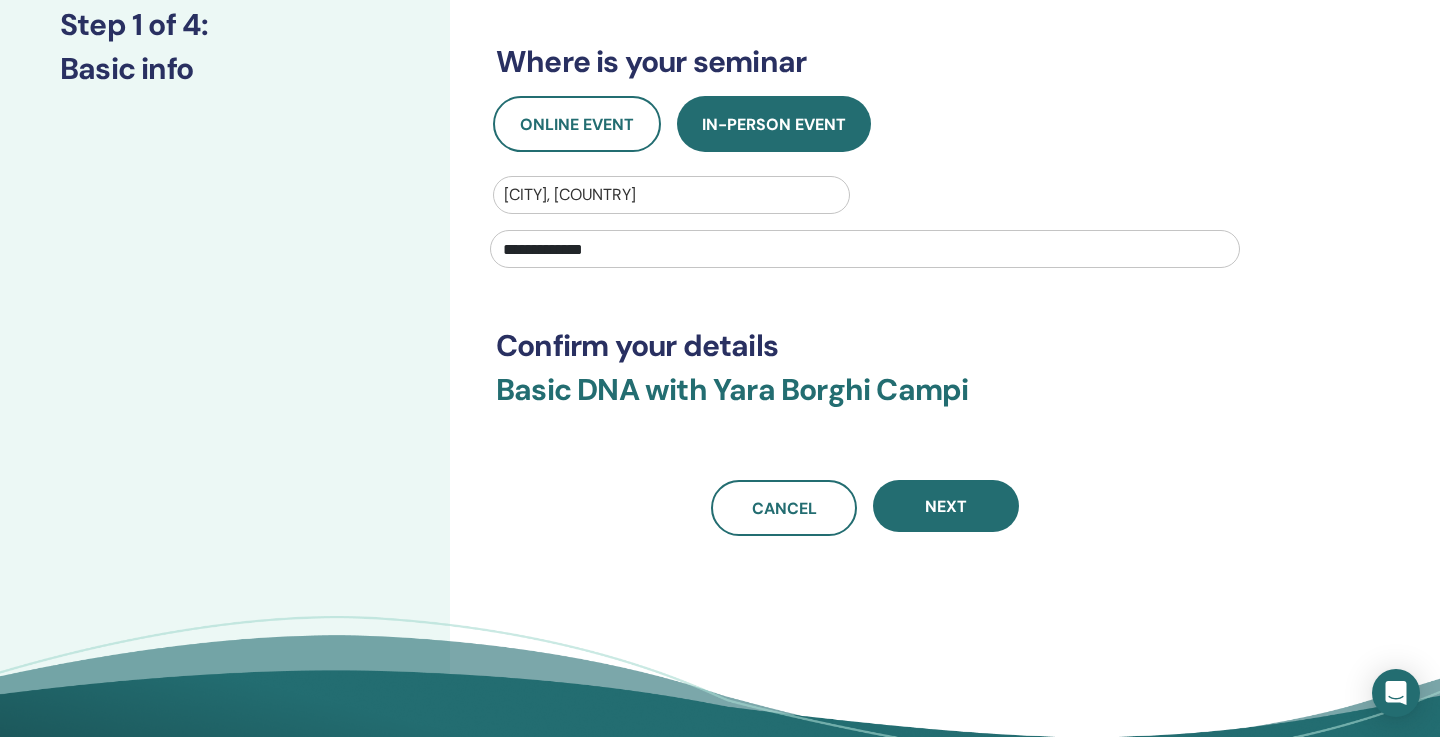 scroll, scrollTop: 336, scrollLeft: 0, axis: vertical 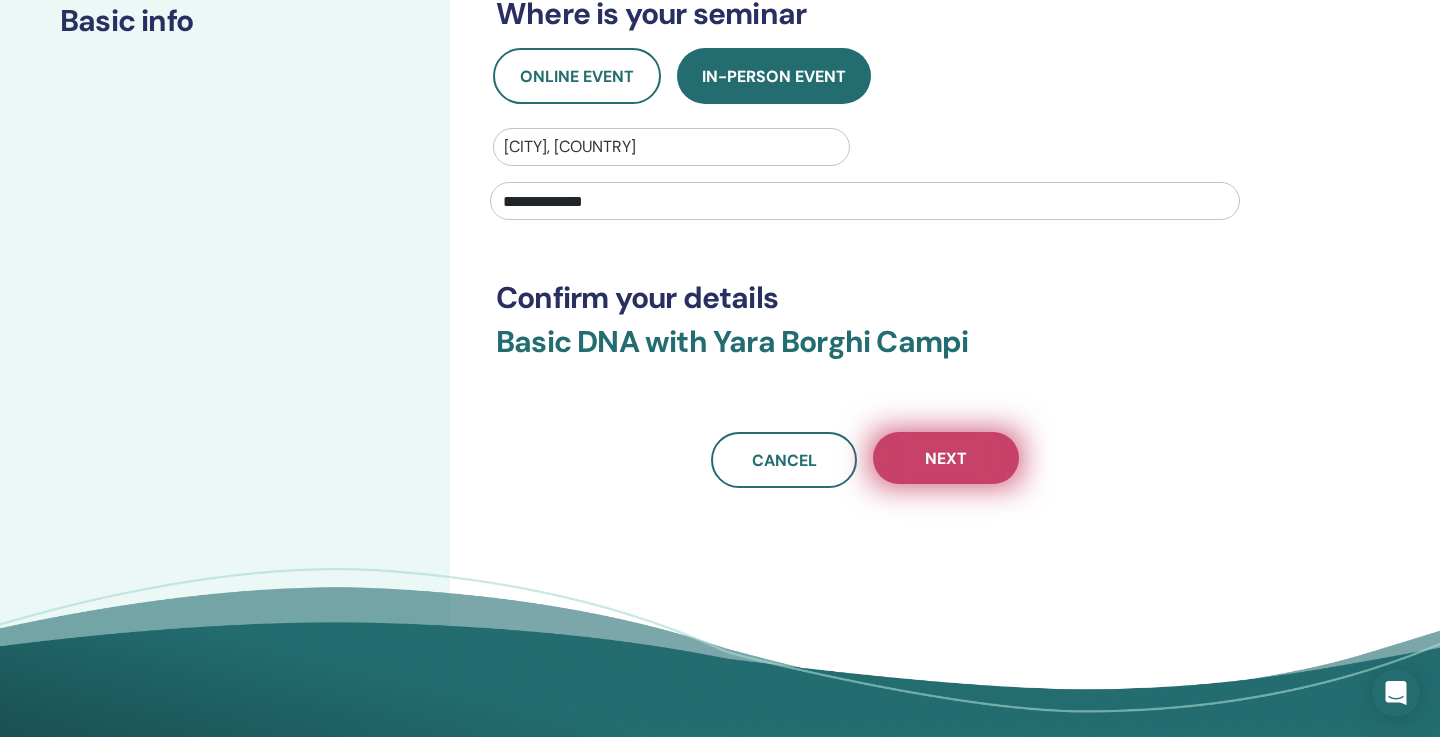 click on "Next" at bounding box center [946, 458] 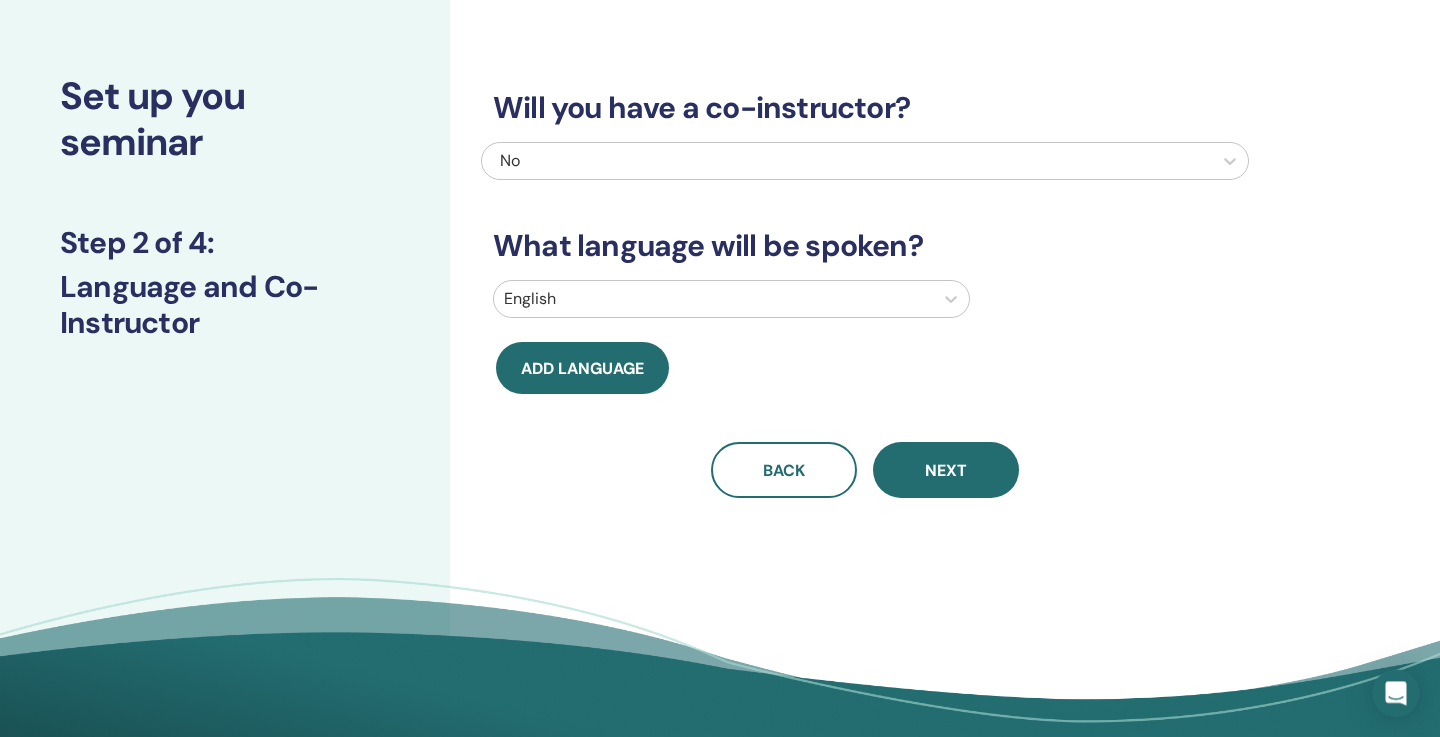 scroll, scrollTop: 0, scrollLeft: 0, axis: both 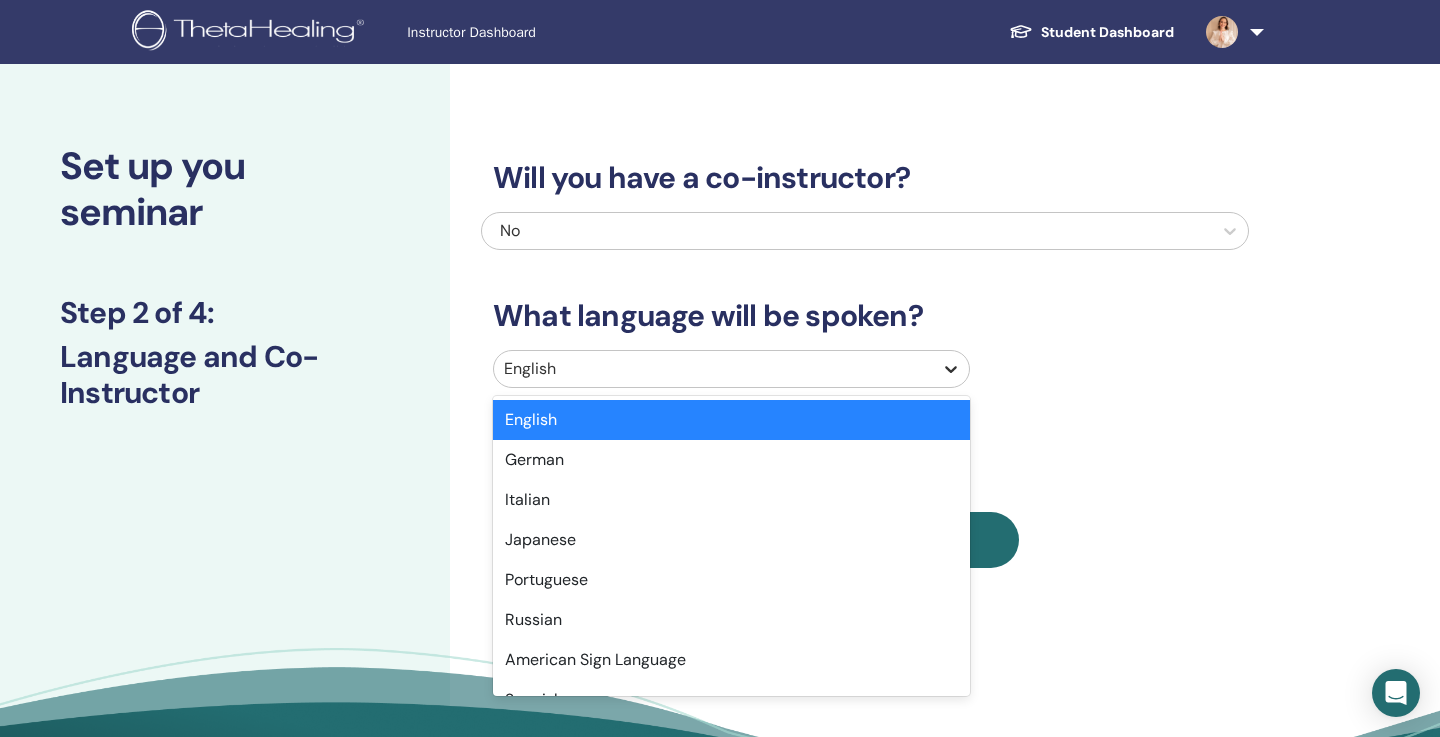 click 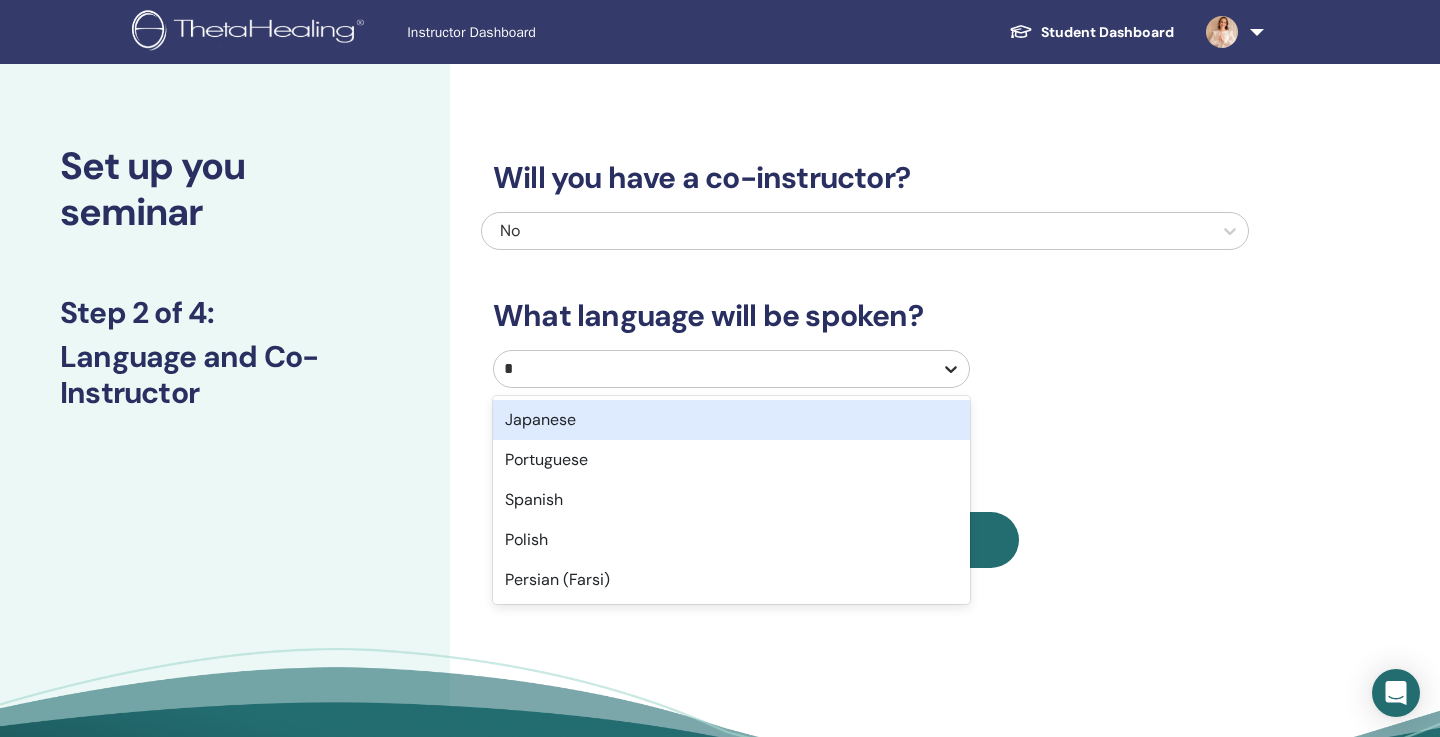 type on "**" 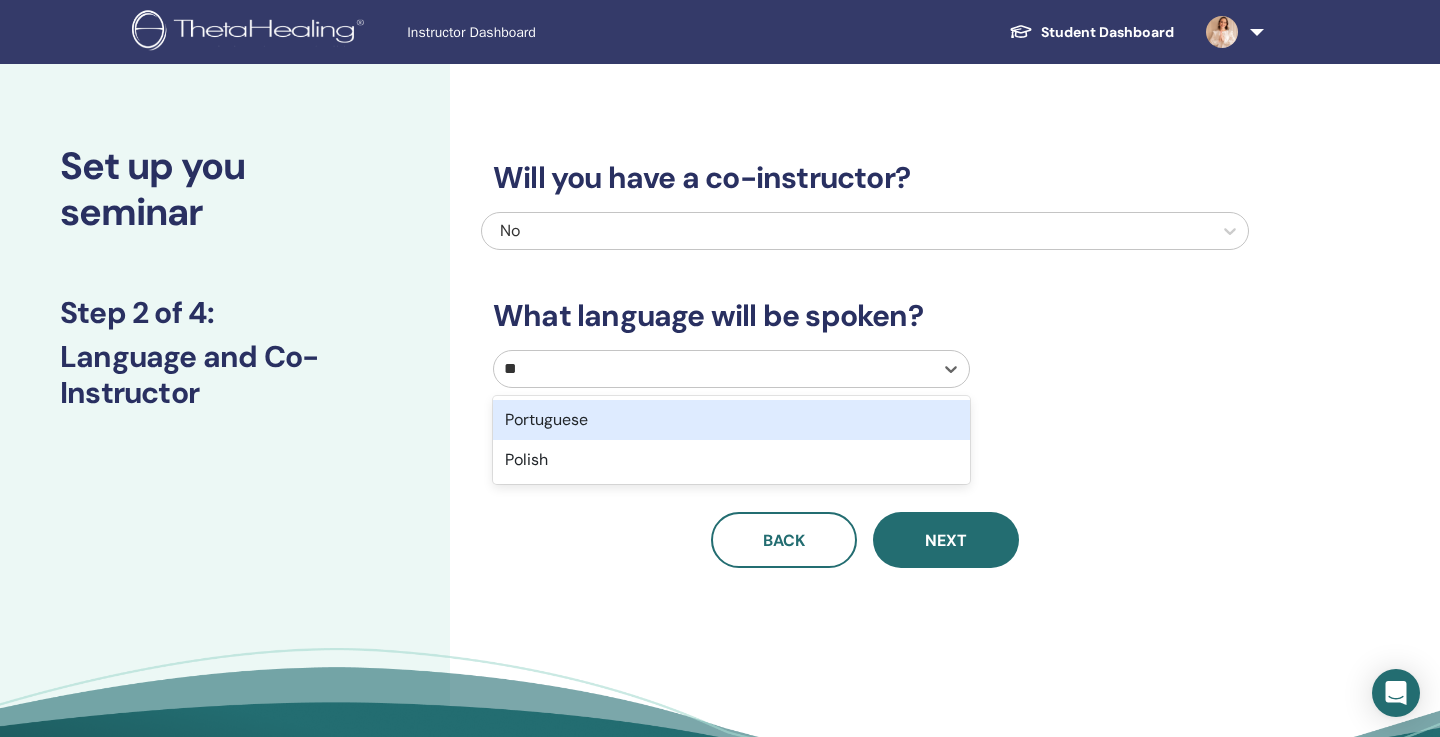 click on "Portuguese" at bounding box center [731, 420] 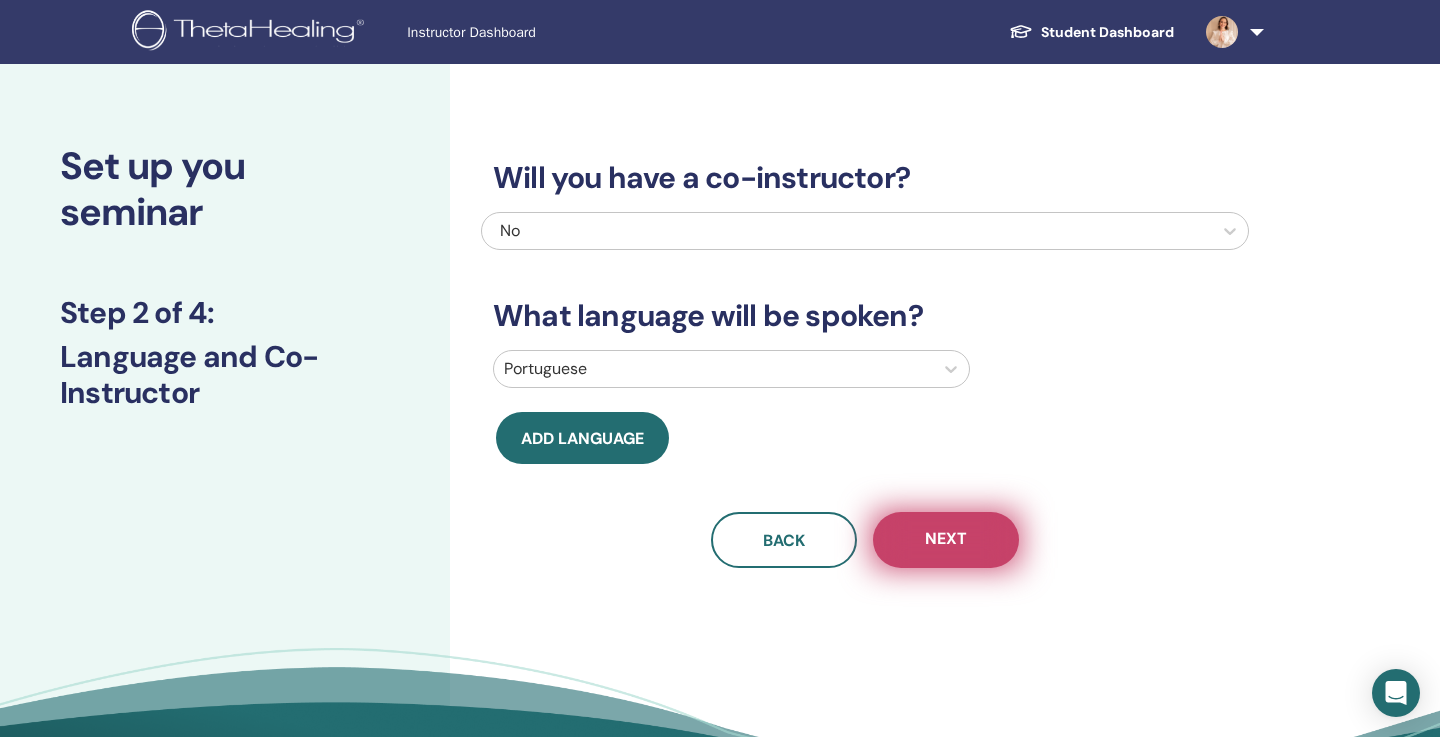 click on "Next" at bounding box center (946, 540) 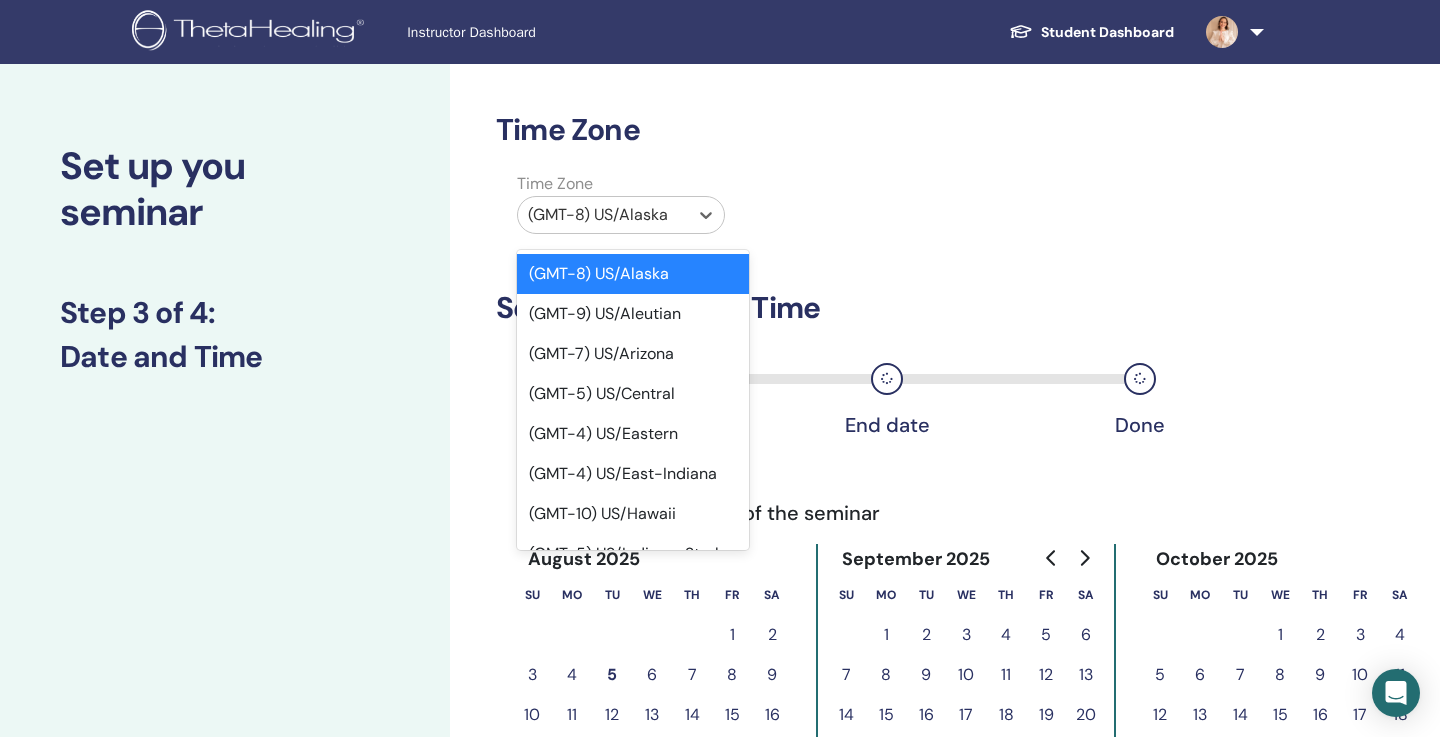 click at bounding box center (603, 215) 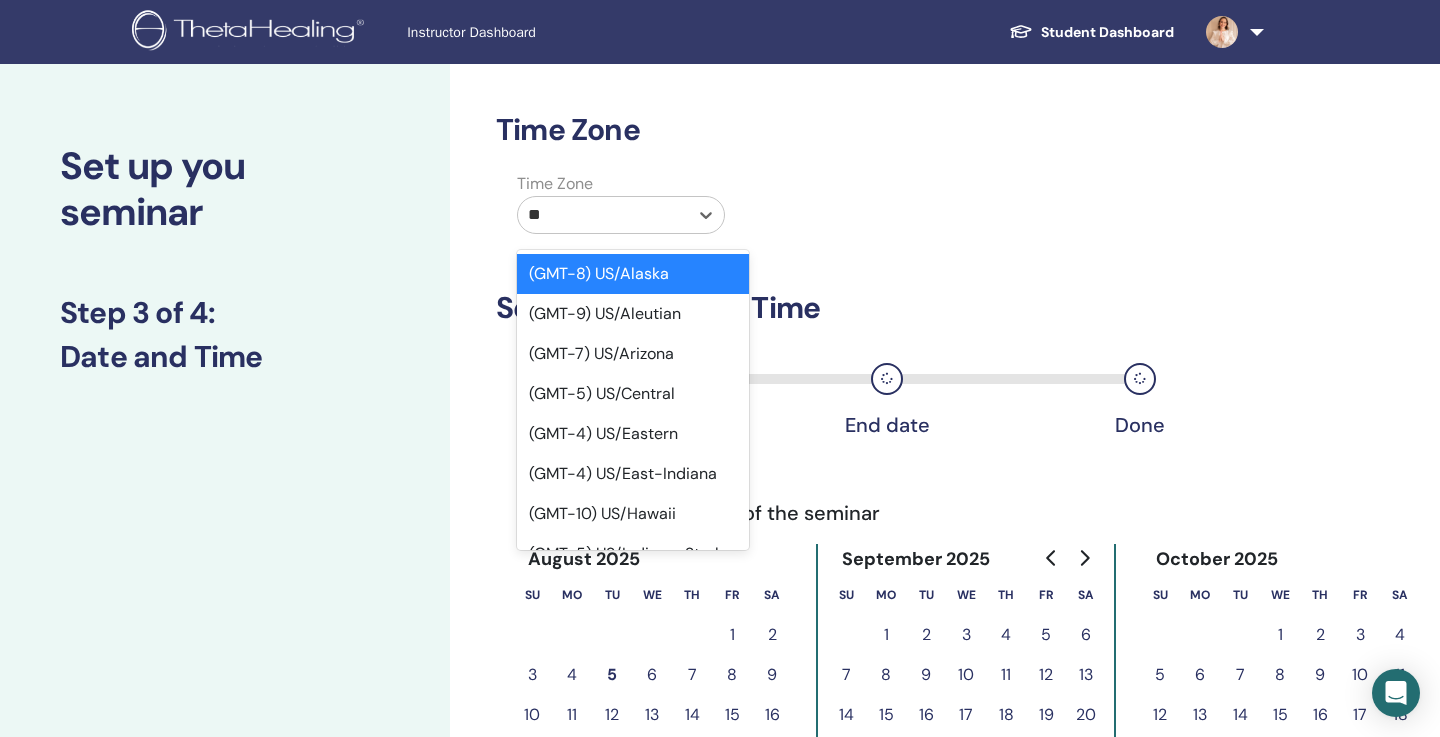 type on "***" 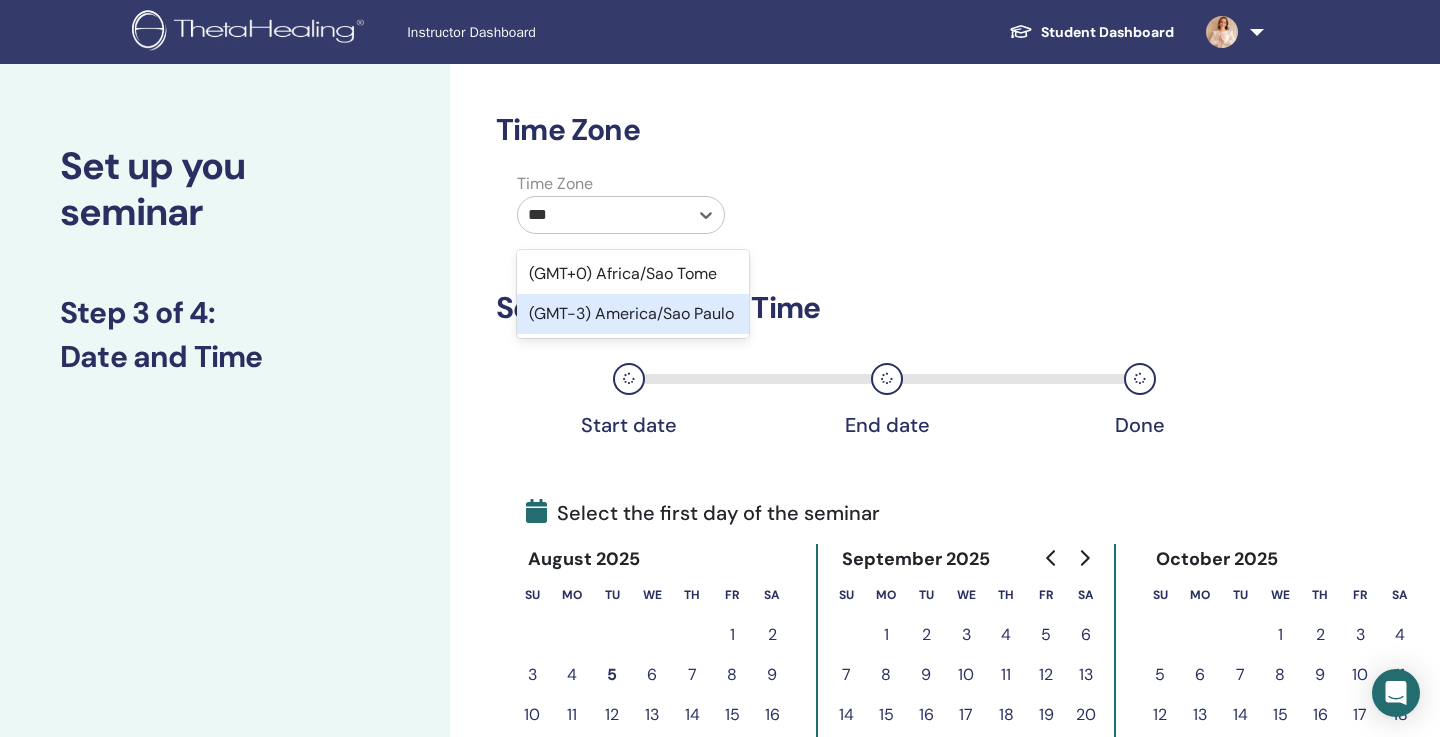 click on "(GMT-3) America/Sao Paulo" at bounding box center [633, 314] 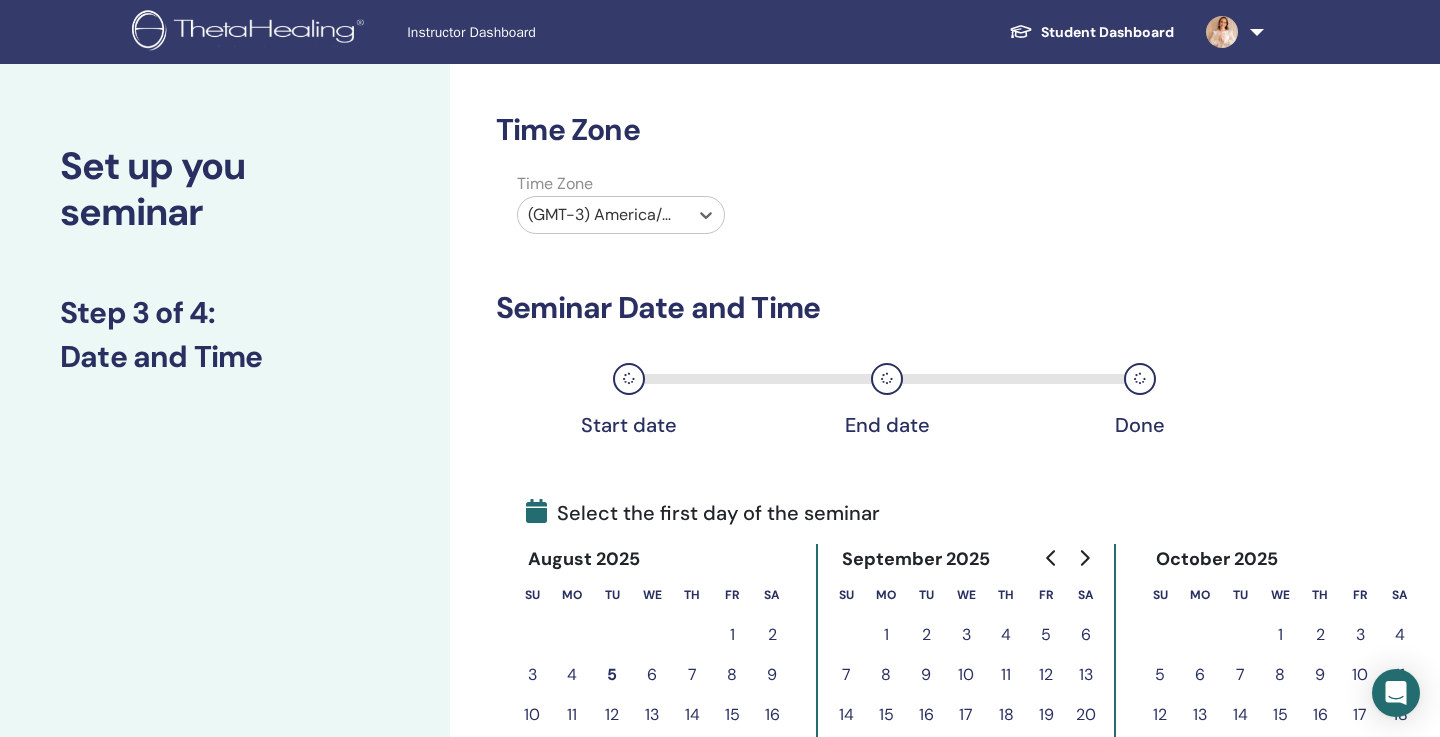 click on "Time Zone option (GMT-3) America/Sao Paulo, selected.   Select is focused ,type to refine list, press Down to open the menu,  (GMT-3) America/Sao Paulo" at bounding box center (865, 207) 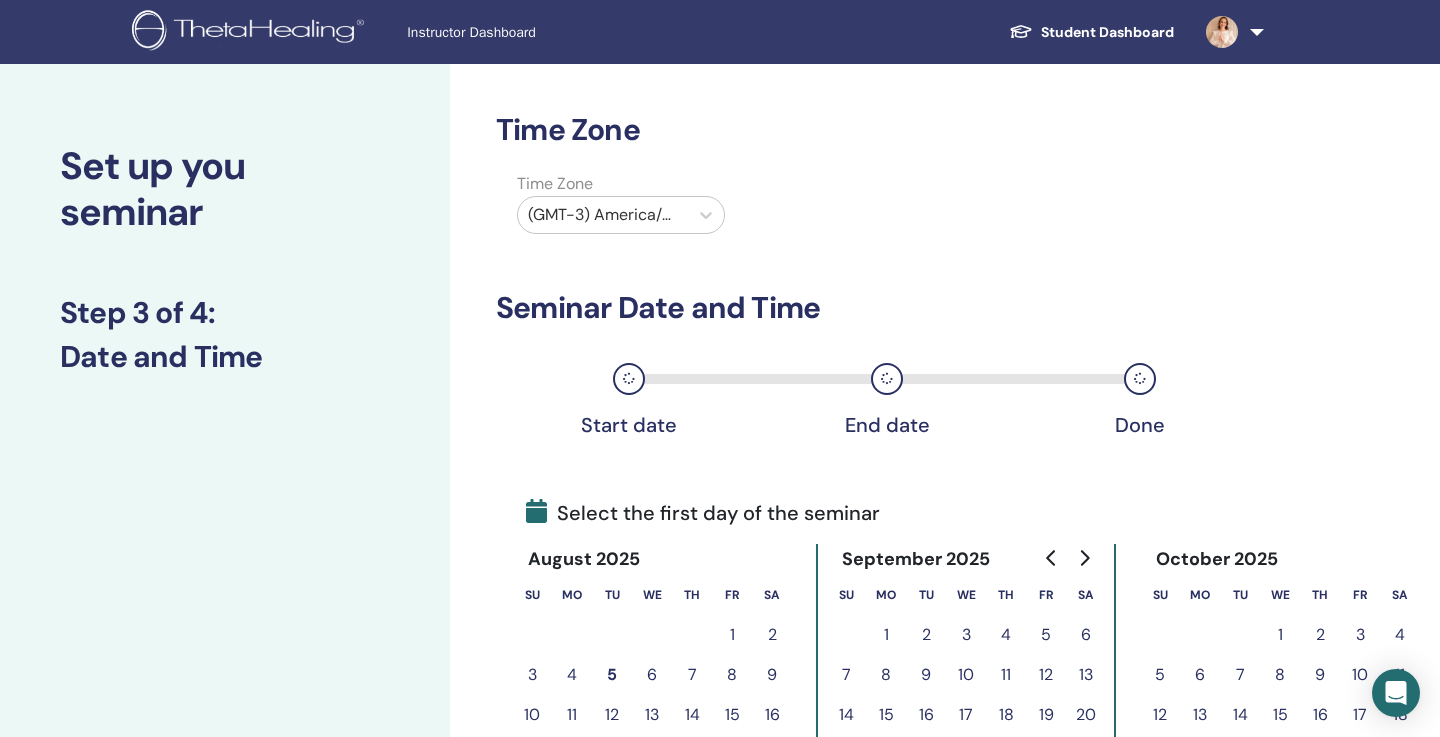 click on "Time Zone Time Zone (GMT-3) America/Sao Paulo Seminar Date and Time Start date End date Done Select the first day of the seminar August 2025 Su Mo Tu We Th Fr Sa 1 2 3 4 5 6 7 8 9 10 11 12 13 14 15 16 17 18 19 20 21 22 23 24 25 26 27 28 29 30 31 September 2025 Su Mo Tu We Th Fr Sa 1 2 3 4 5 6 7 8 9 10 11 12 13 14 15 16 17 18 19 20 21 22 23 24 25 26 27 28 29 30 October 2025 Su Mo Tu We Th Fr Sa 1 2 3 4 5 6 7 8 9 10 11 12 13 14 15 16 17 18 19 20 21 22 23 24 25 26 27 28 29 30 31 Back Next" at bounding box center [865, 543] 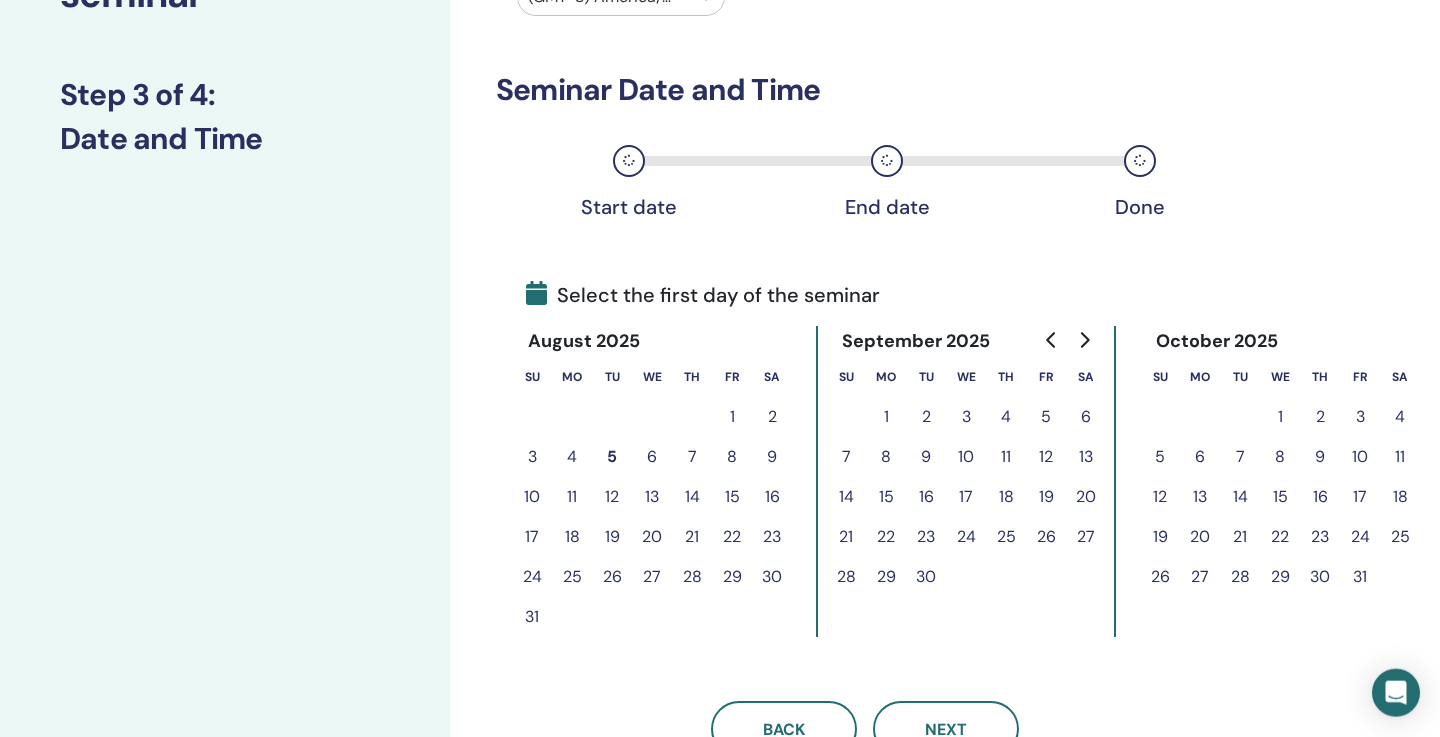 scroll, scrollTop: 240, scrollLeft: 0, axis: vertical 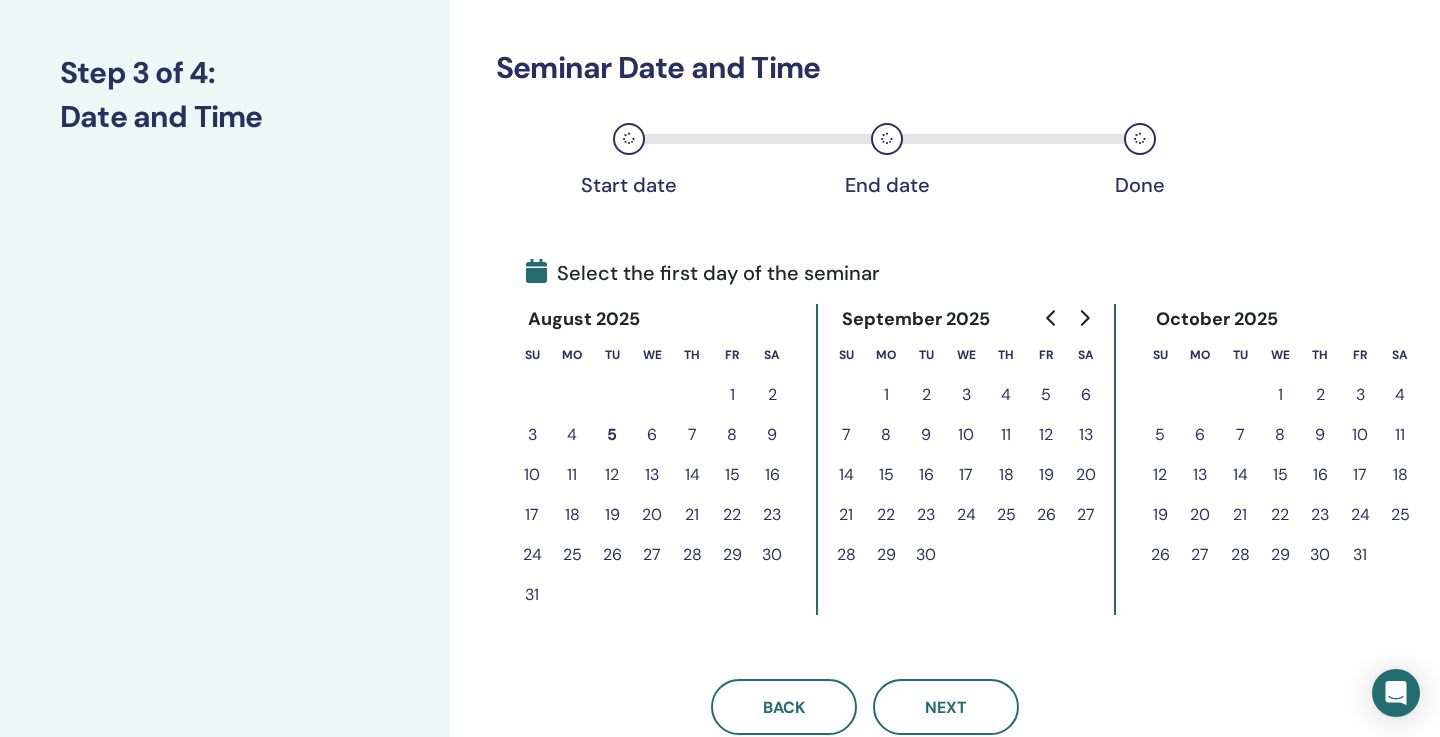 click on "22" at bounding box center (732, 515) 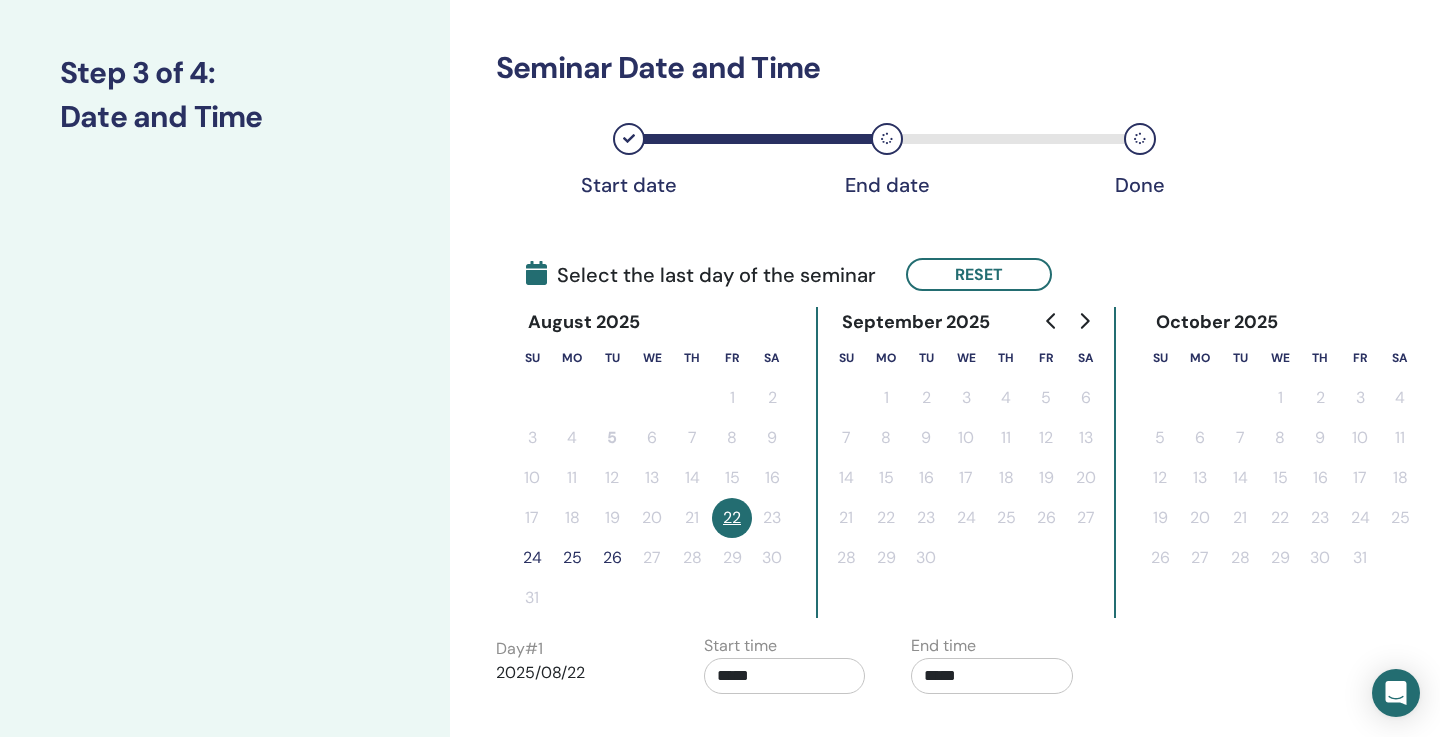 click on "24" at bounding box center [532, 558] 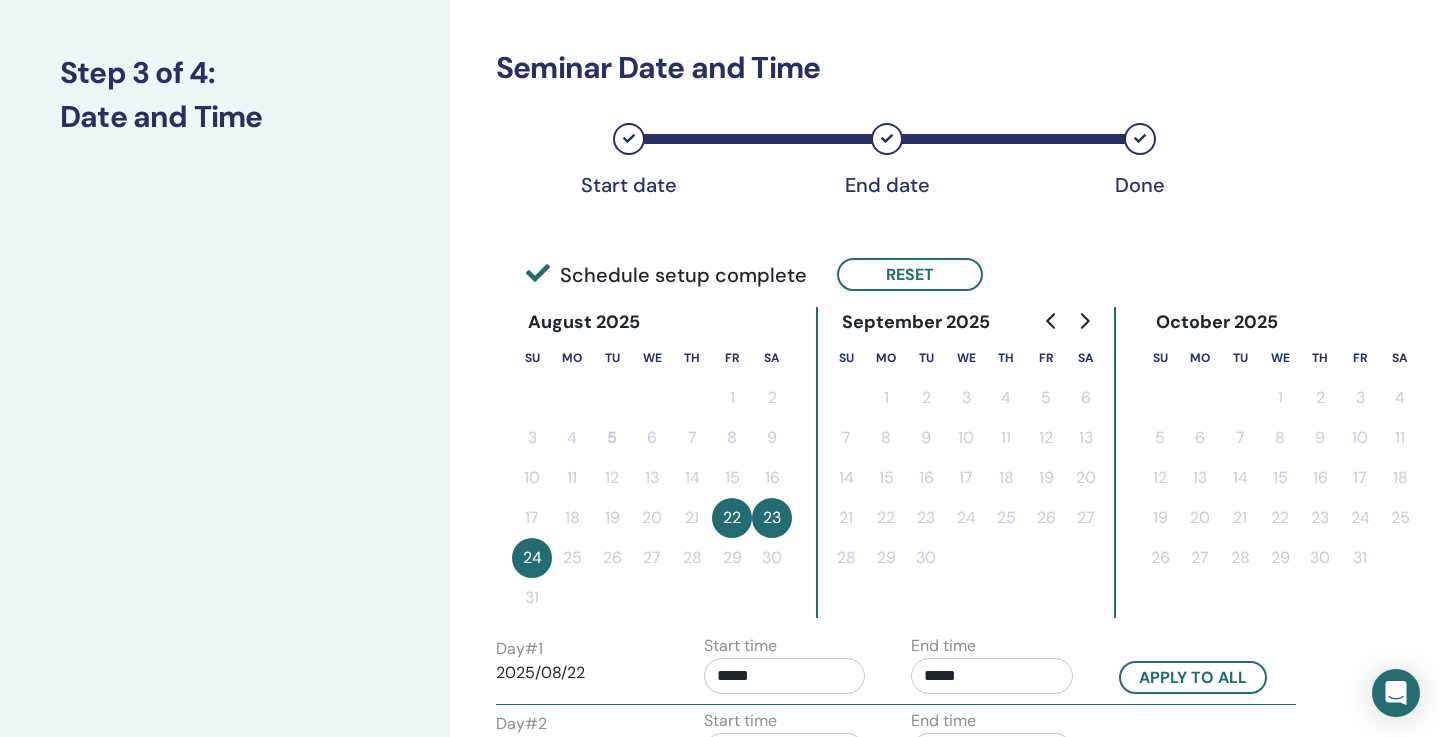 click on "Time Zone Time Zone (GMT-3) America/Sao Paulo Seminar Date and Time Start date End date Done Schedule setup complete Reset August 2025 Su Mo Tu We Th Fr Sa 1 2 3 4 5 6 7 8 9 10 11 12 13 14 15 16 17 18 19 20 21 22 23 24 25 26 27 28 29 30 31 September 2025 Su Mo Tu We Th Fr Sa 1 2 3 4 5 6 7 8 9 10 11 12 13 14 15 16 17 18 19 20 21 22 23 24 25 26 27 28 29 30 October 2025 Su Mo Tu We Th Fr Sa 1 2 3 4 5 6 7 8 9 10 11 12 13 14 15 16 17 18 19 20 21 22 23 24 25 26 27 28 29 30 31 Day  # 1 2025/08/22 Start time ***** End time ***** Apply to all Day  # 2 2025/08/23 Start time ***** End time ***** Day  # 3 2025/08/24 Start time ***** End time ***** Back Next" at bounding box center [930, 531] 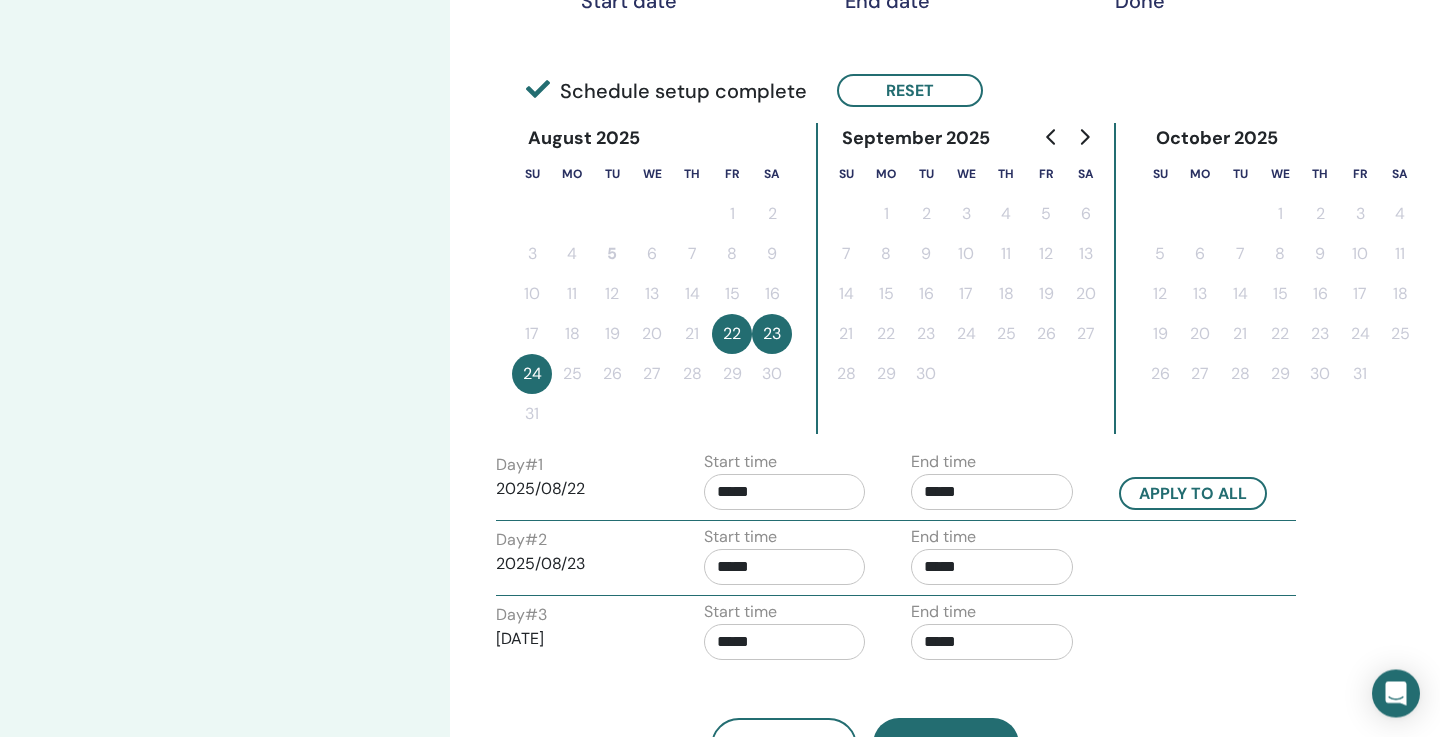 scroll, scrollTop: 432, scrollLeft: 0, axis: vertical 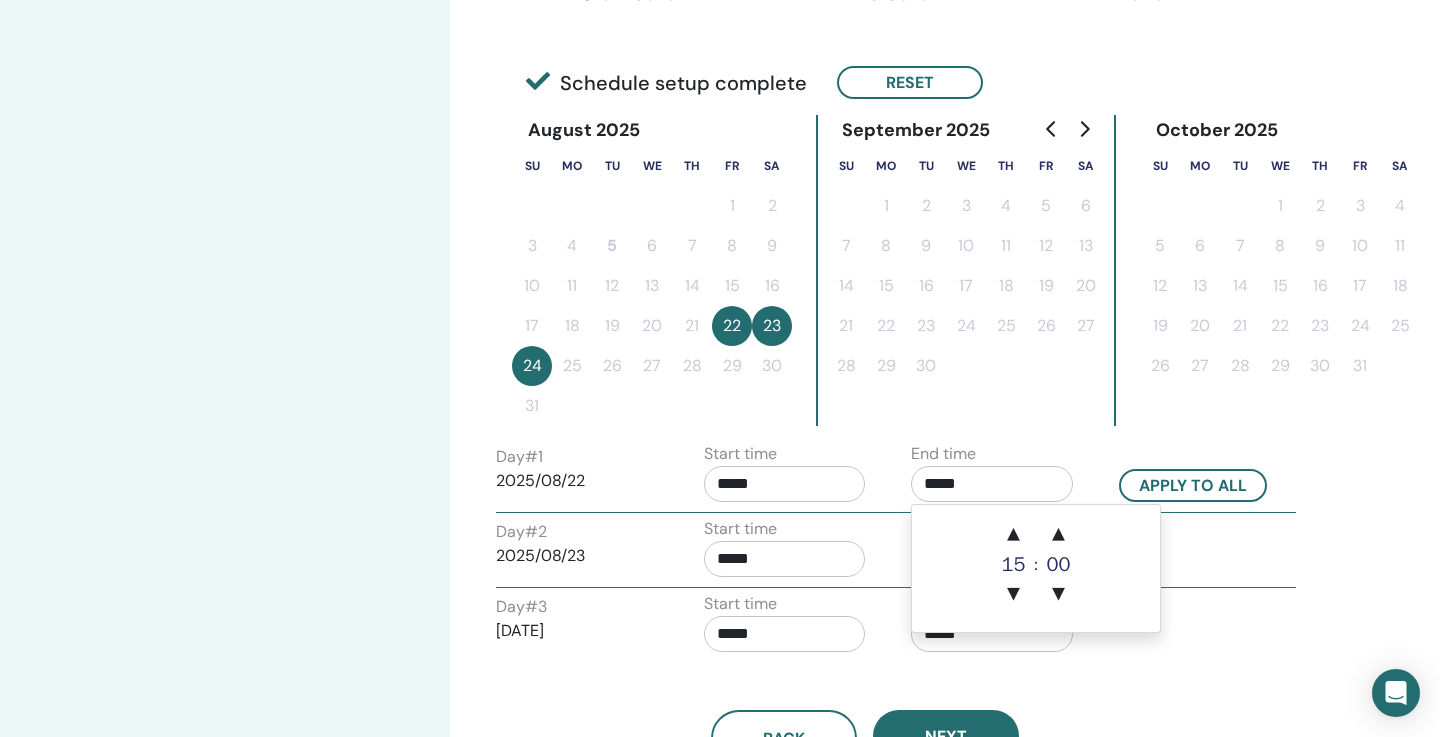 click on "*****" at bounding box center [992, 484] 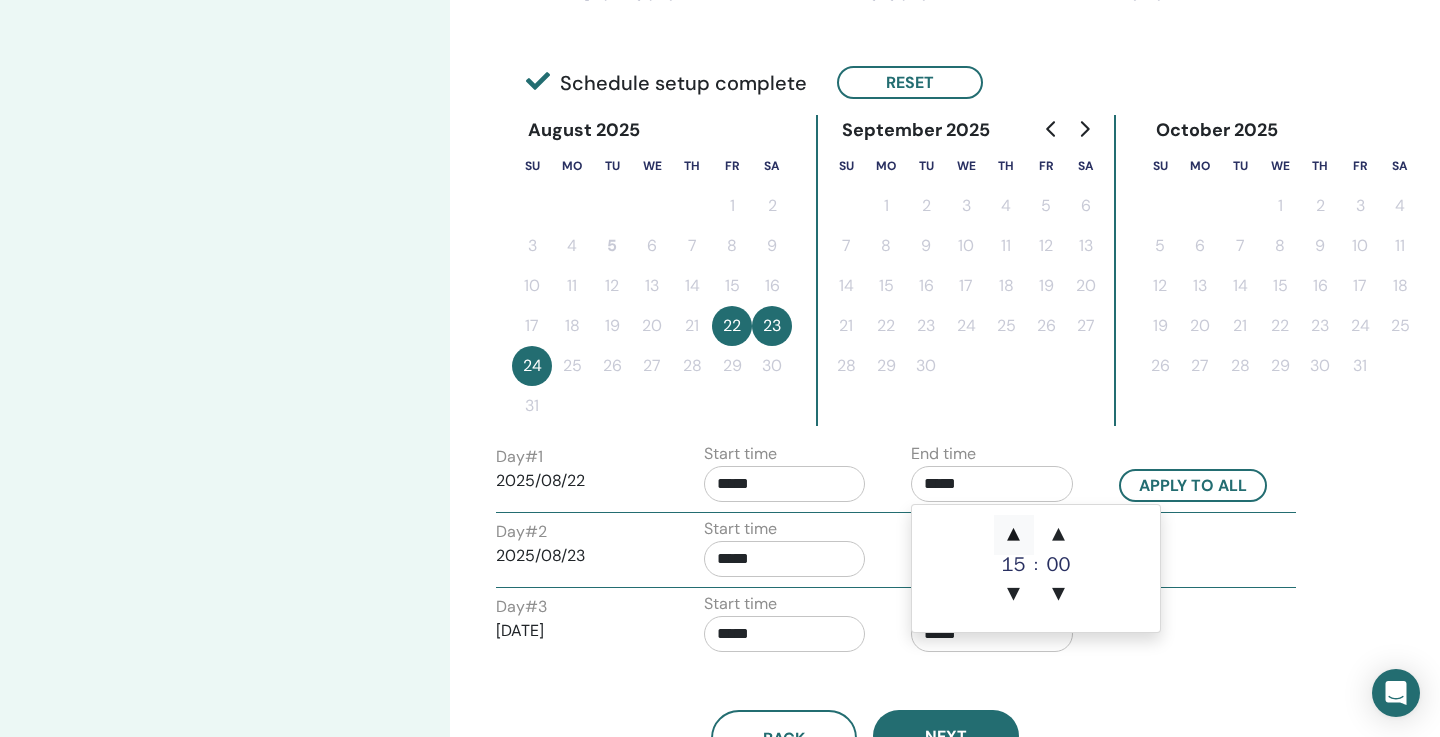 click on "▲" at bounding box center (1014, 535) 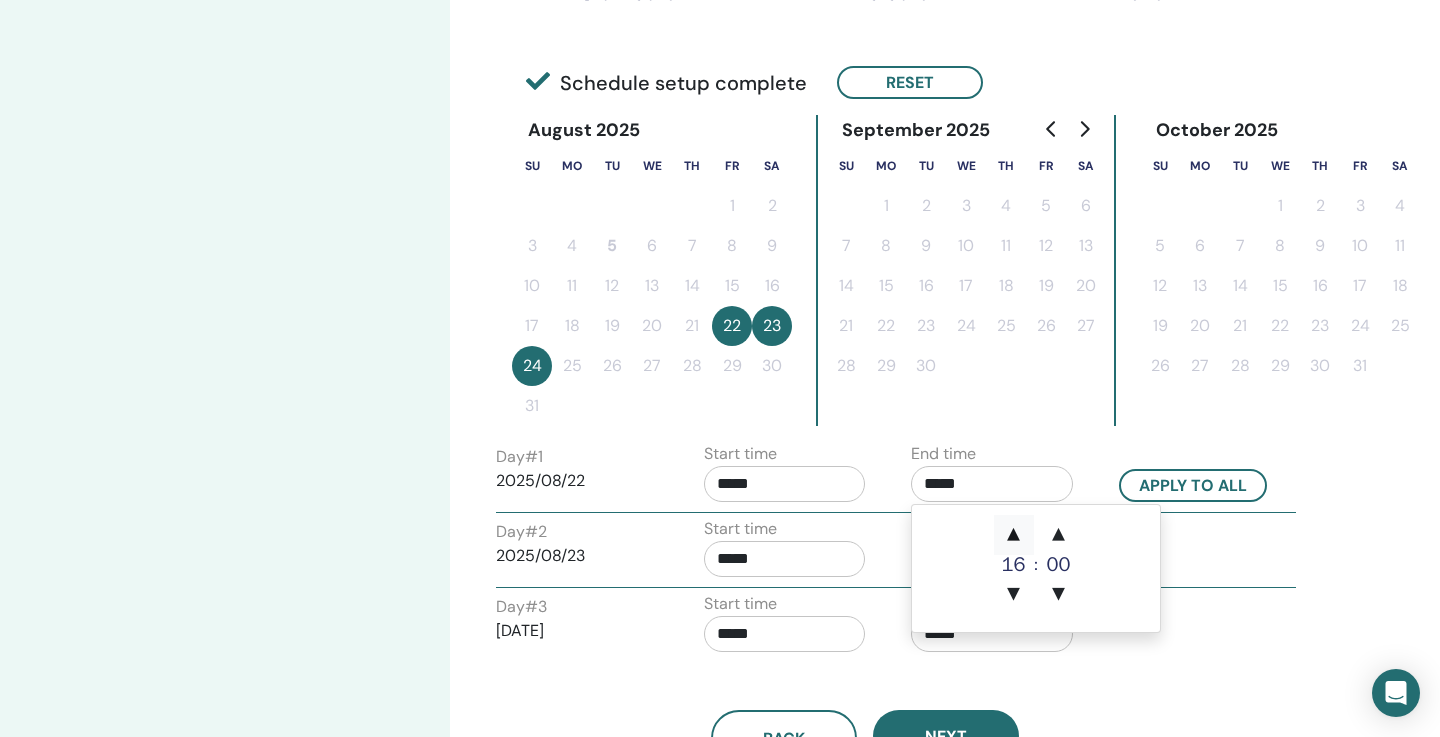 click on "▲" at bounding box center [1014, 535] 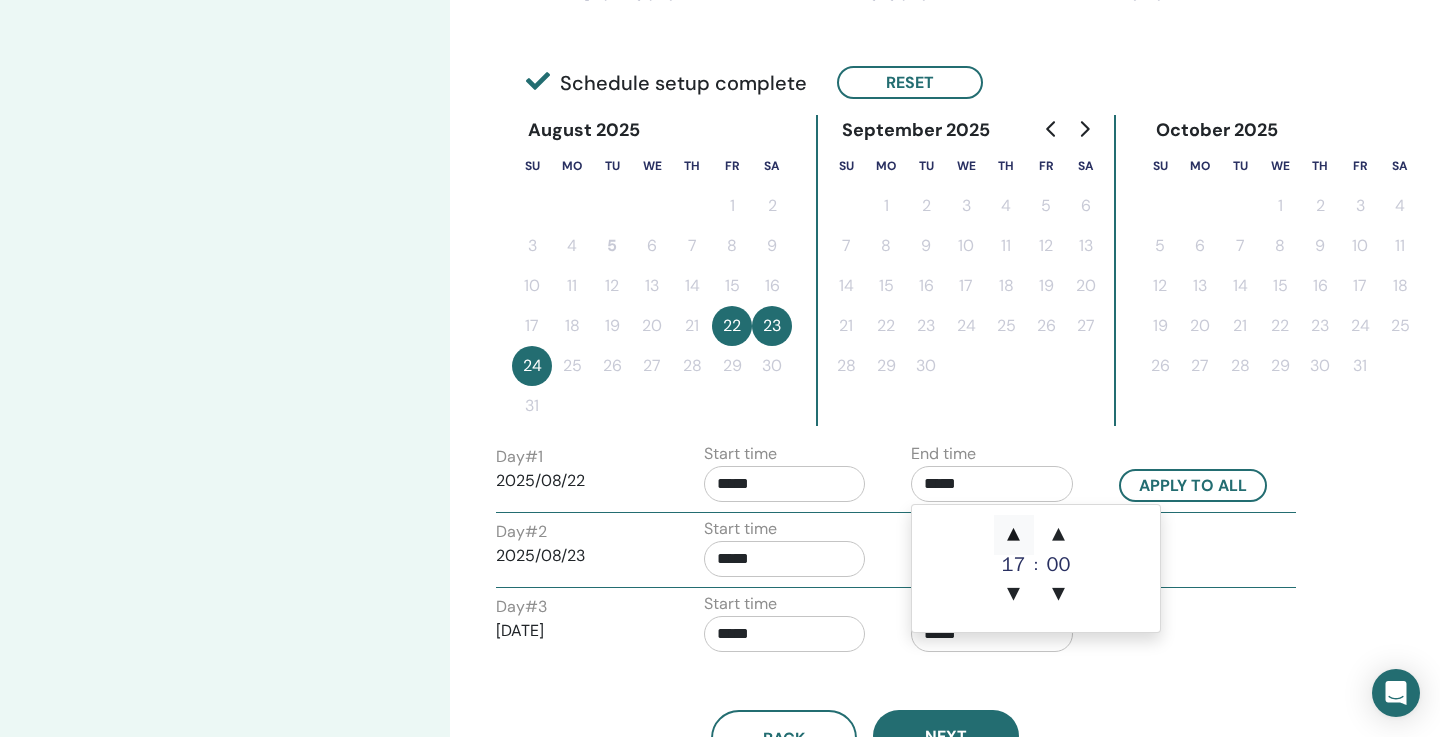 click on "▲" at bounding box center [1014, 535] 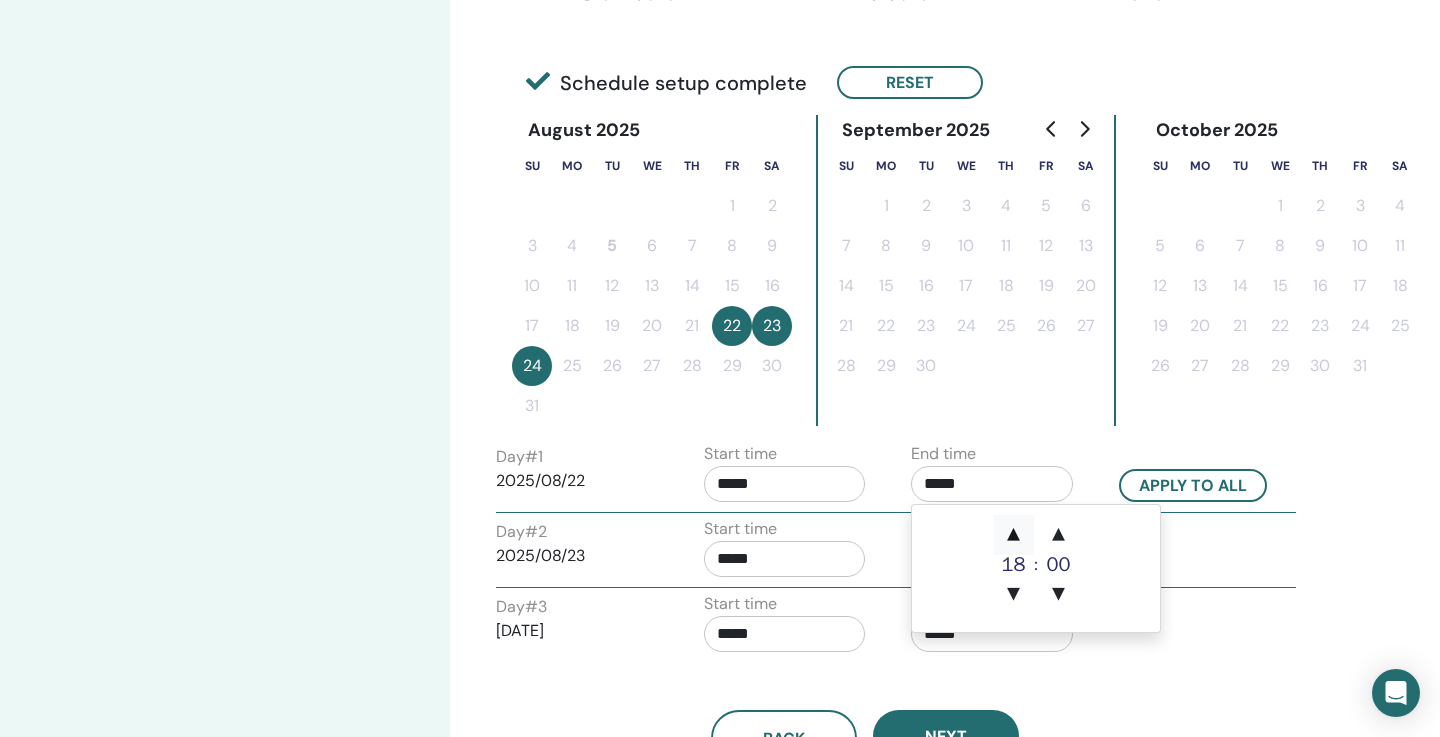 click on "▲" at bounding box center (1014, 535) 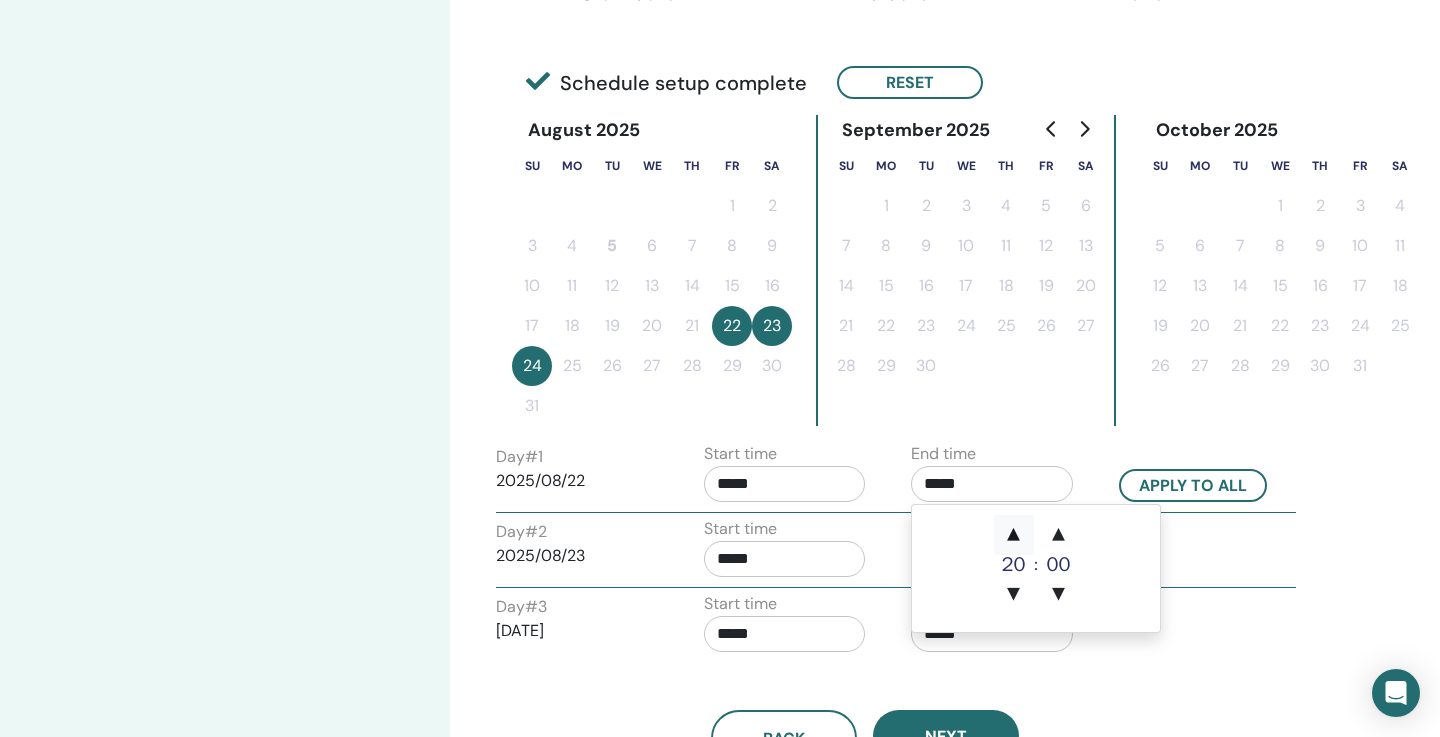 click on "▲" at bounding box center (1014, 535) 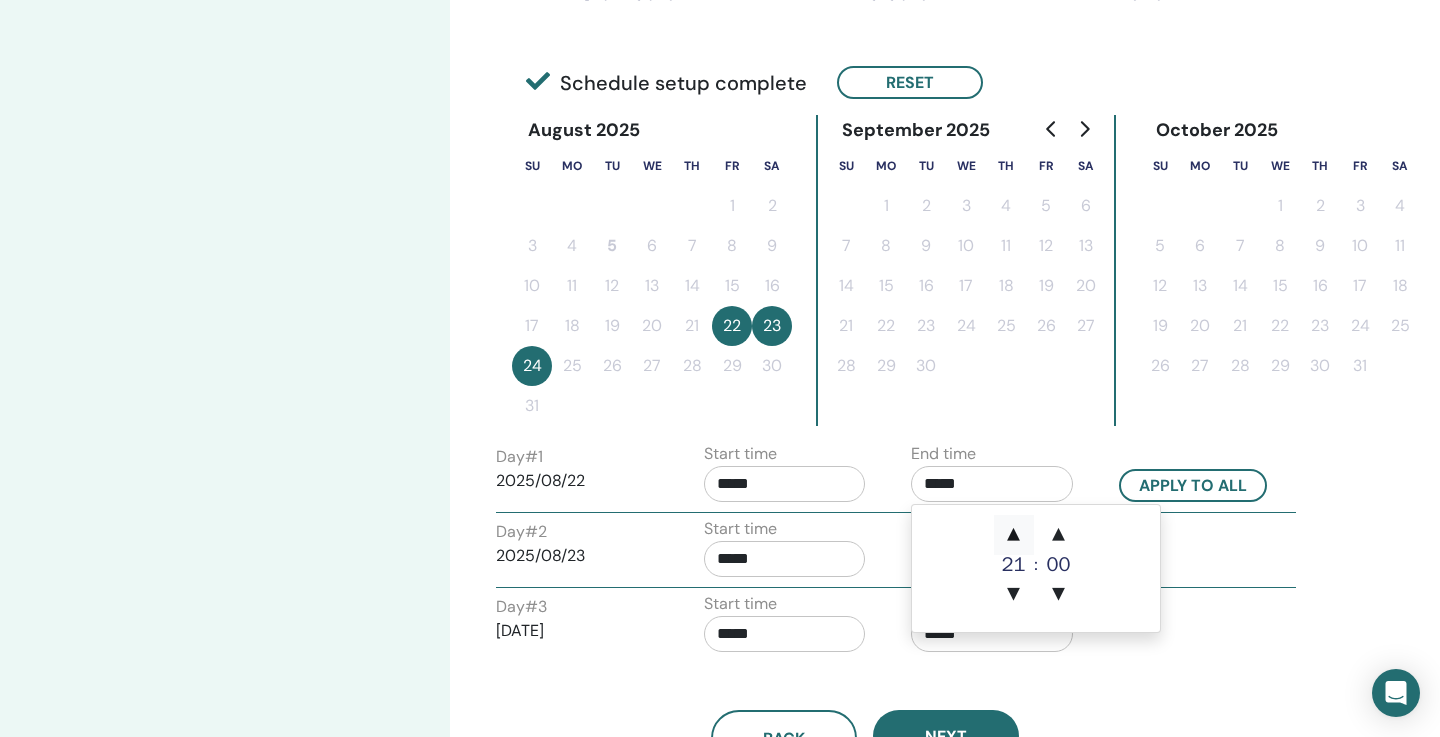 click on "▲" at bounding box center (1014, 535) 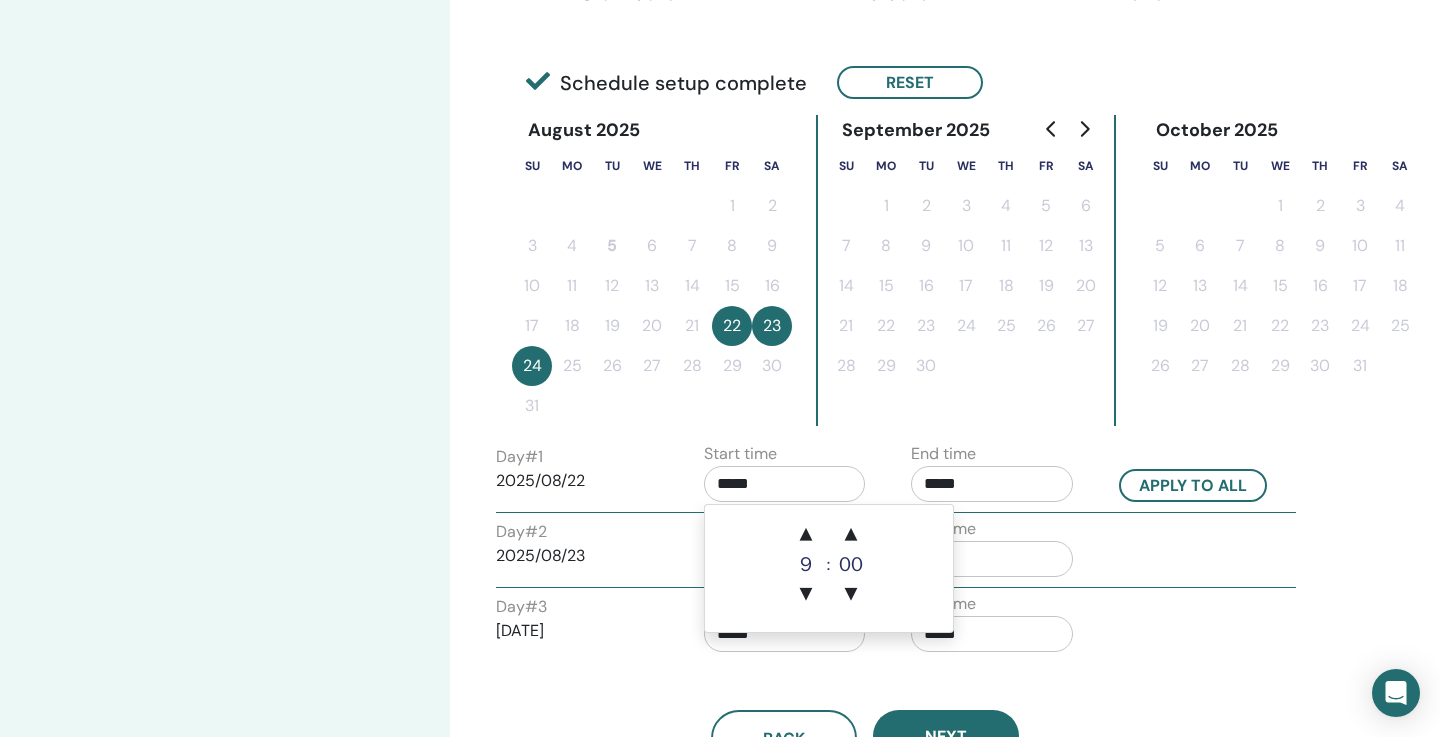 click on "*****" at bounding box center [785, 484] 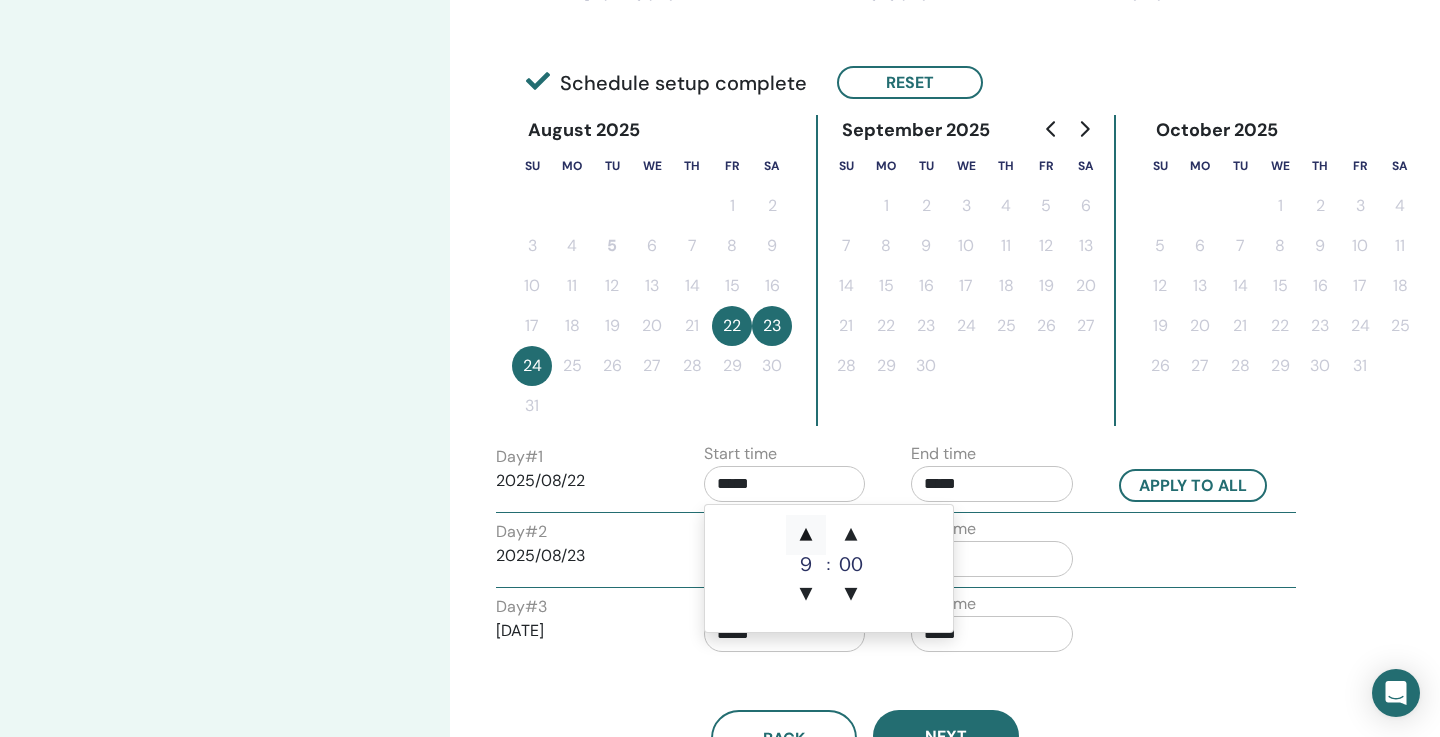 click on "▲" at bounding box center (806, 535) 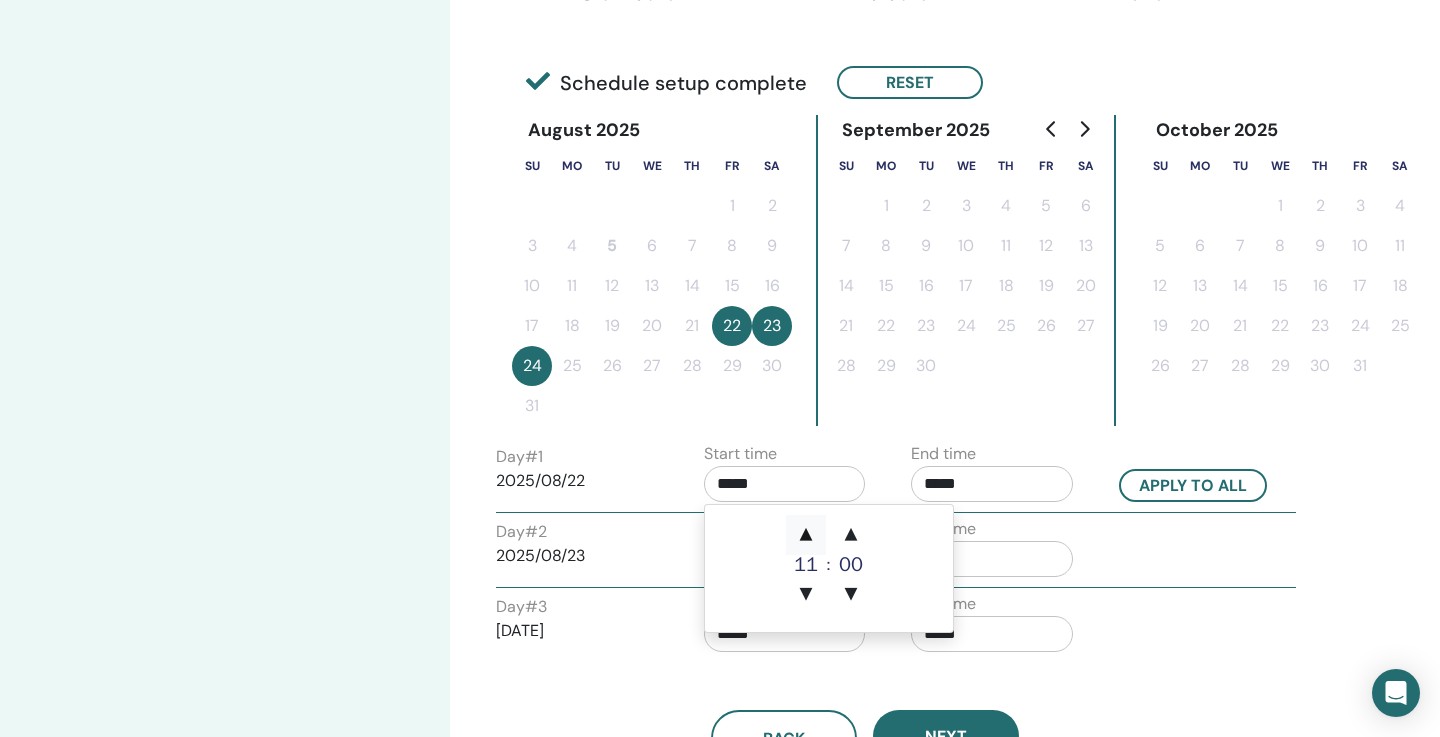 click on "▲" at bounding box center [806, 535] 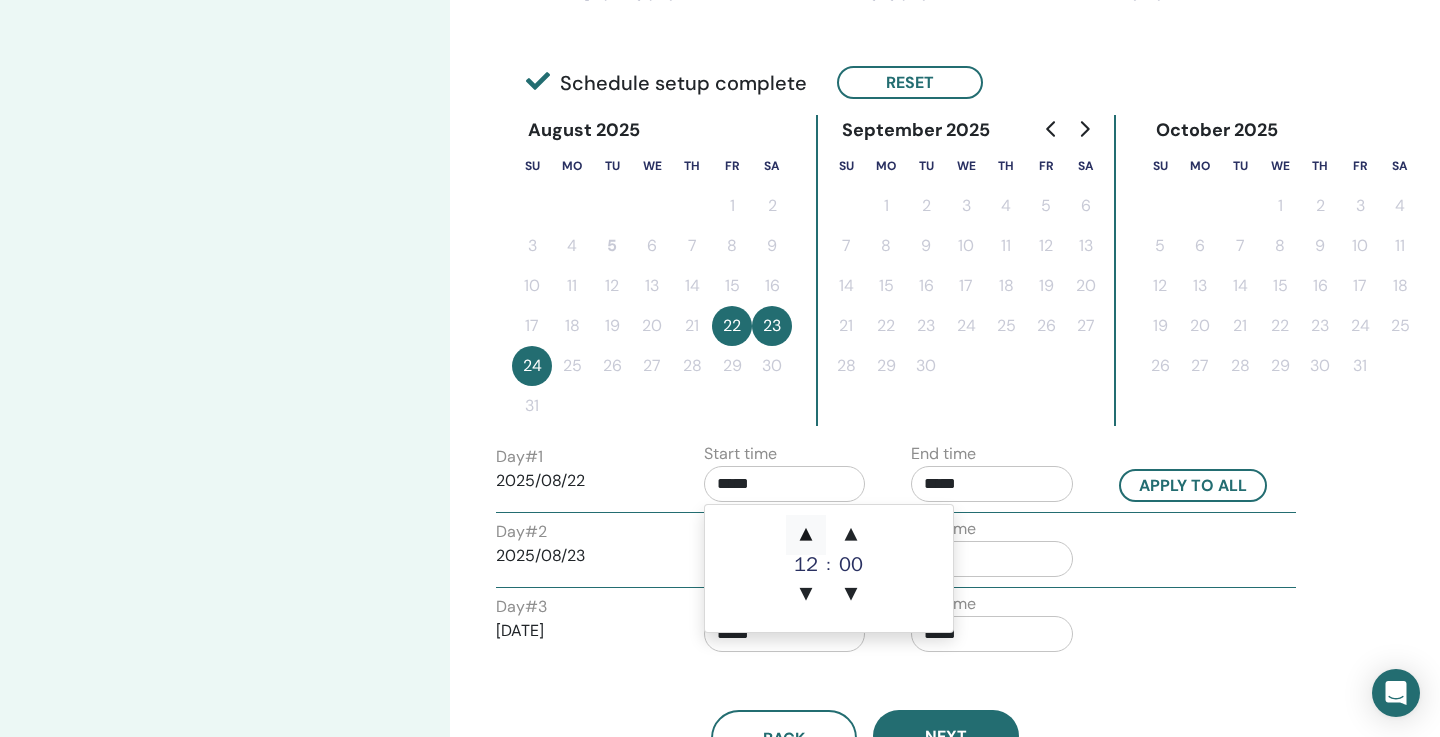 click on "▲" at bounding box center [806, 535] 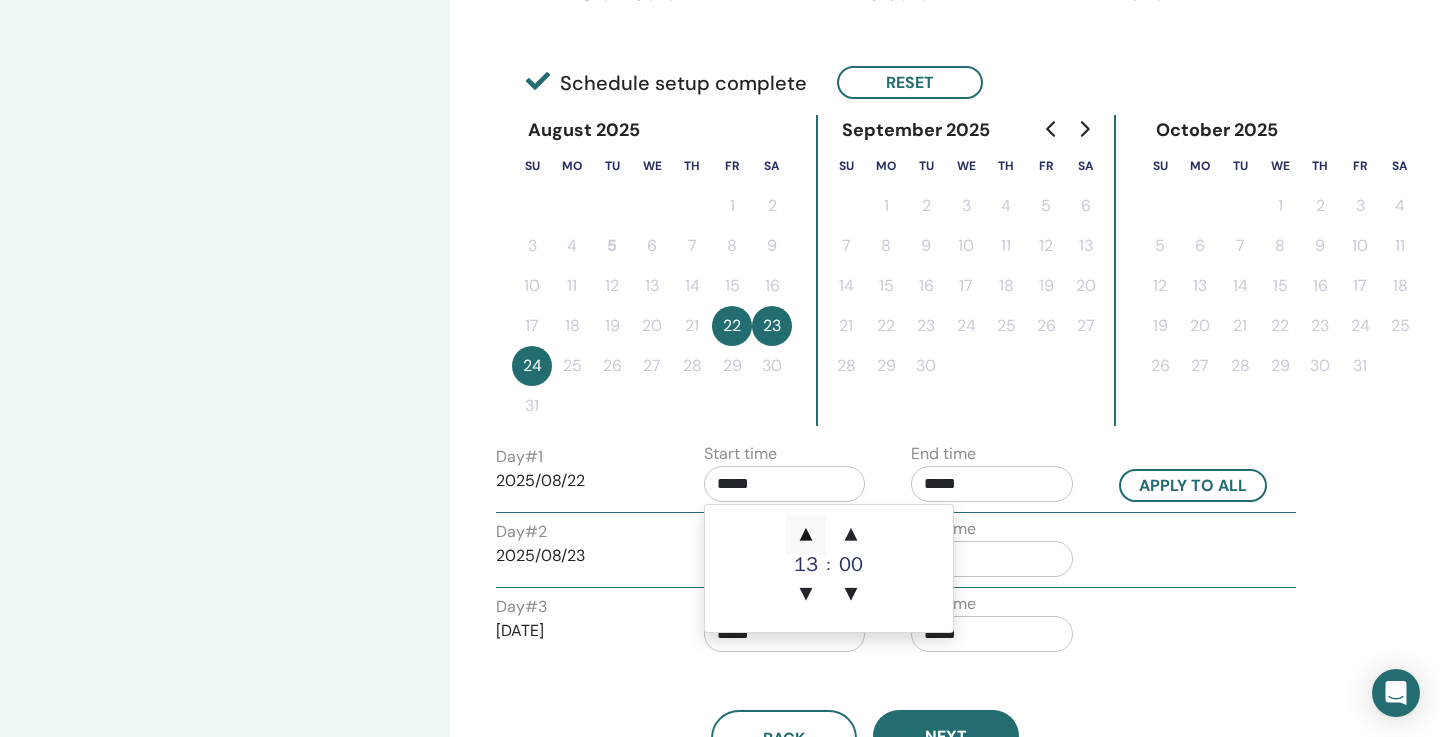 click on "▲" at bounding box center (806, 535) 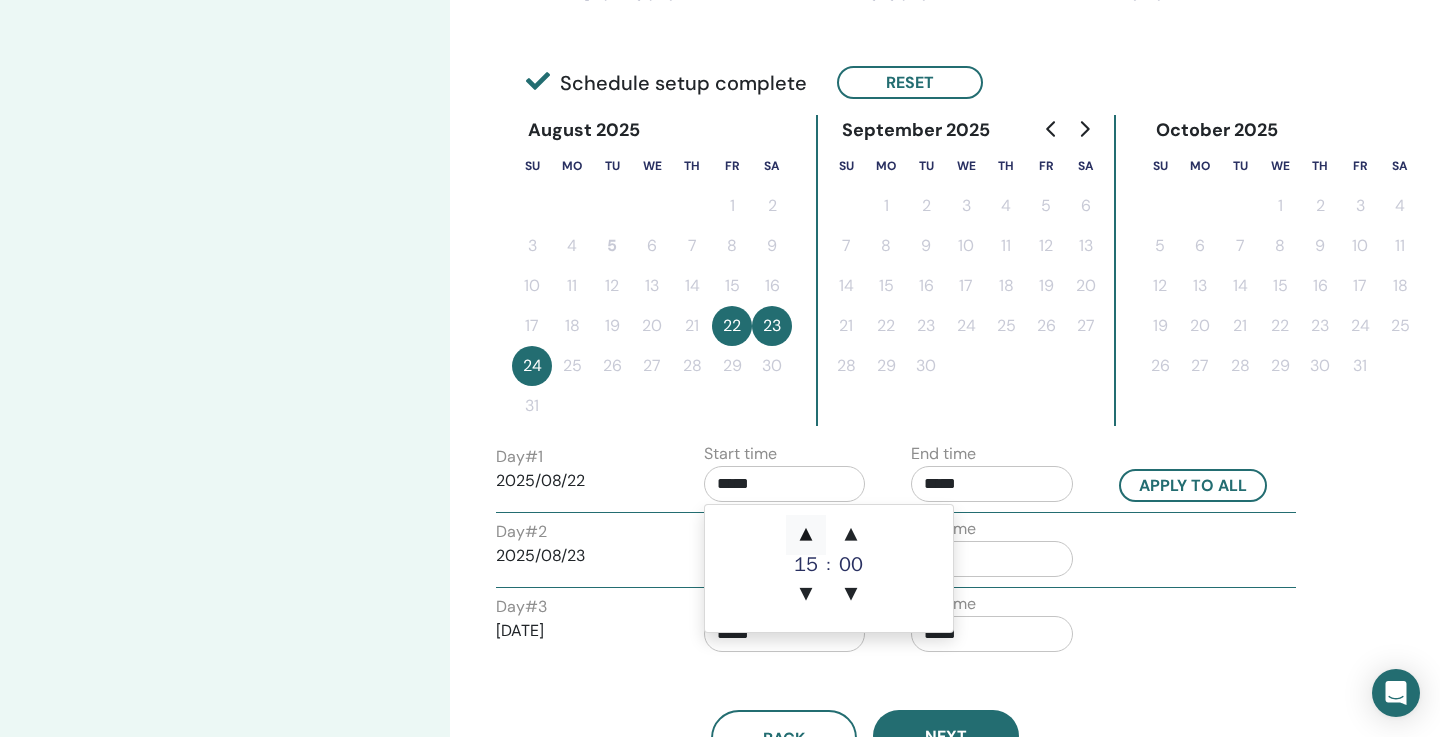 click on "▲" at bounding box center (806, 535) 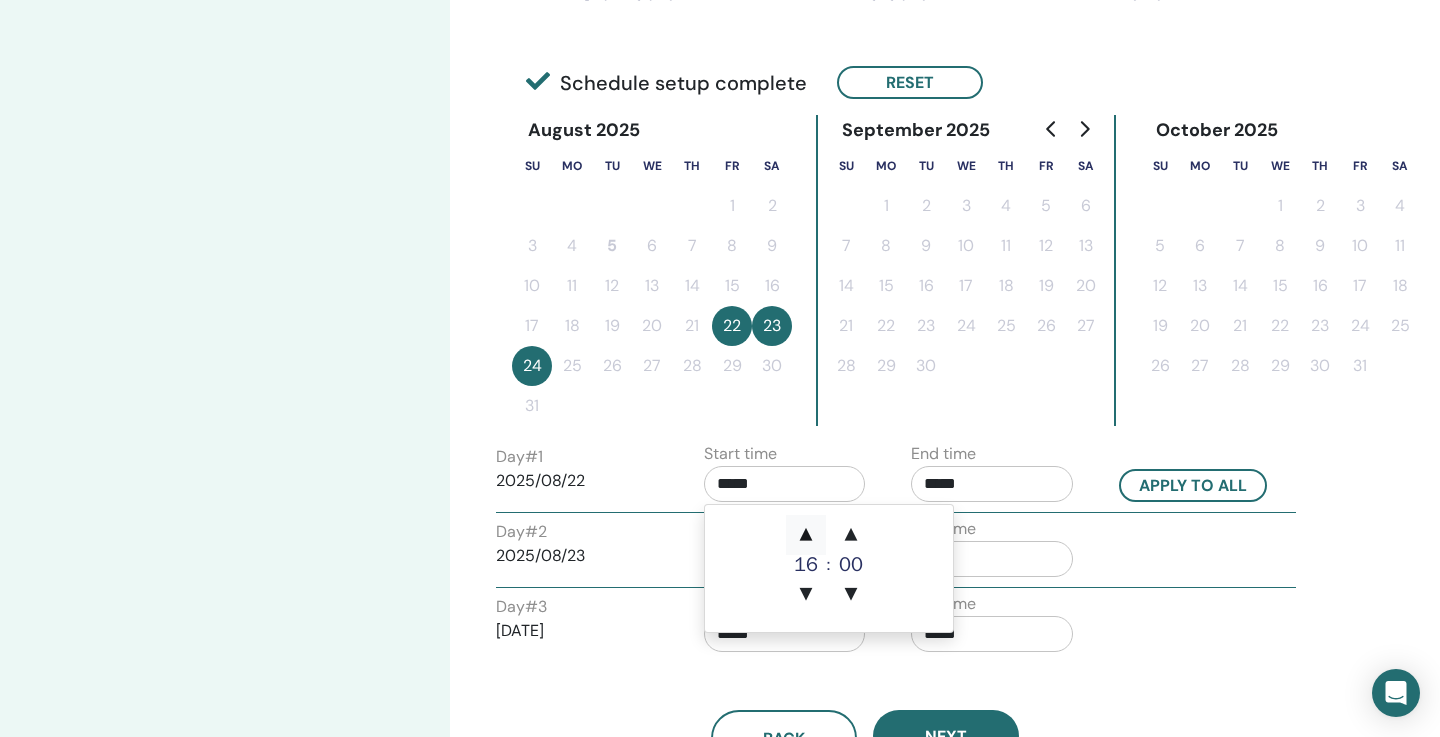 click on "▲" at bounding box center (806, 535) 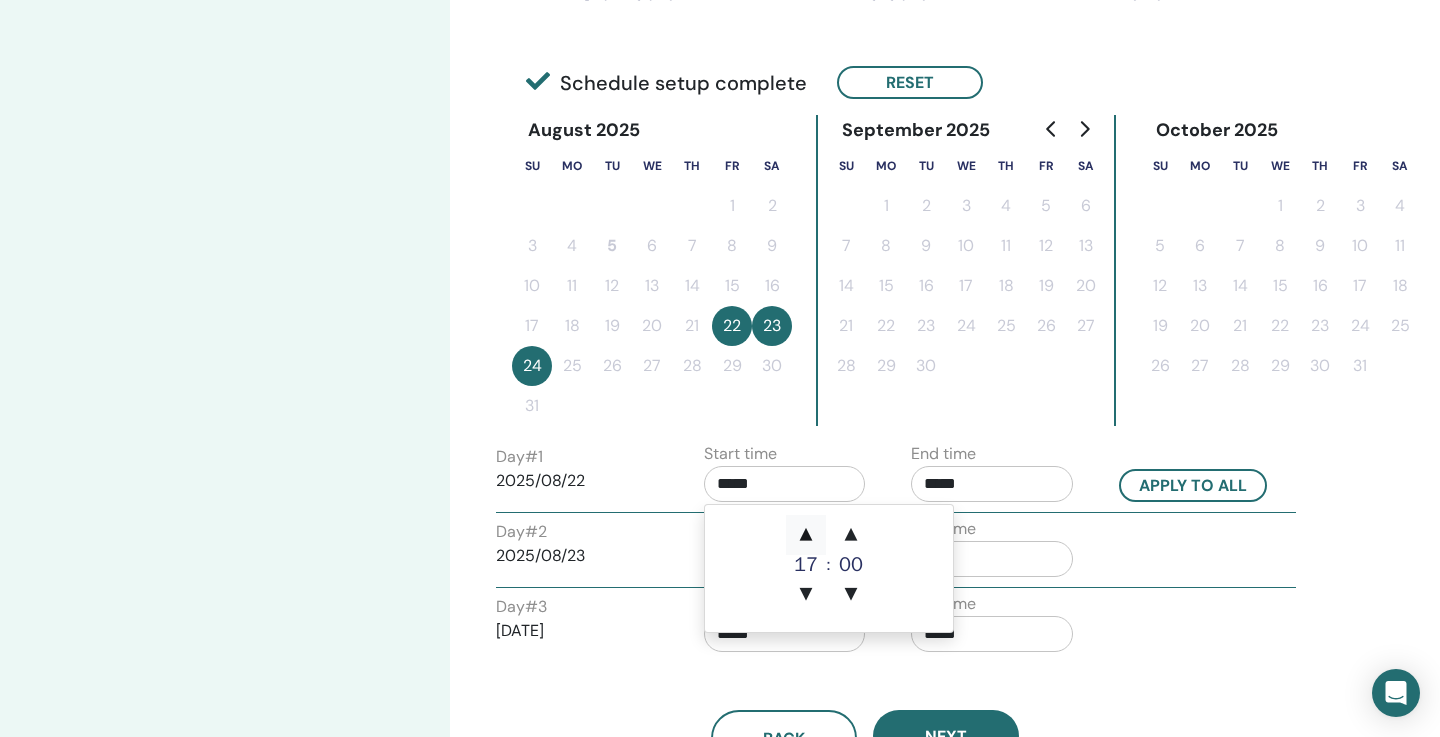 click on "▲" at bounding box center (806, 535) 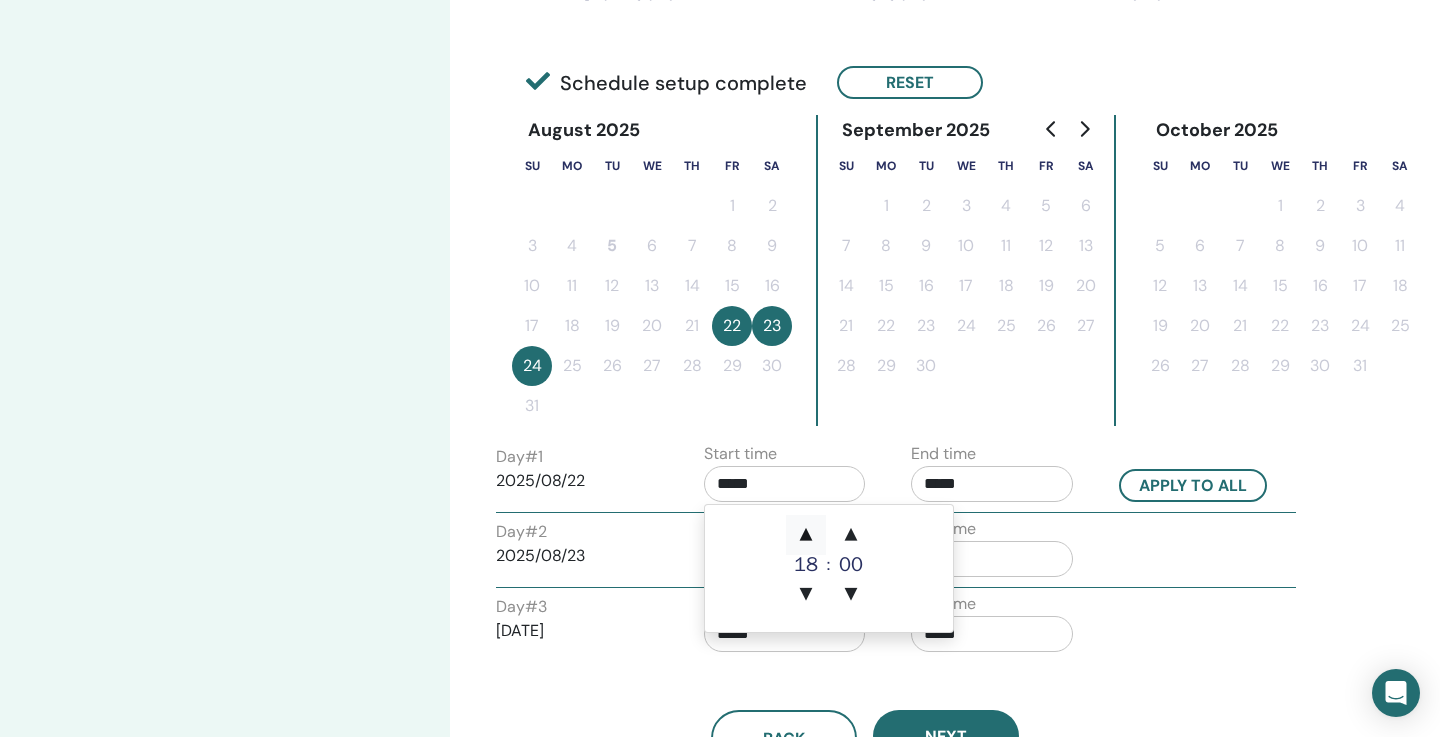 click on "▲" at bounding box center (806, 535) 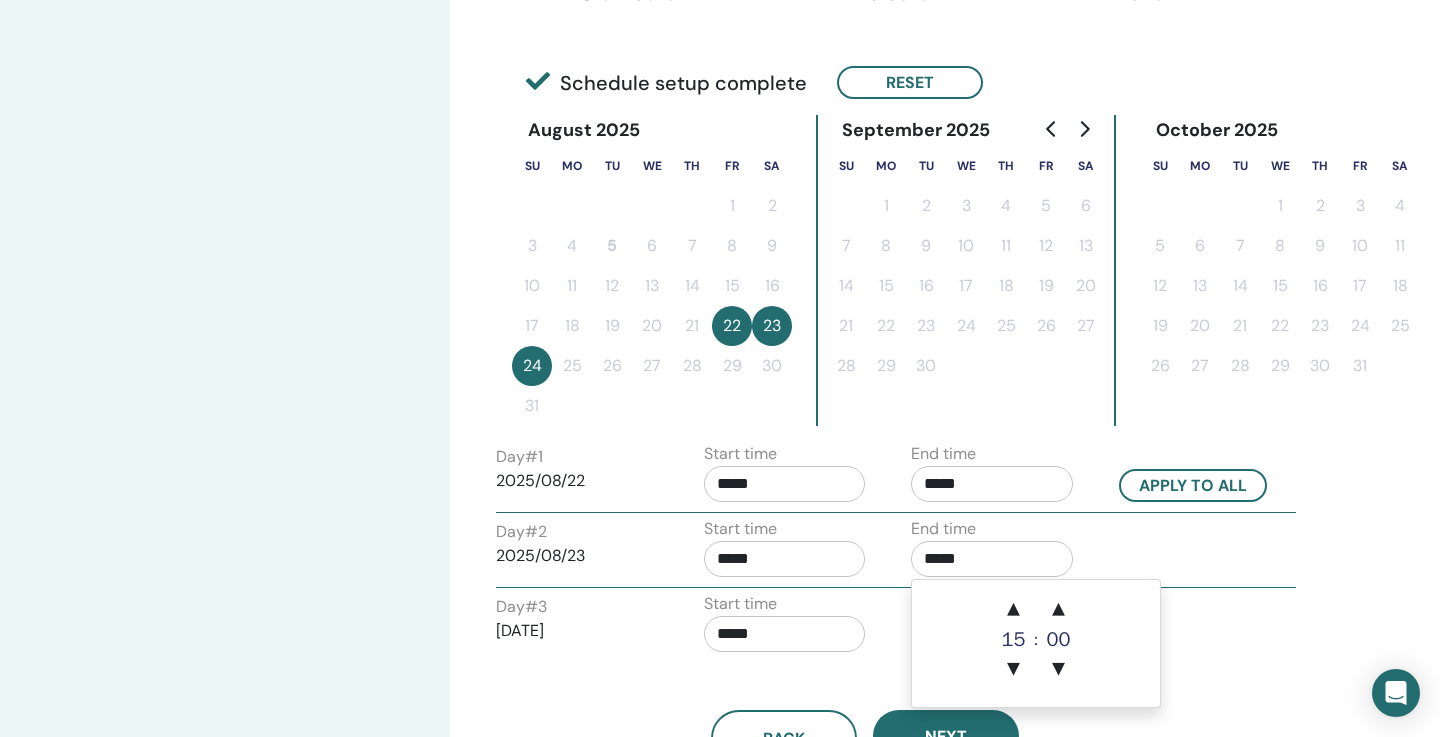 click on "*****" at bounding box center (992, 559) 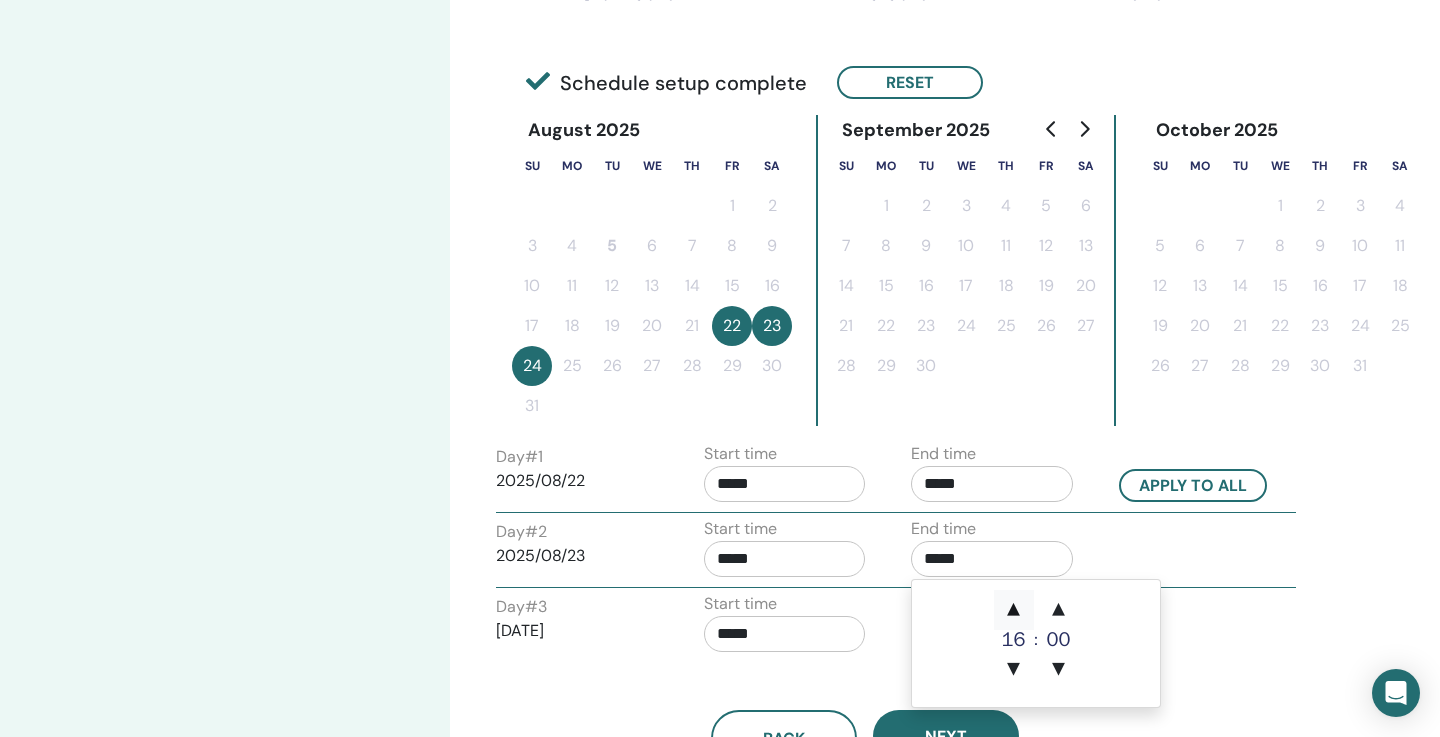 click on "▲" at bounding box center [1014, 610] 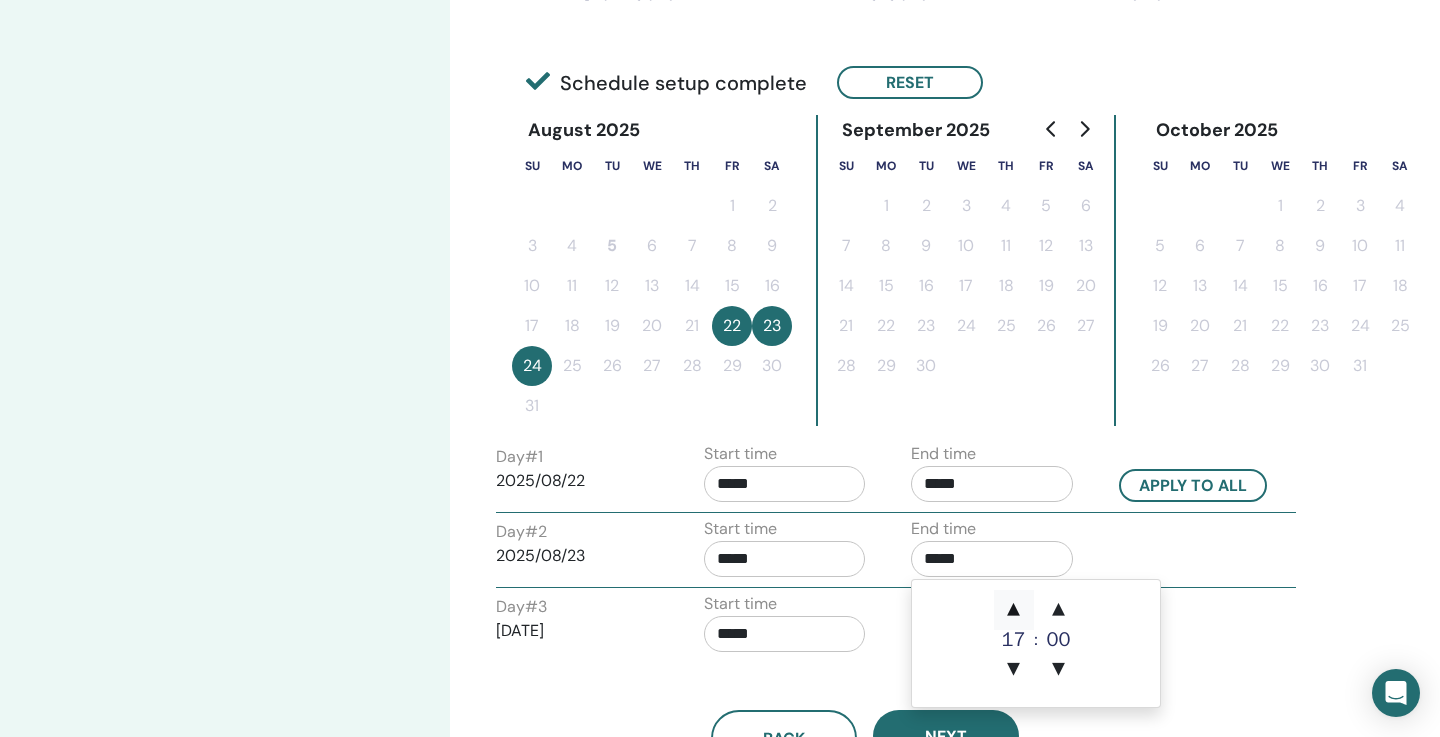click on "▲" at bounding box center (1014, 610) 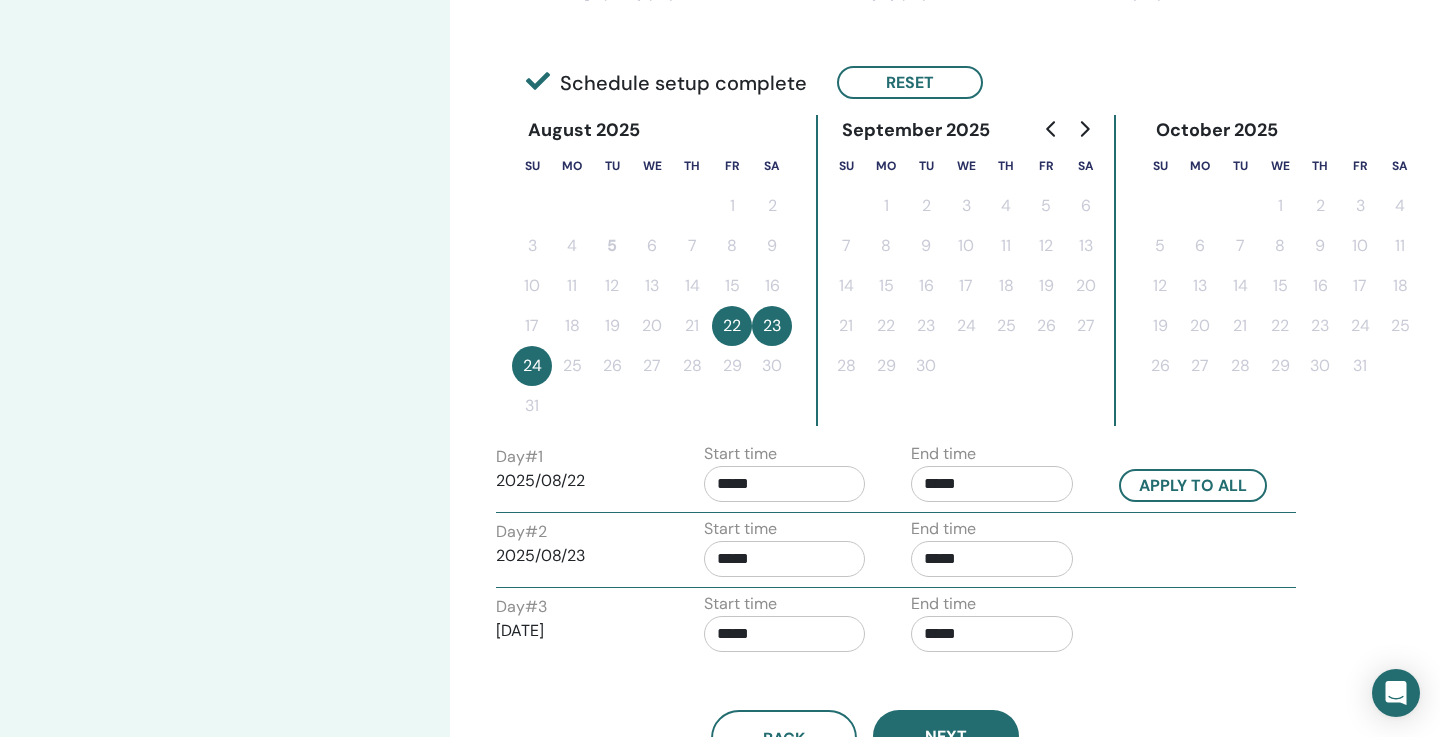 click on "Start time *****" at bounding box center (793, 627) 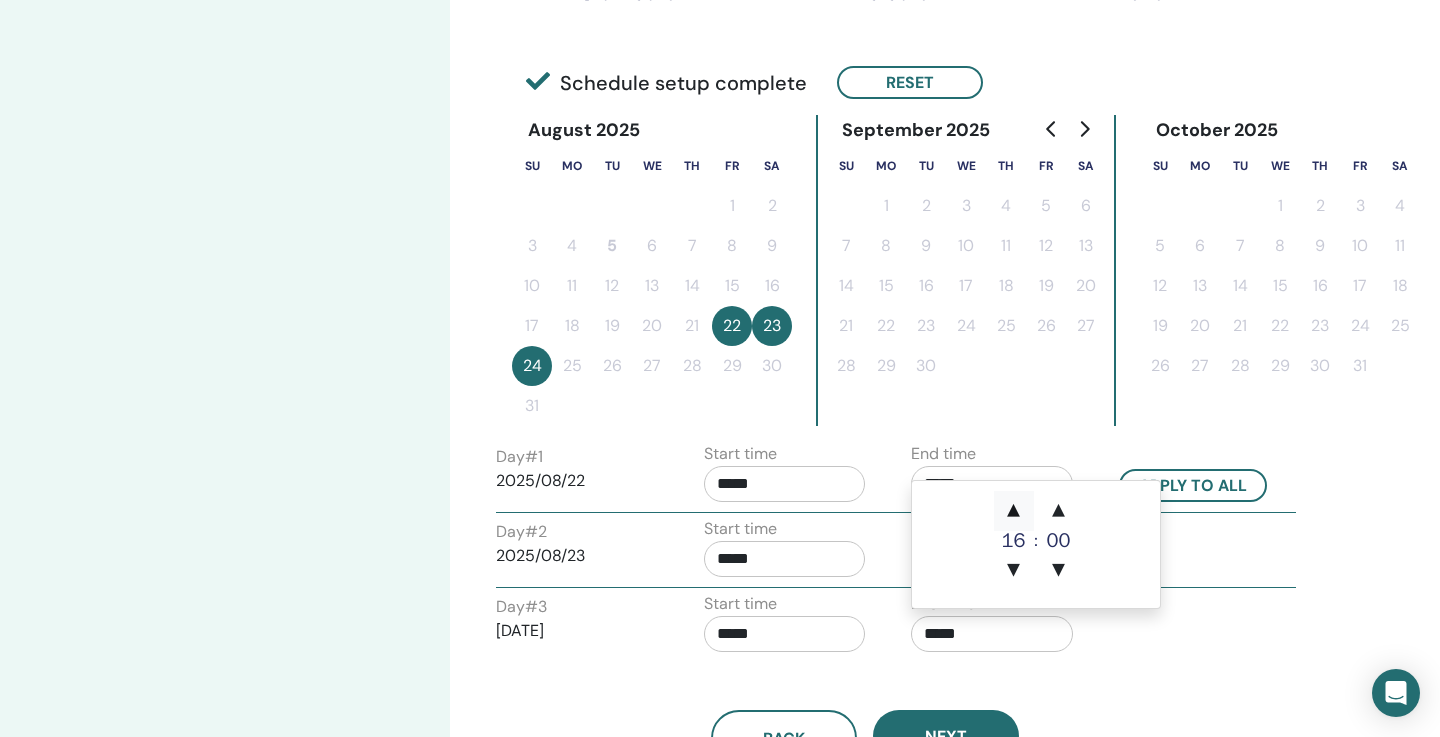 click on "▲" at bounding box center (1014, 511) 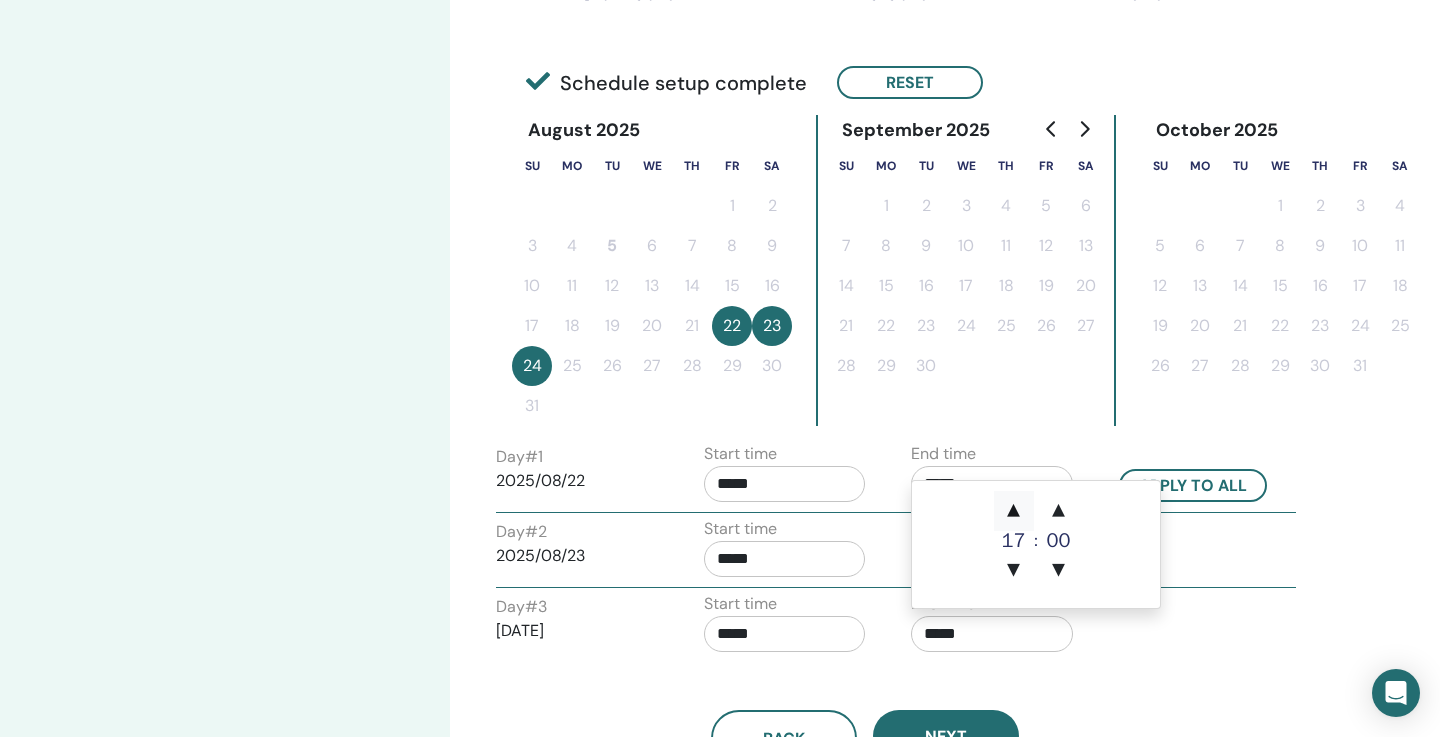 click on "▲" at bounding box center [1014, 511] 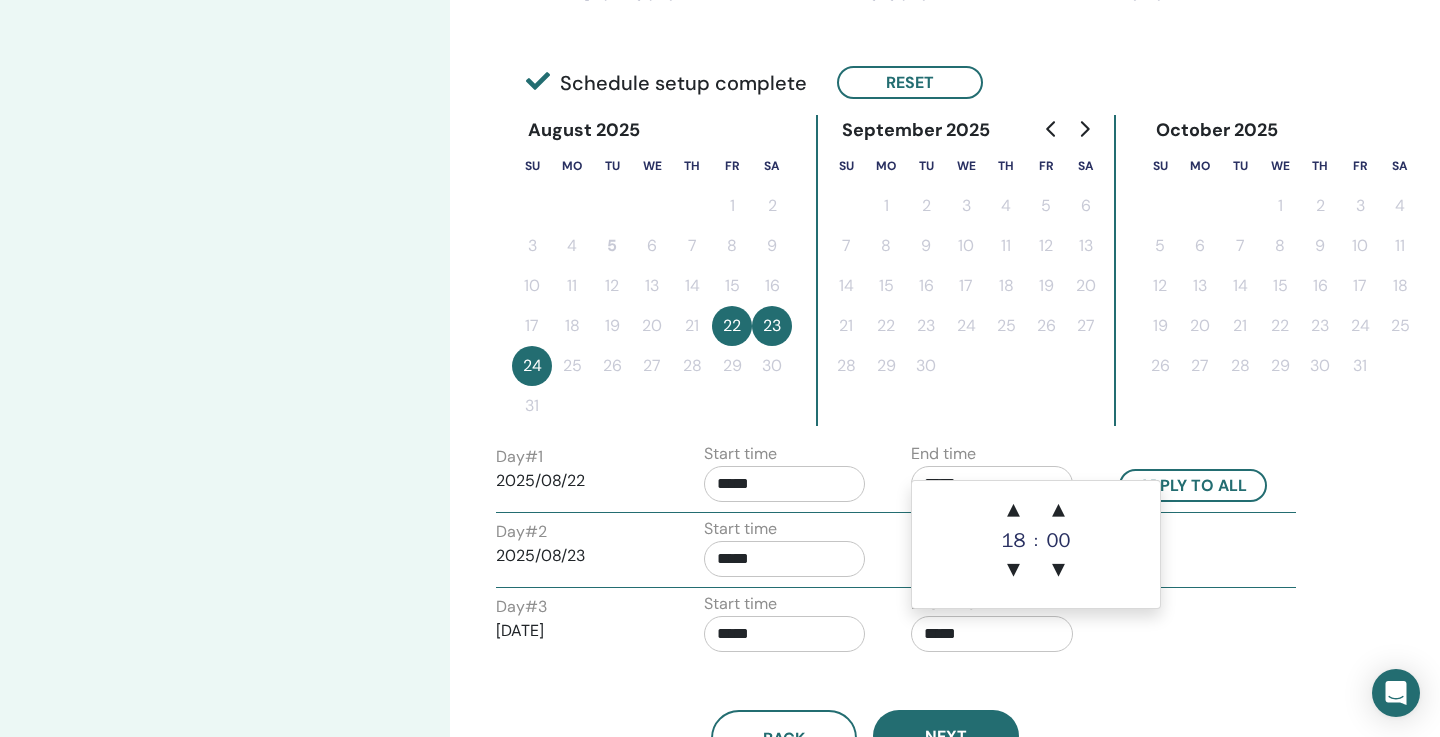 click on "Day  # 3 2025/08/24 Start time ***** End time *****" at bounding box center (896, 627) 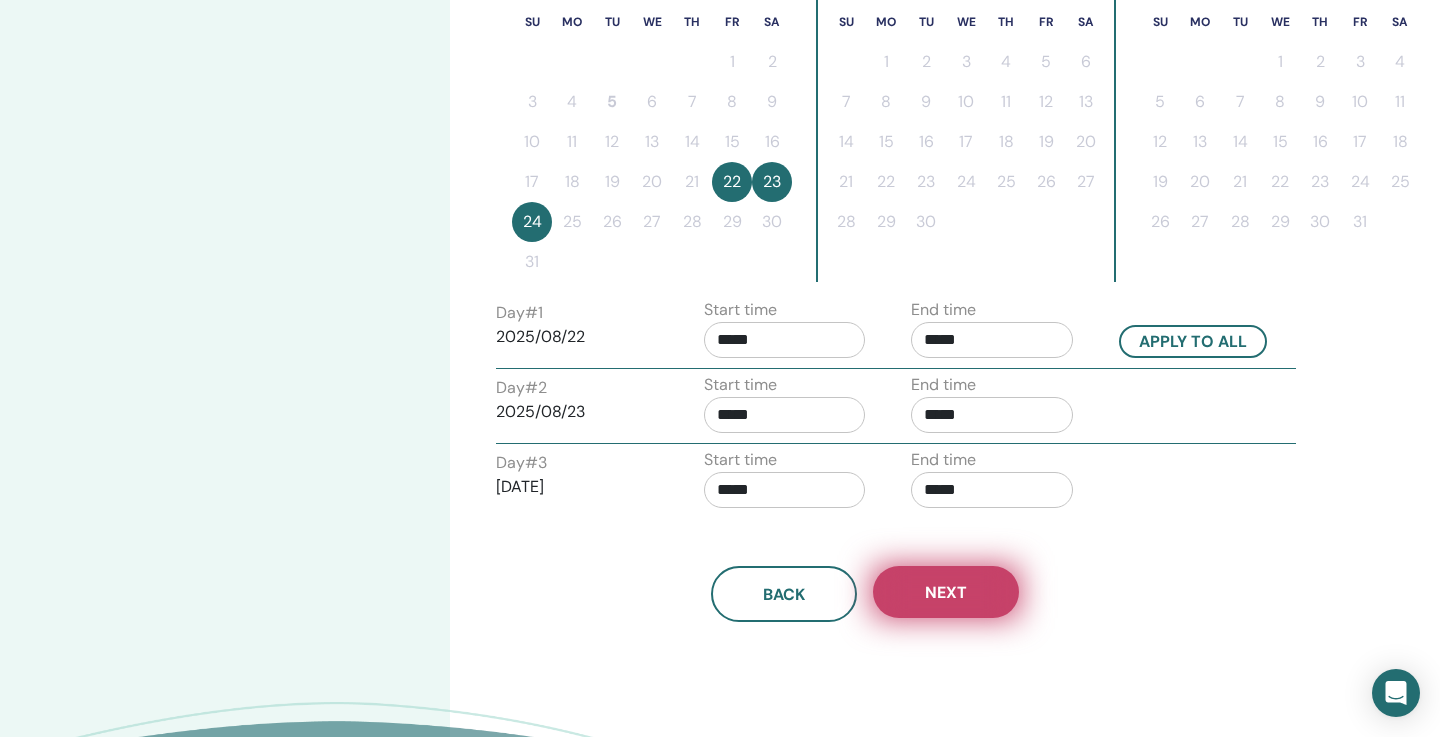 click on "Next" at bounding box center (946, 592) 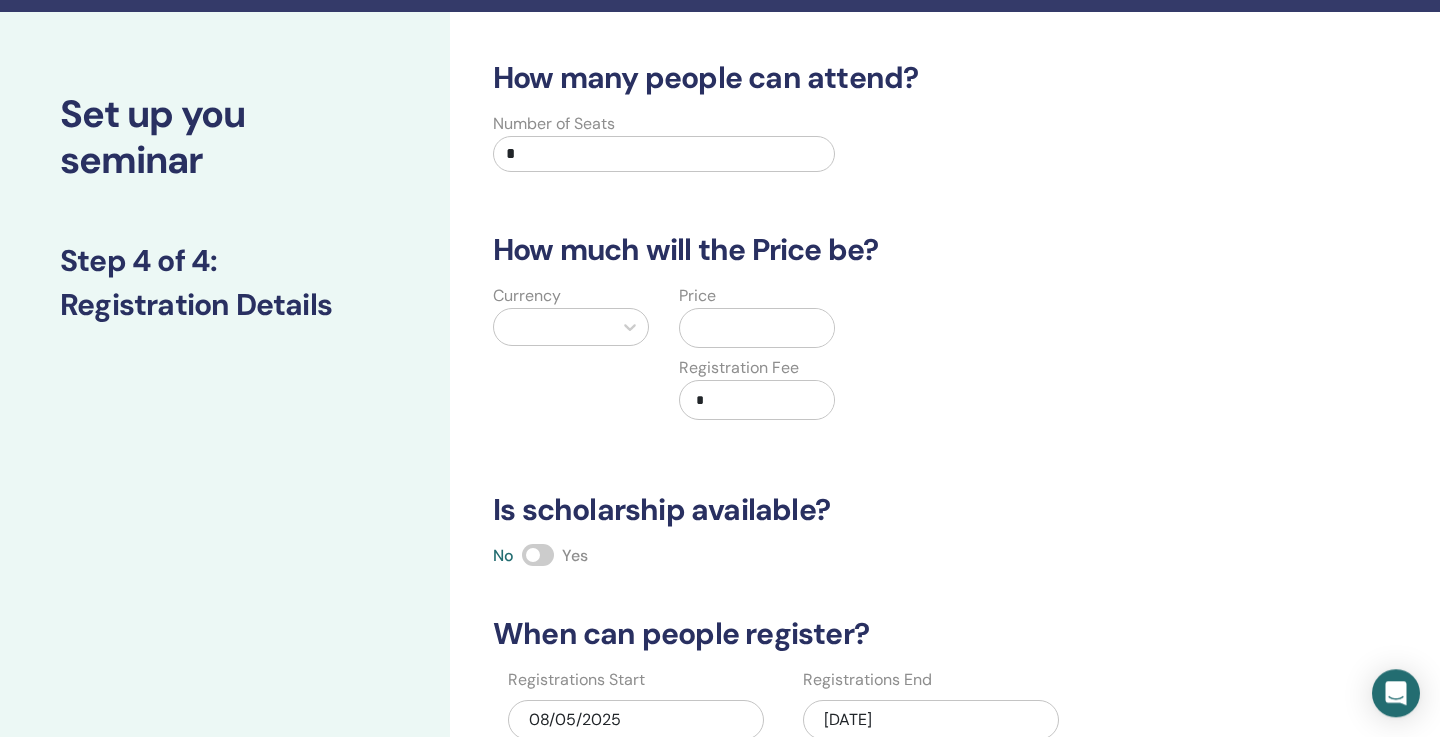 scroll, scrollTop: 0, scrollLeft: 0, axis: both 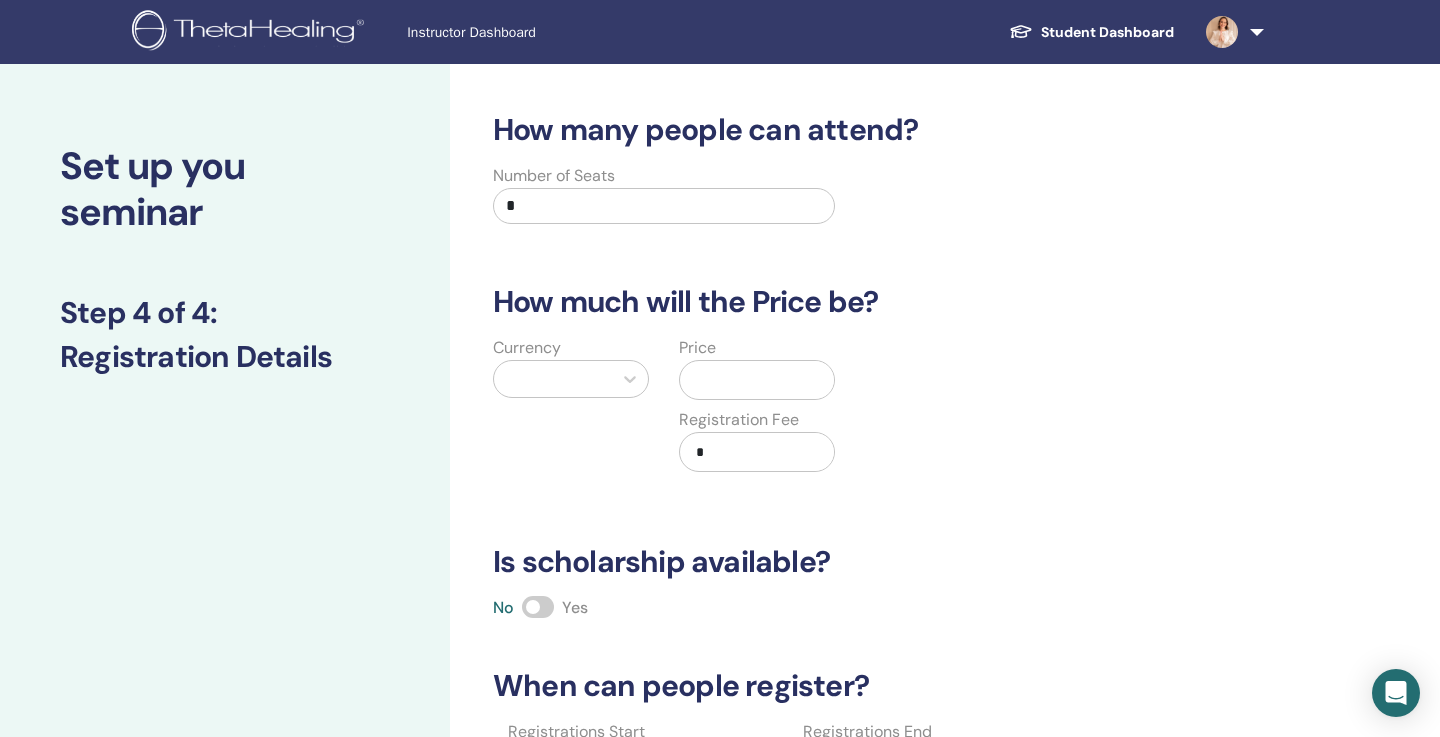 click on "Number of Seats" at bounding box center (554, 176) 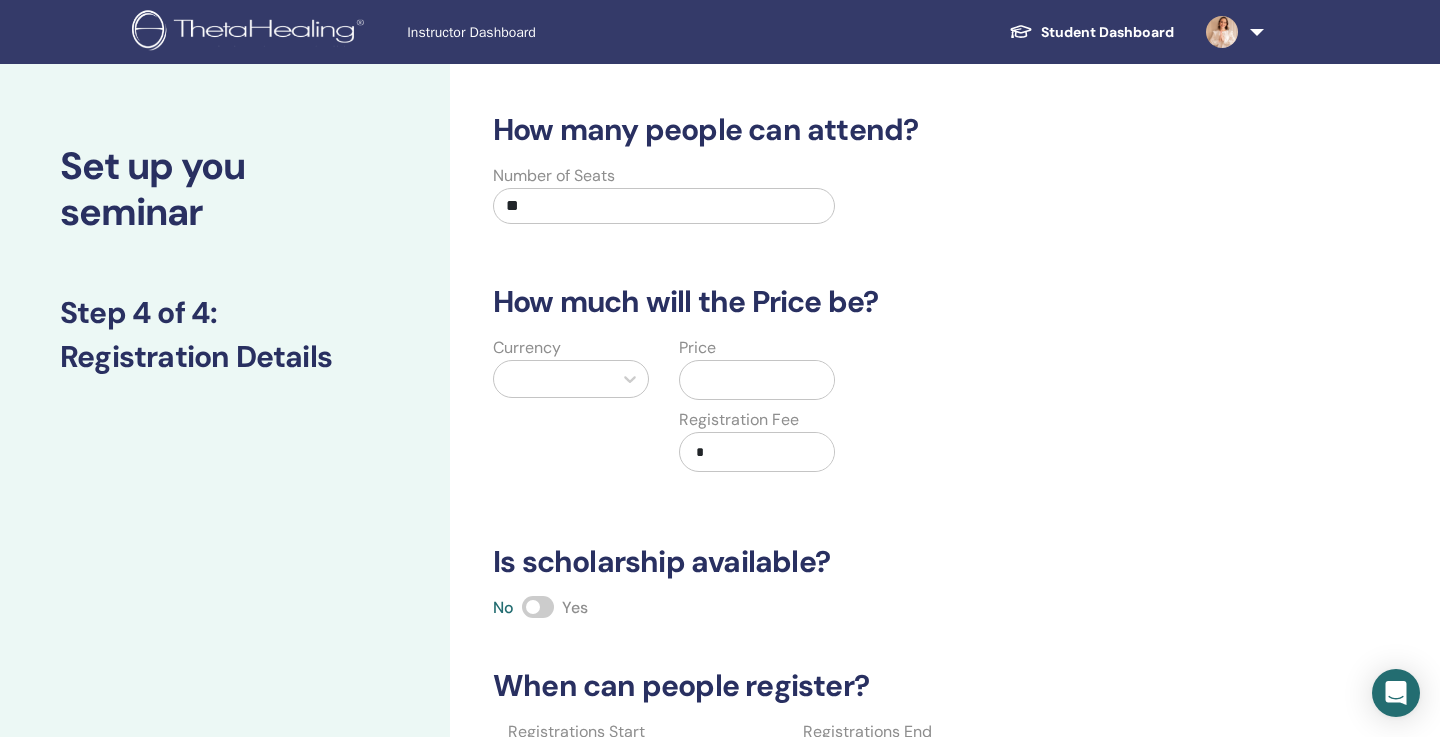 type on "**" 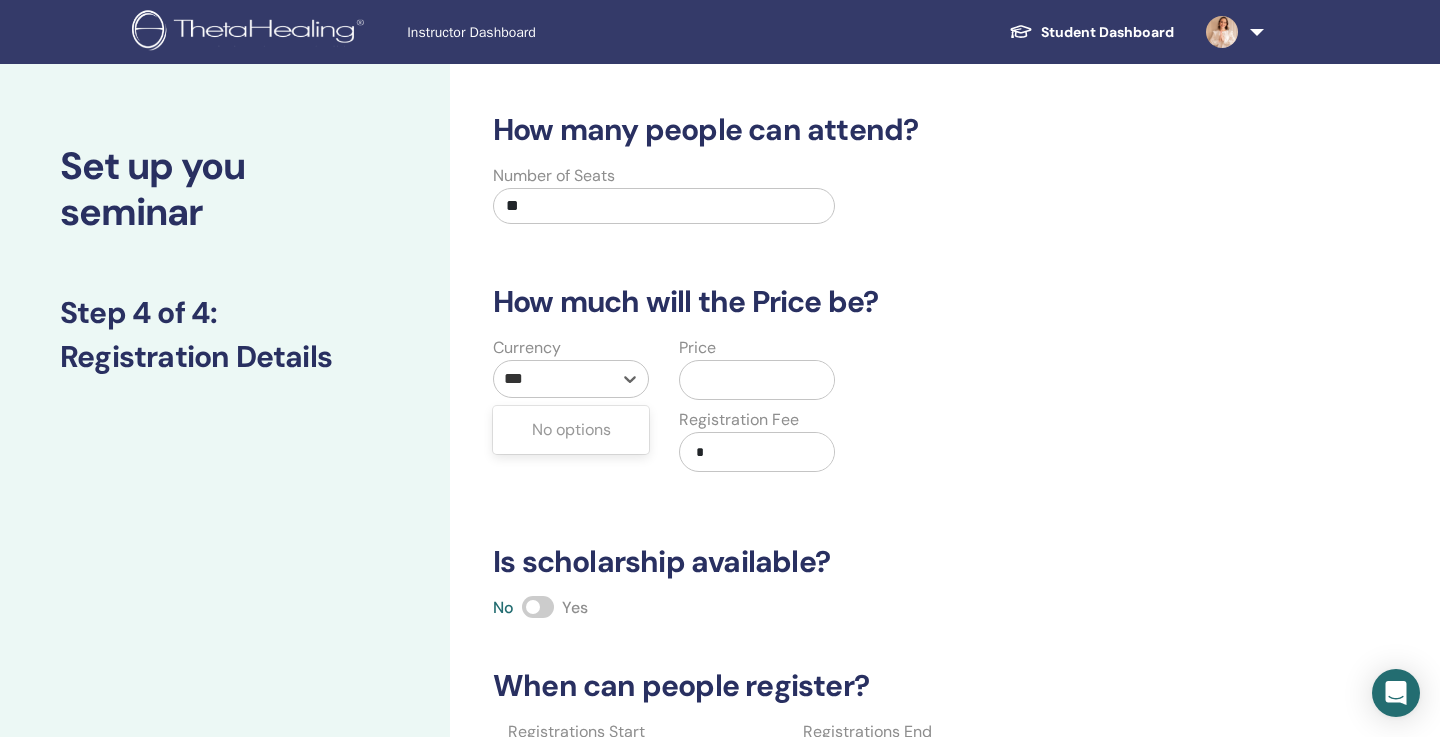 type on "**" 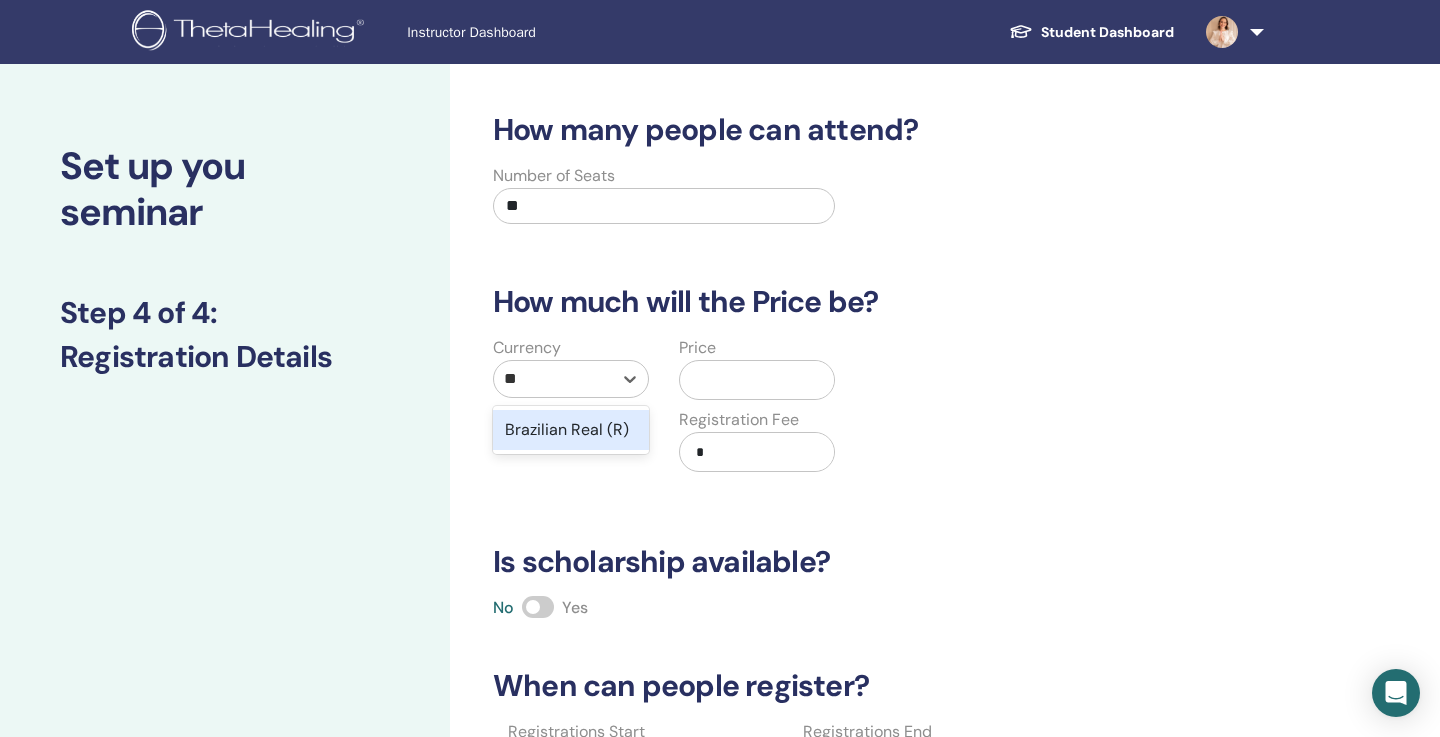 click on "Brazilian Real (R)" at bounding box center [571, 430] 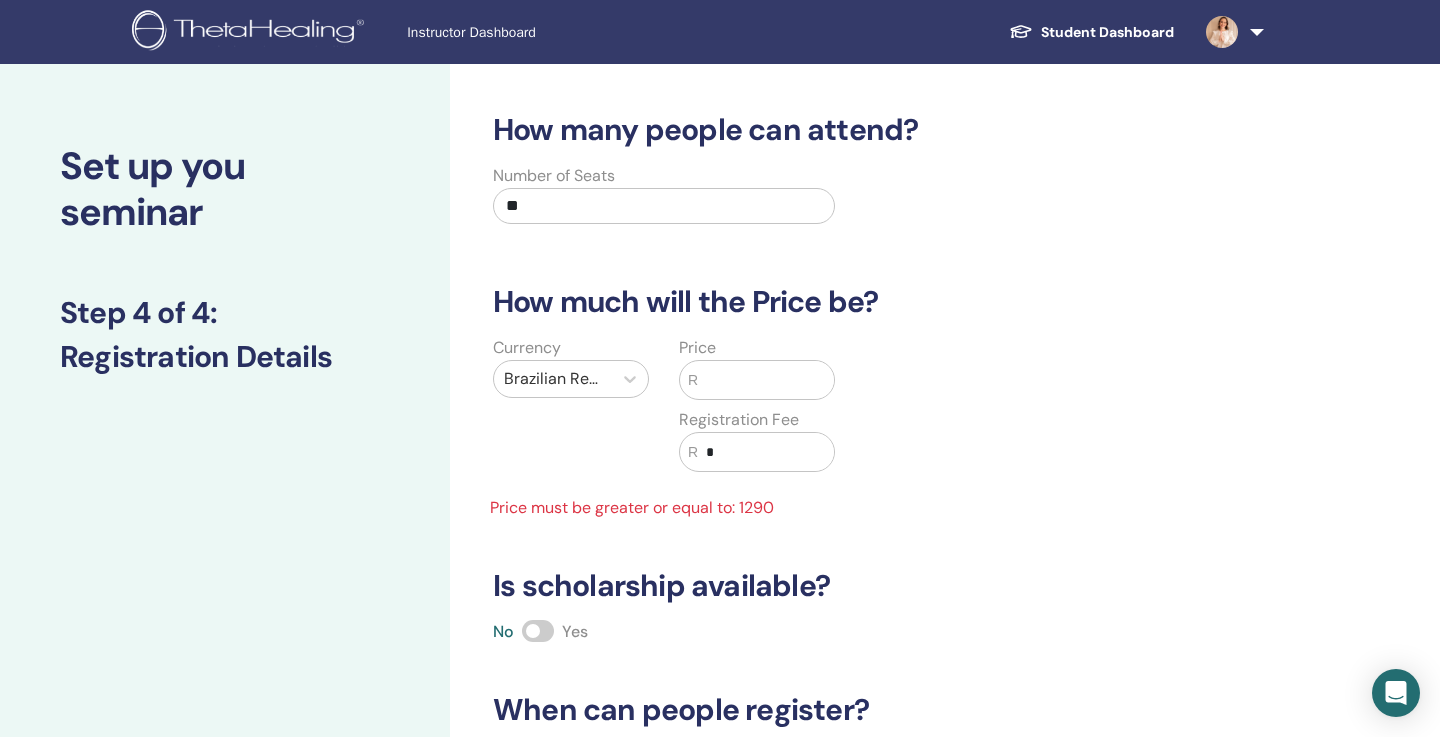 click at bounding box center (766, 380) 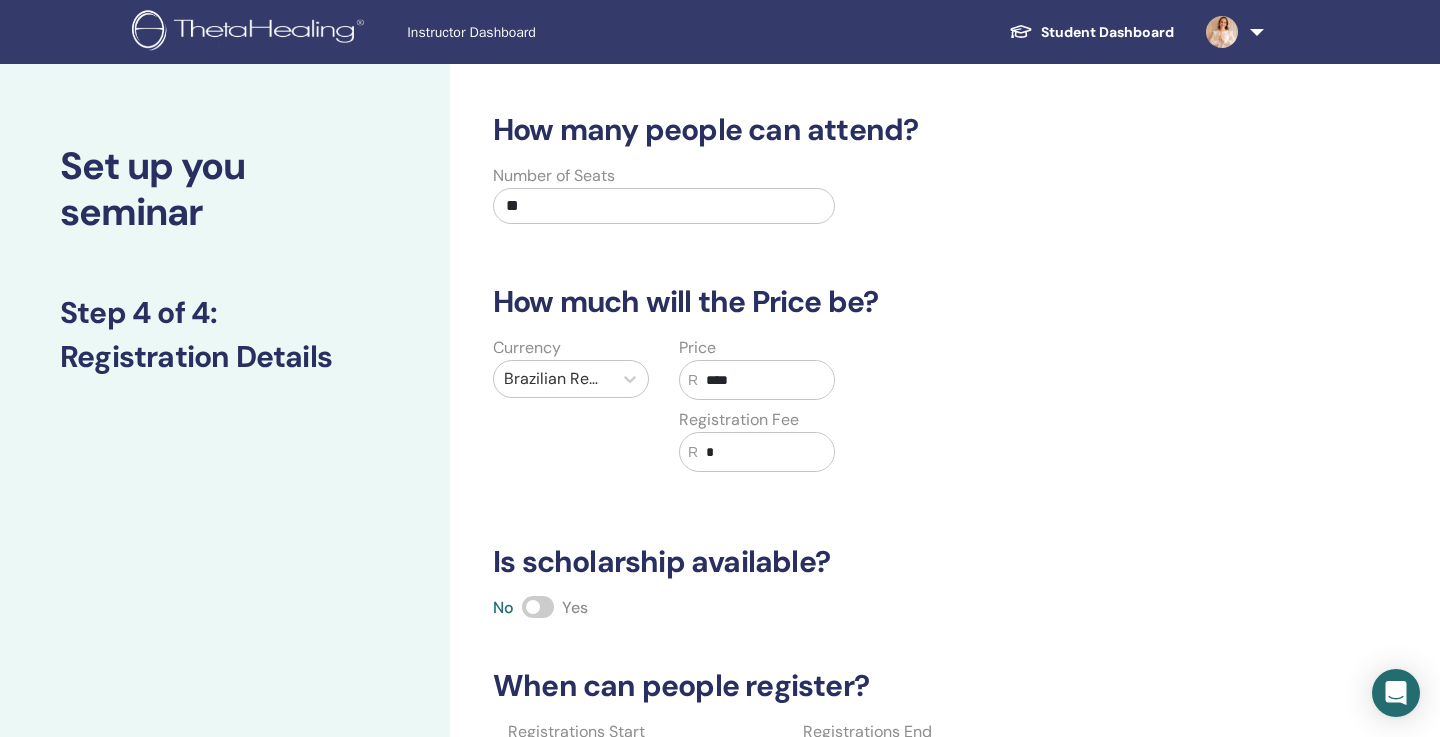type on "****" 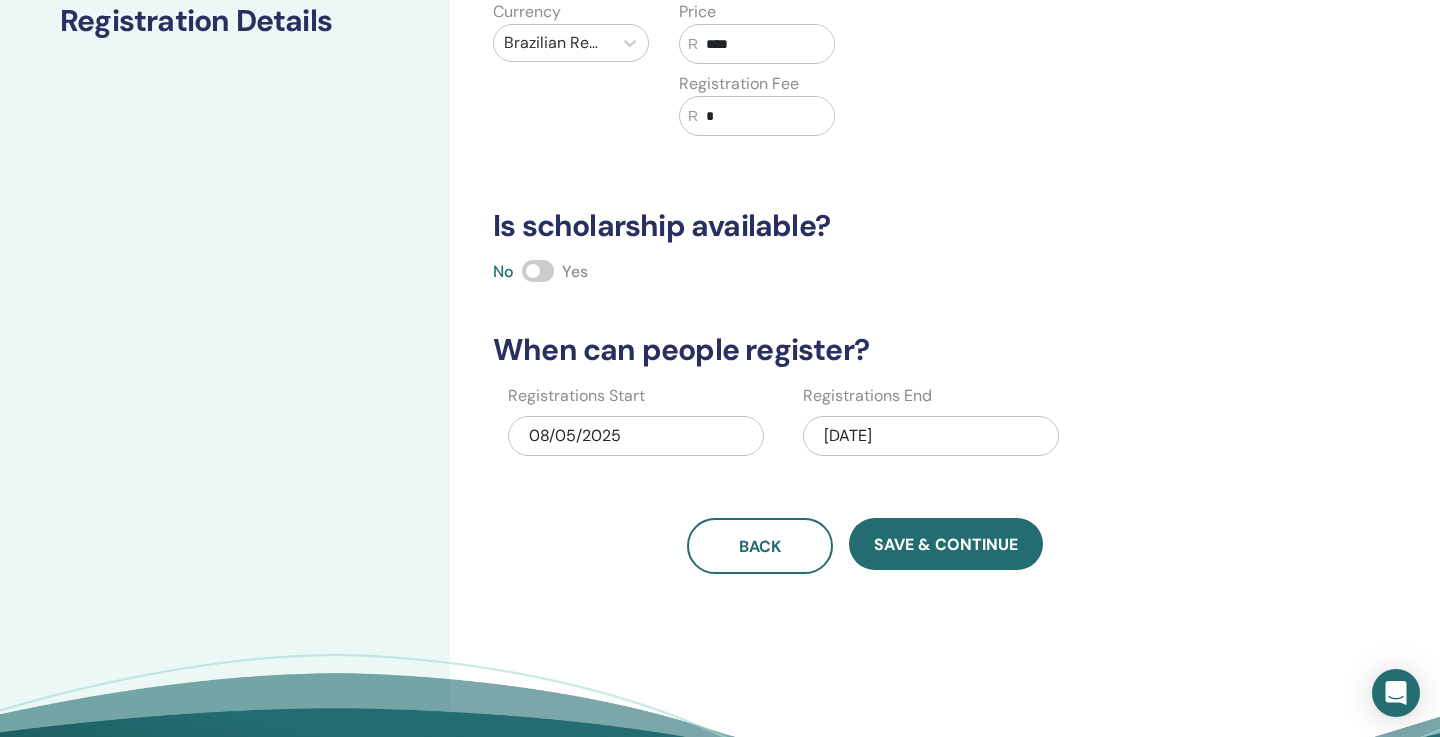 scroll, scrollTop: 384, scrollLeft: 0, axis: vertical 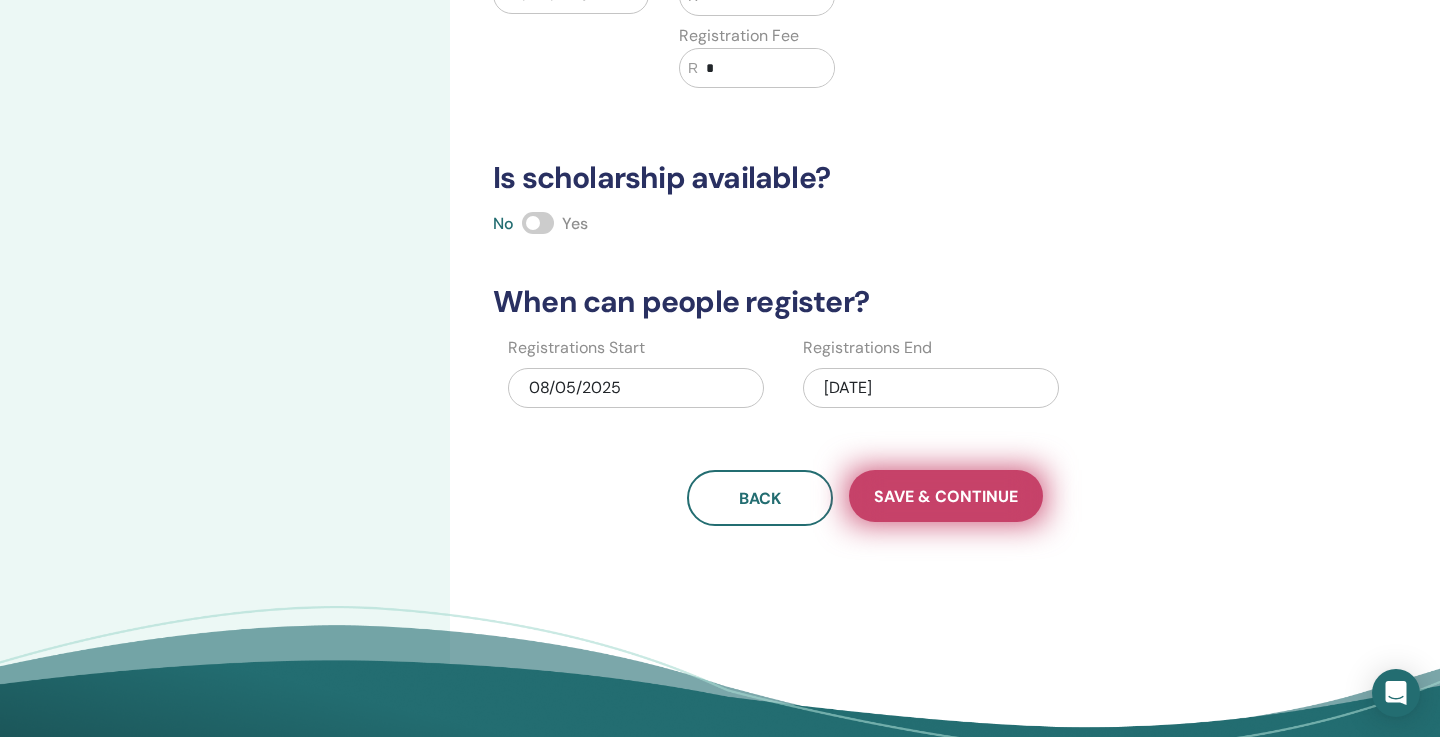 click on "Save & Continue" at bounding box center [946, 496] 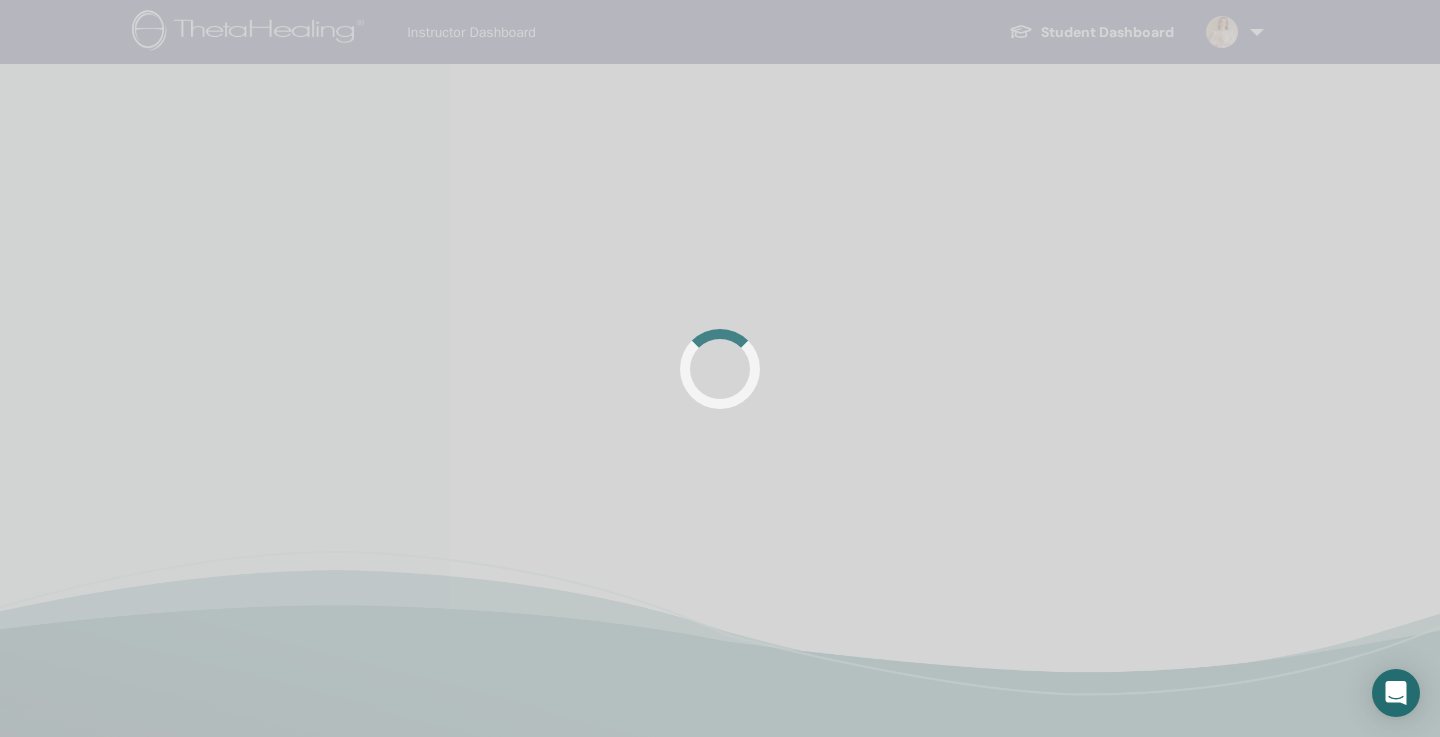 scroll, scrollTop: 0, scrollLeft: 0, axis: both 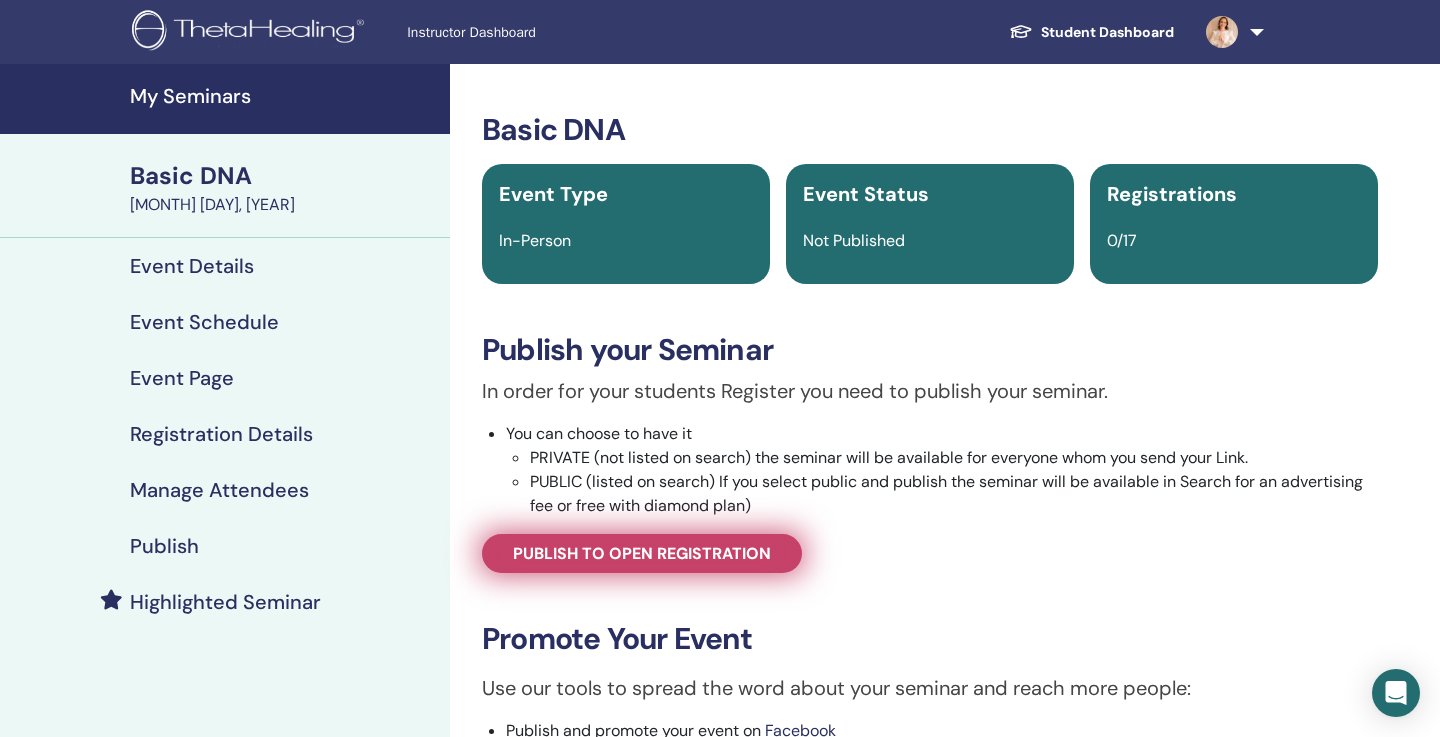 click on "Publish to open registration" at bounding box center [642, 553] 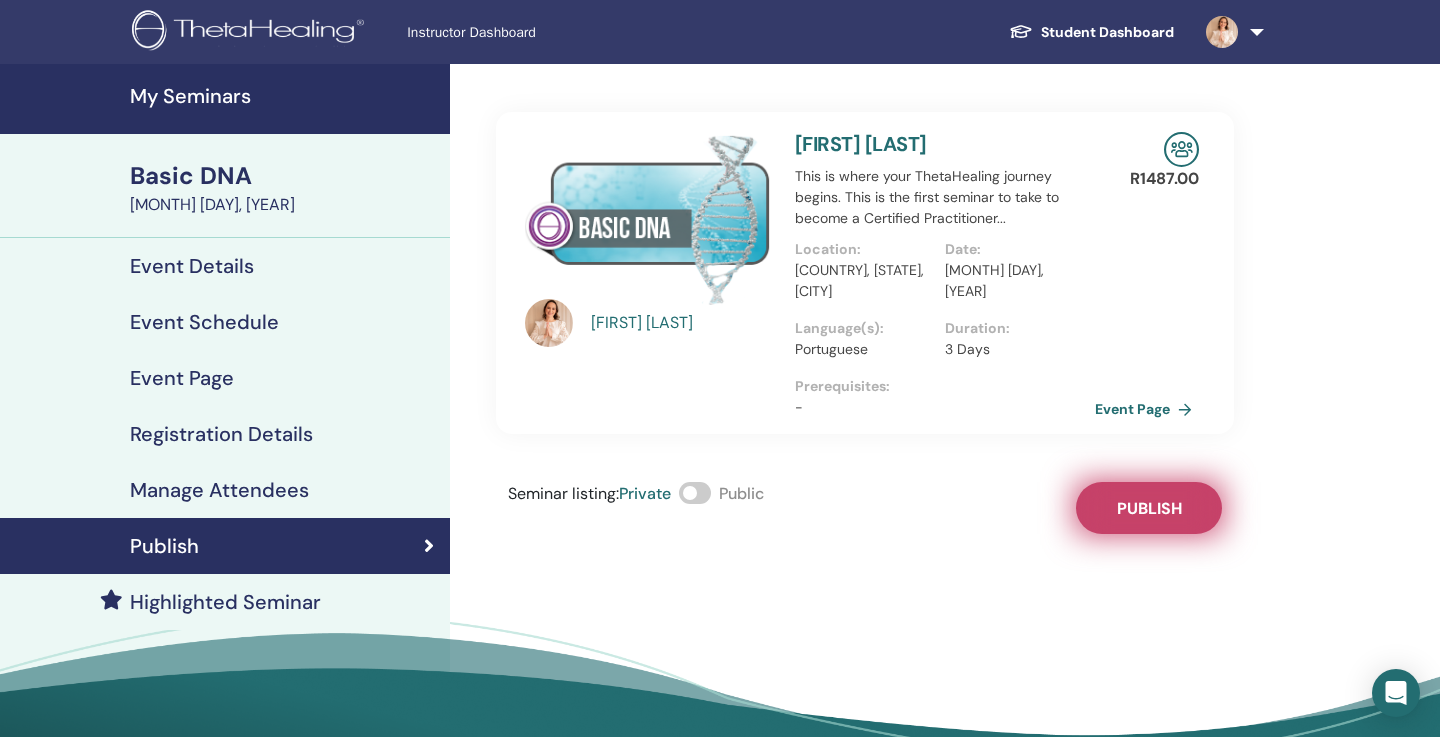 click on "Publish" at bounding box center [1149, 508] 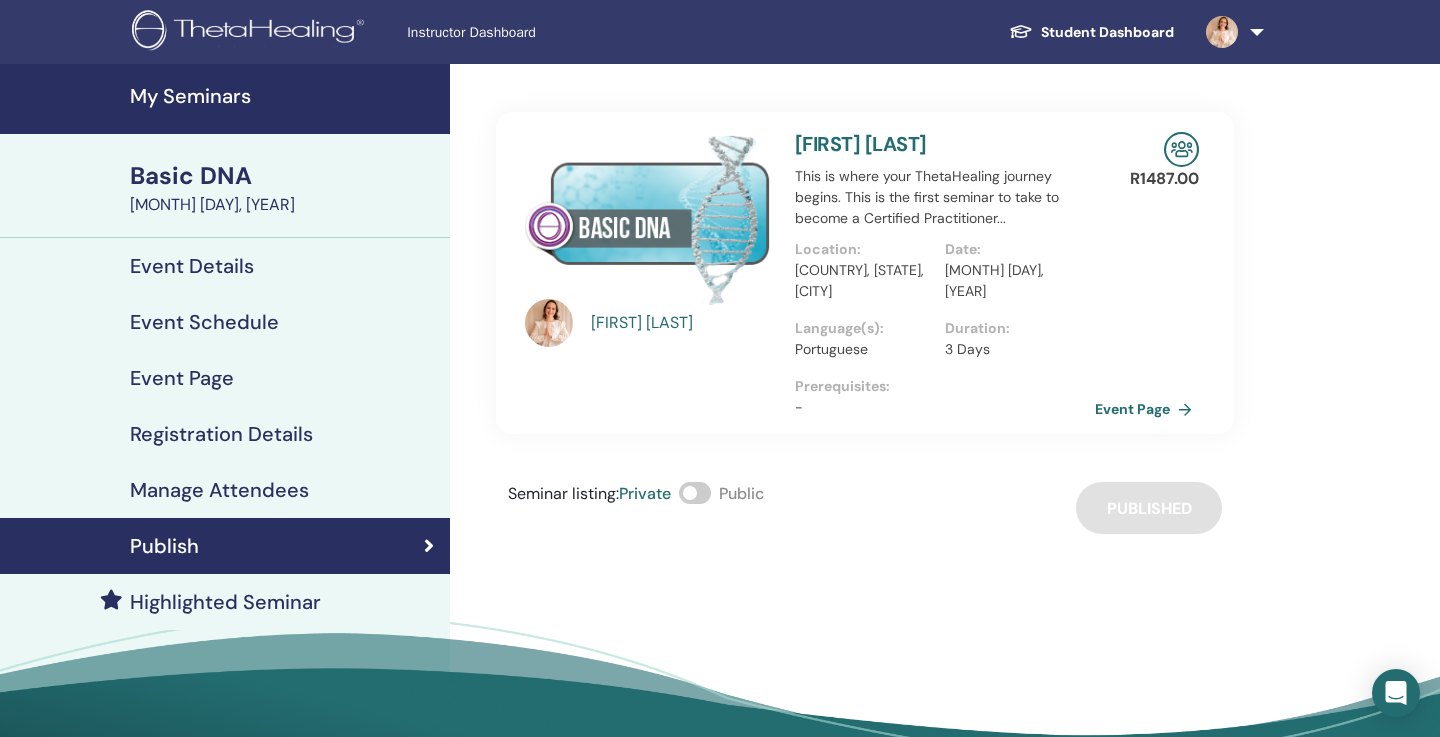 click on "My Seminars" at bounding box center [284, 96] 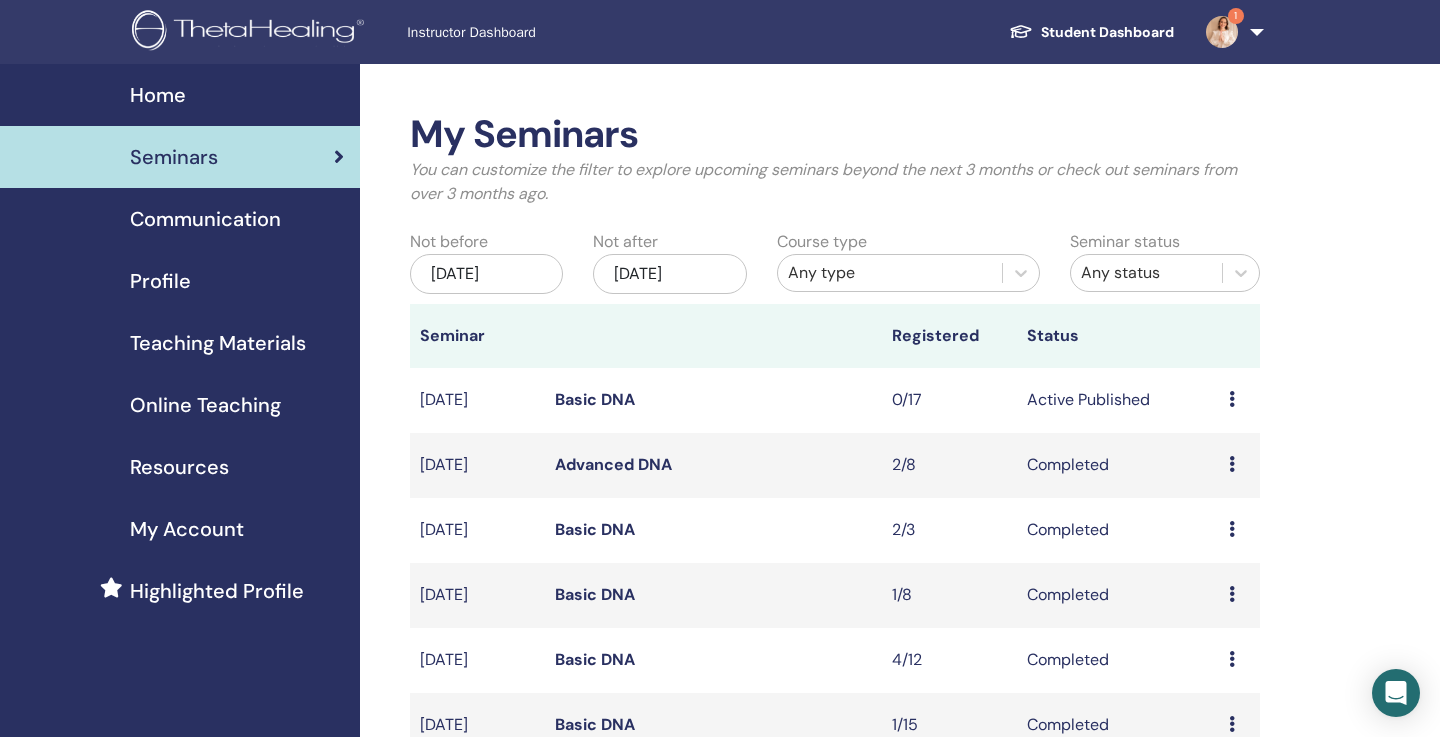 scroll, scrollTop: 0, scrollLeft: 0, axis: both 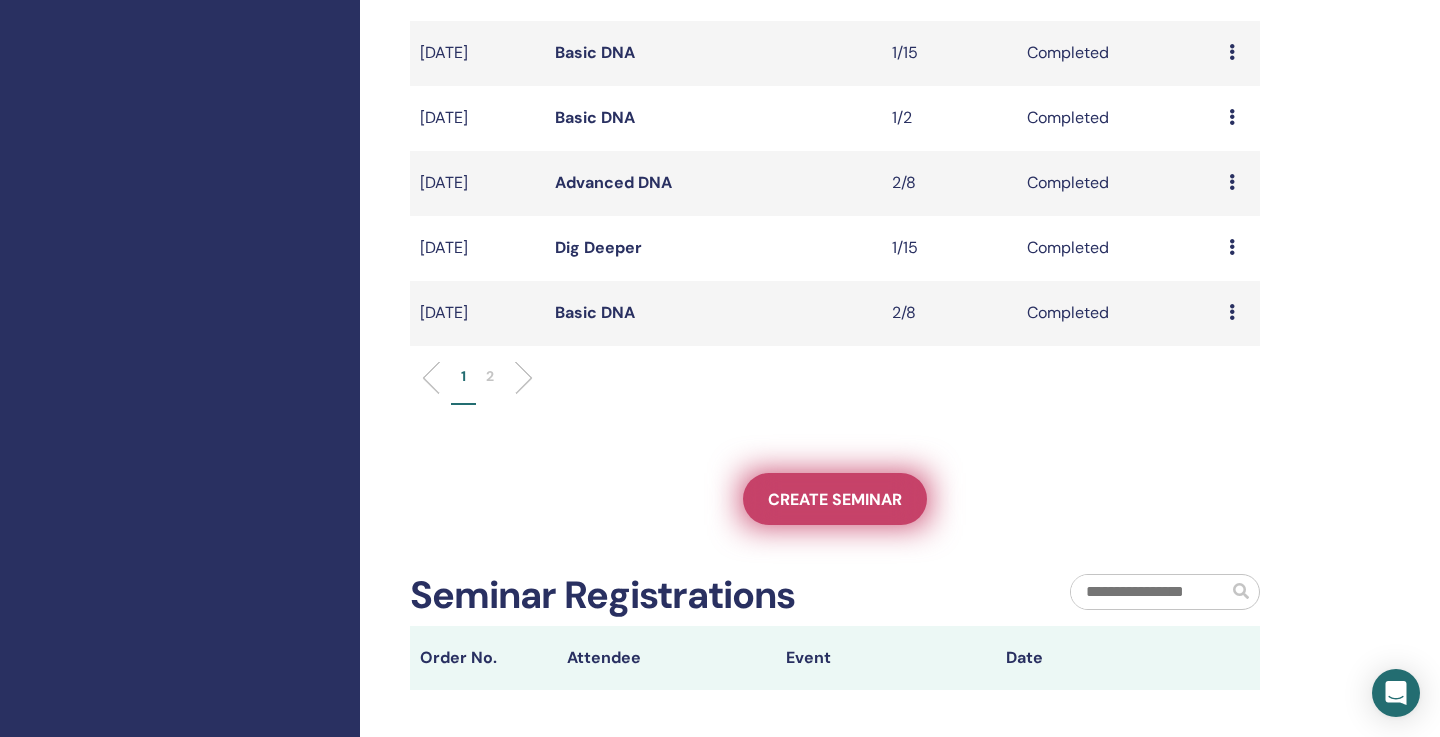 click on "Create seminar" at bounding box center (835, 499) 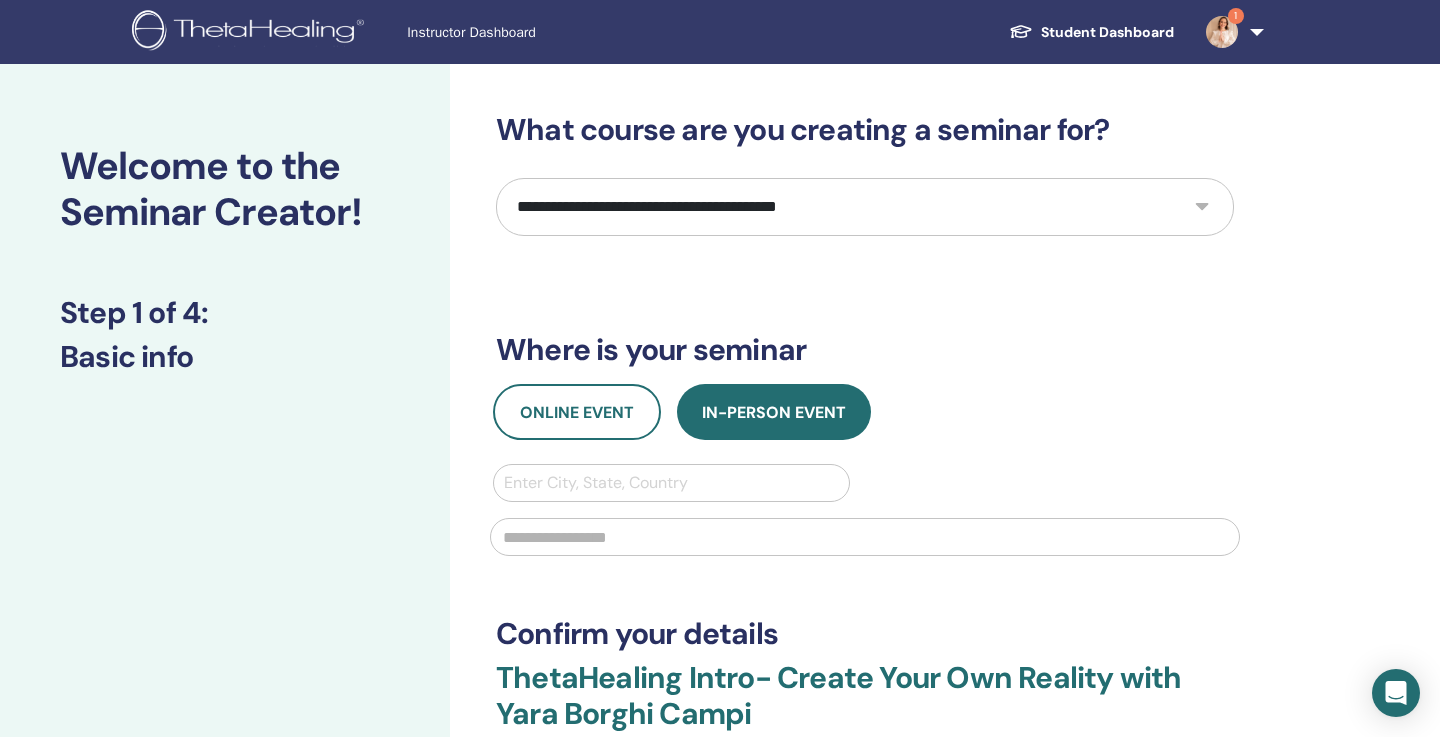 scroll, scrollTop: 0, scrollLeft: 0, axis: both 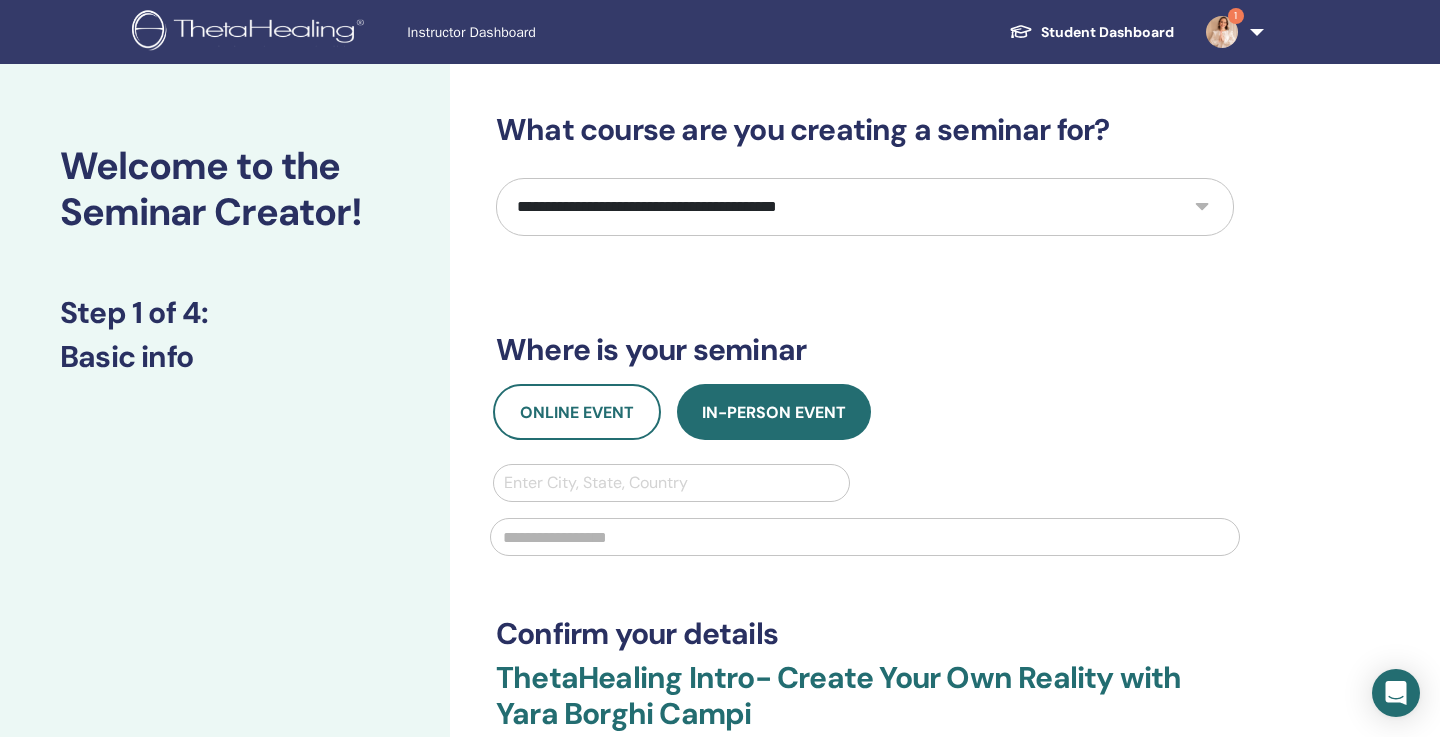 select on "*" 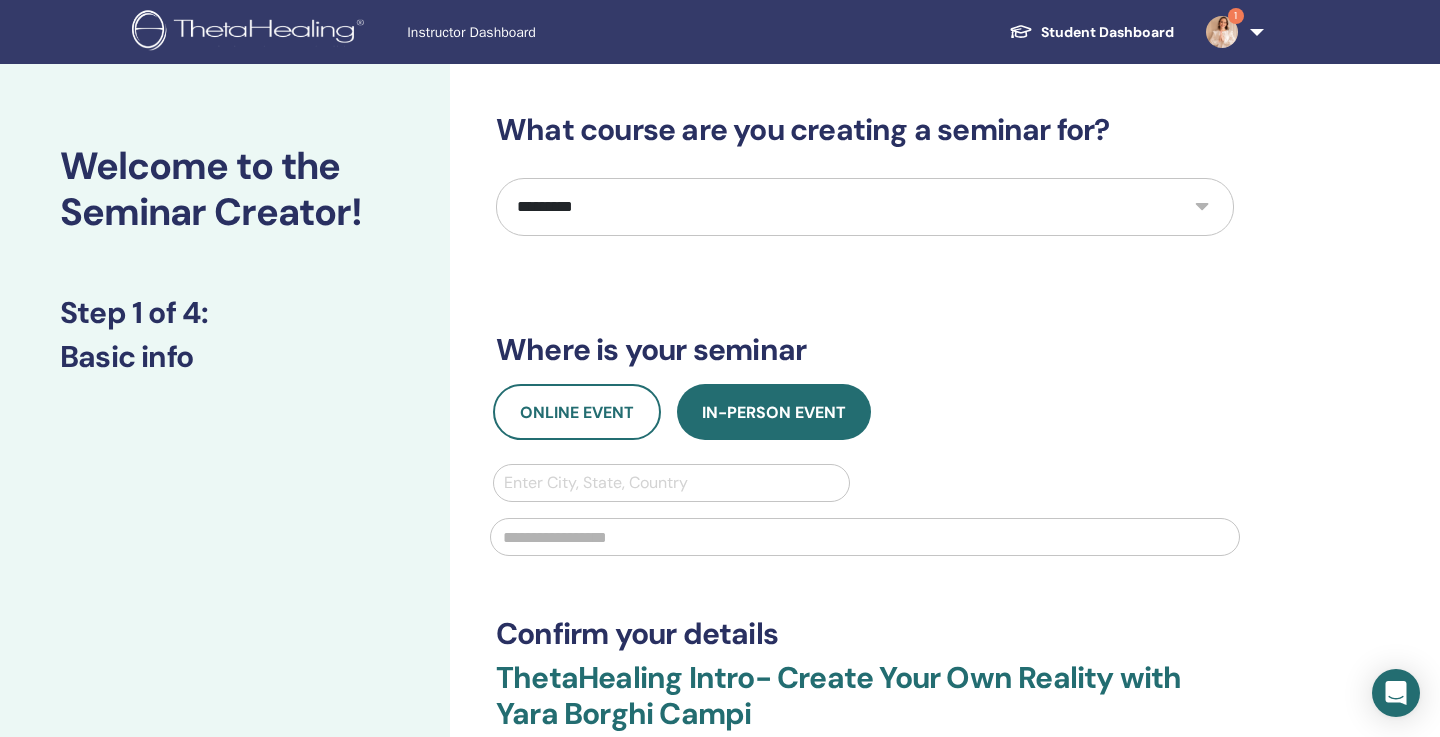 click on "*********" at bounding box center (0, 0) 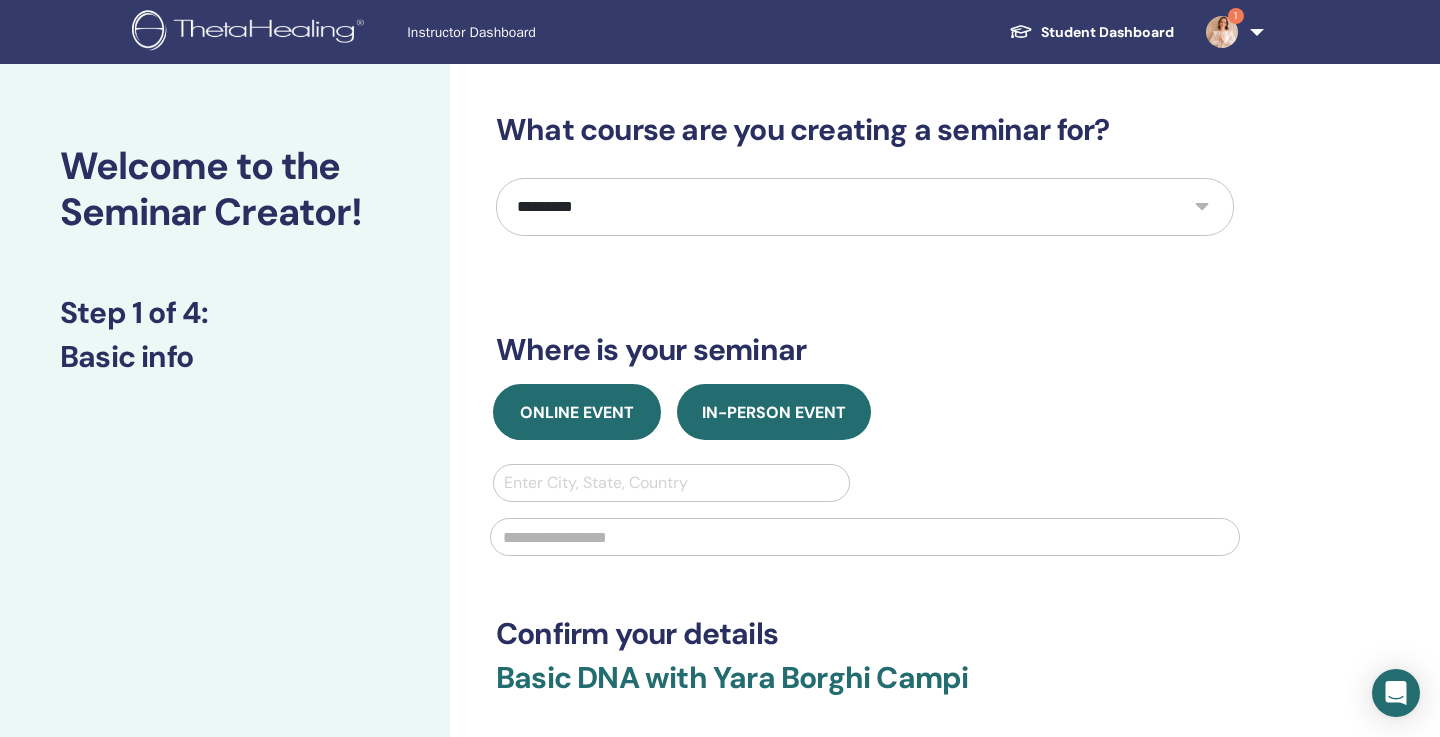 click on "Online Event" at bounding box center (577, 412) 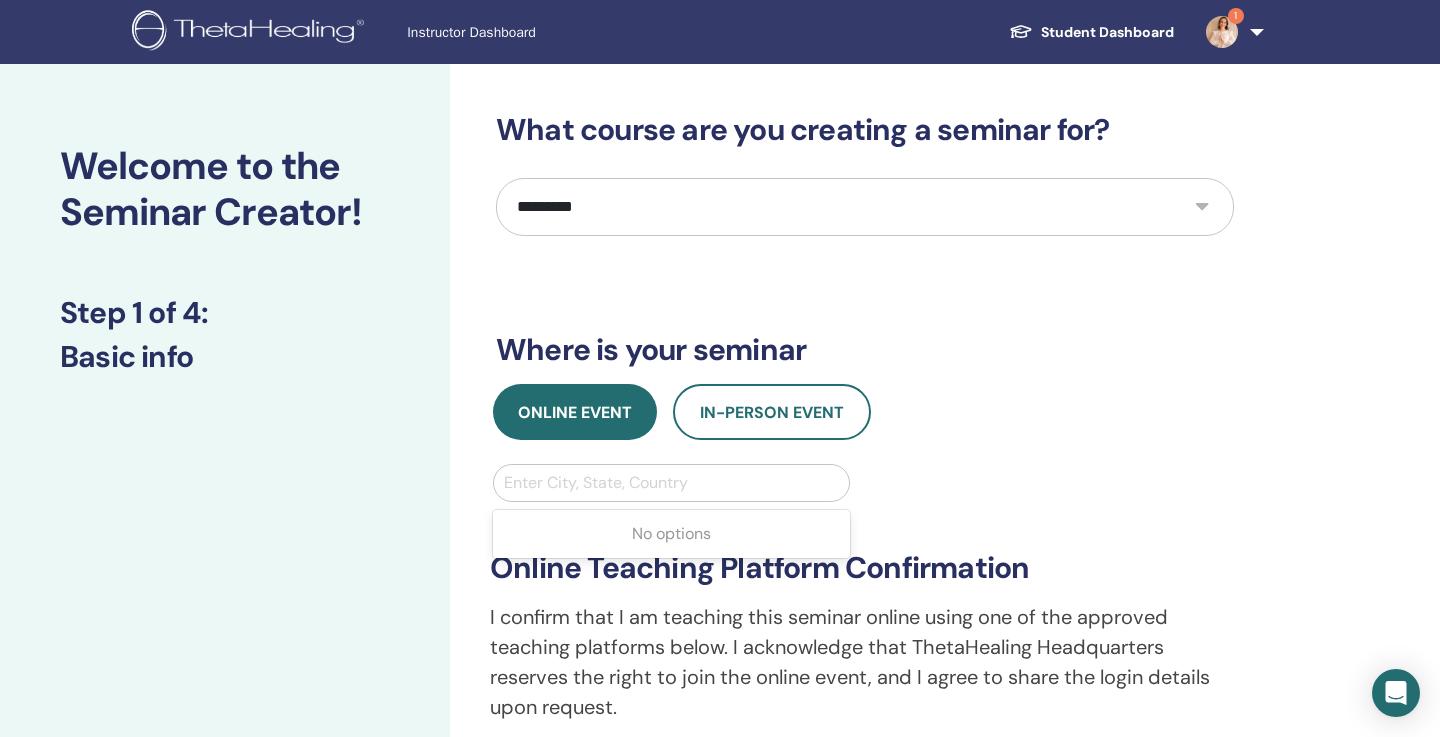 click at bounding box center [671, 483] 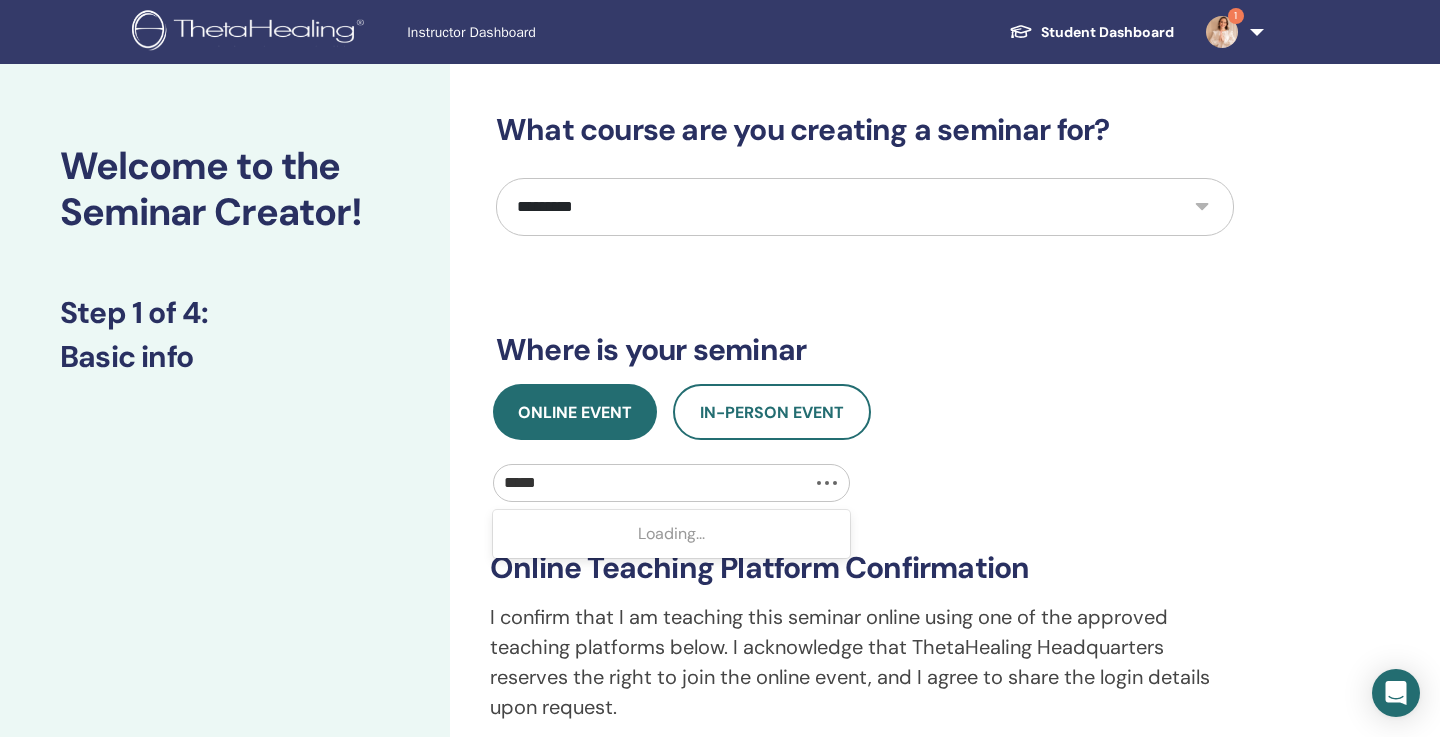 type on "******" 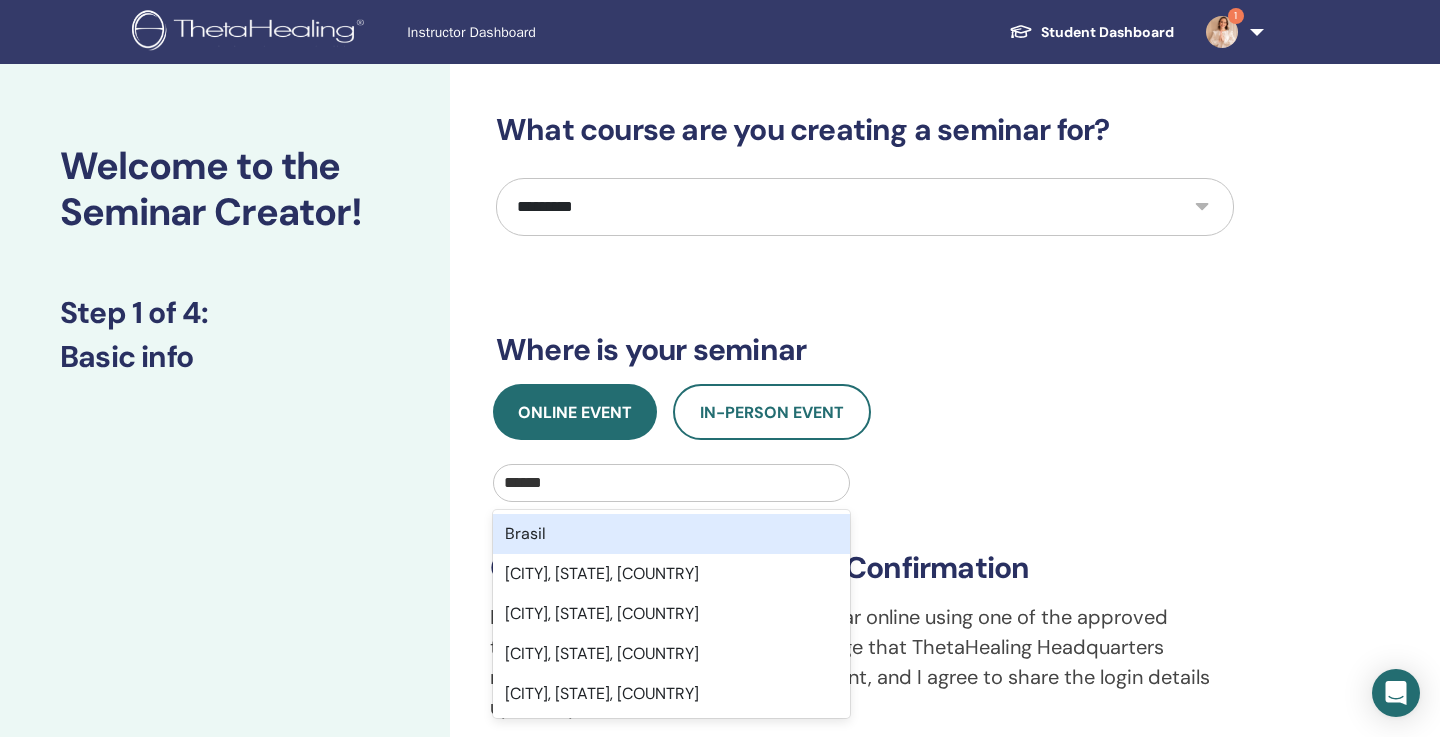 click on "Brasil" at bounding box center (671, 534) 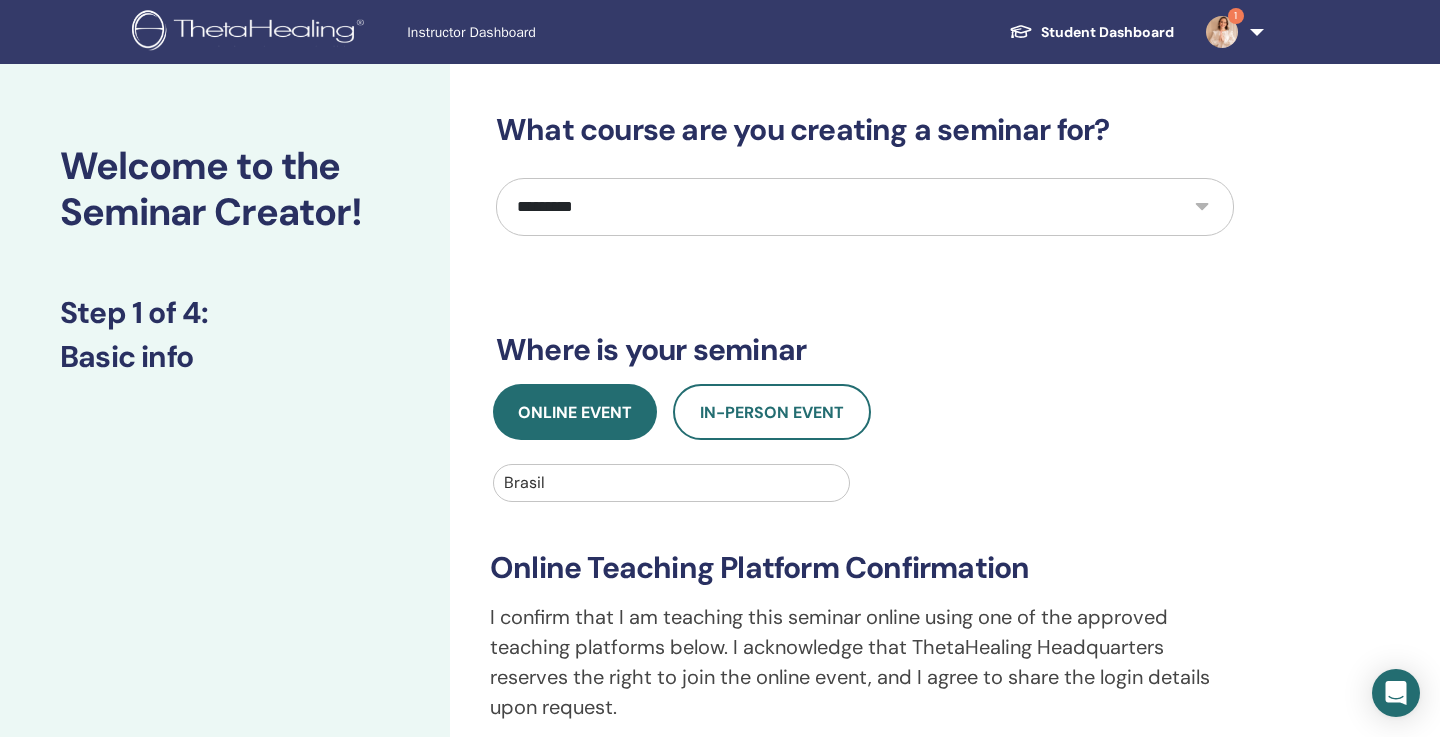 click on "Online Event In-Person Event" at bounding box center [865, 412] 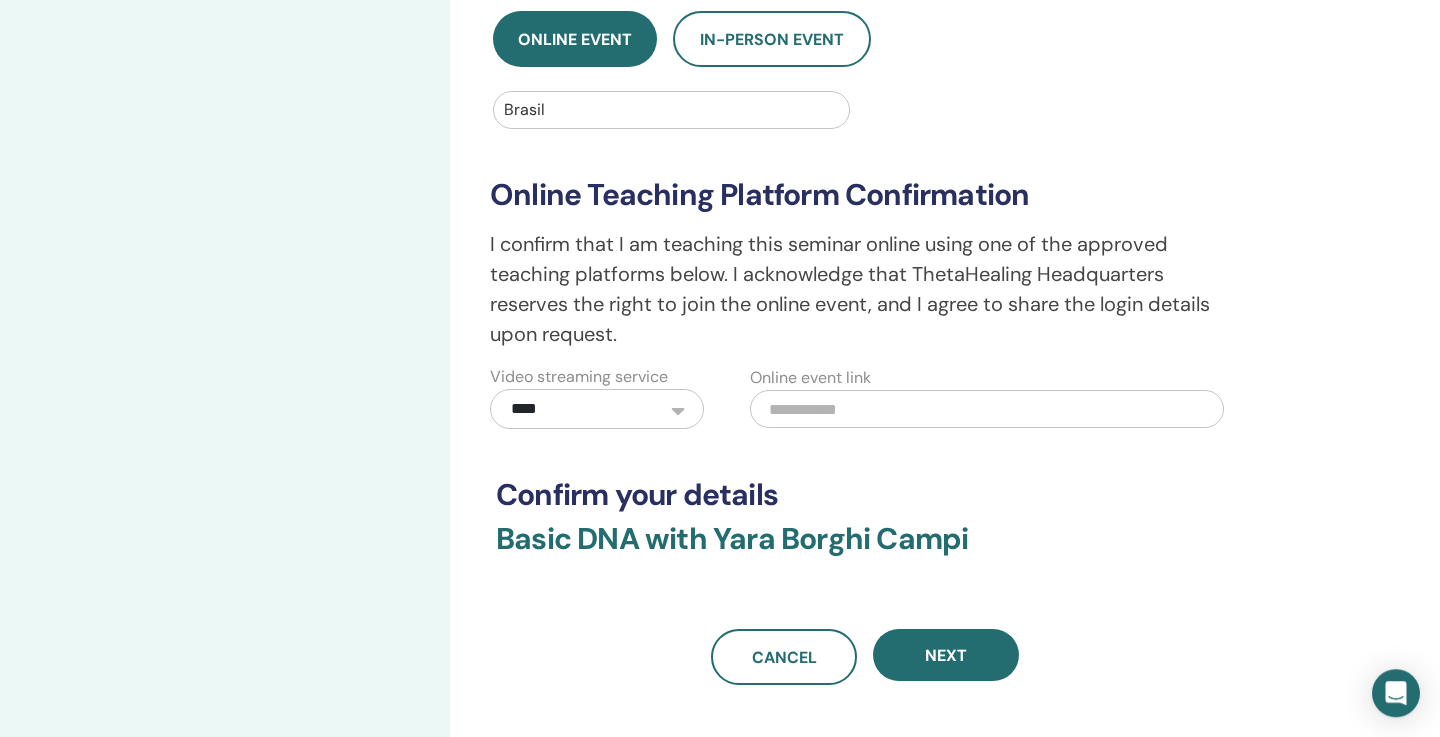 scroll, scrollTop: 384, scrollLeft: 0, axis: vertical 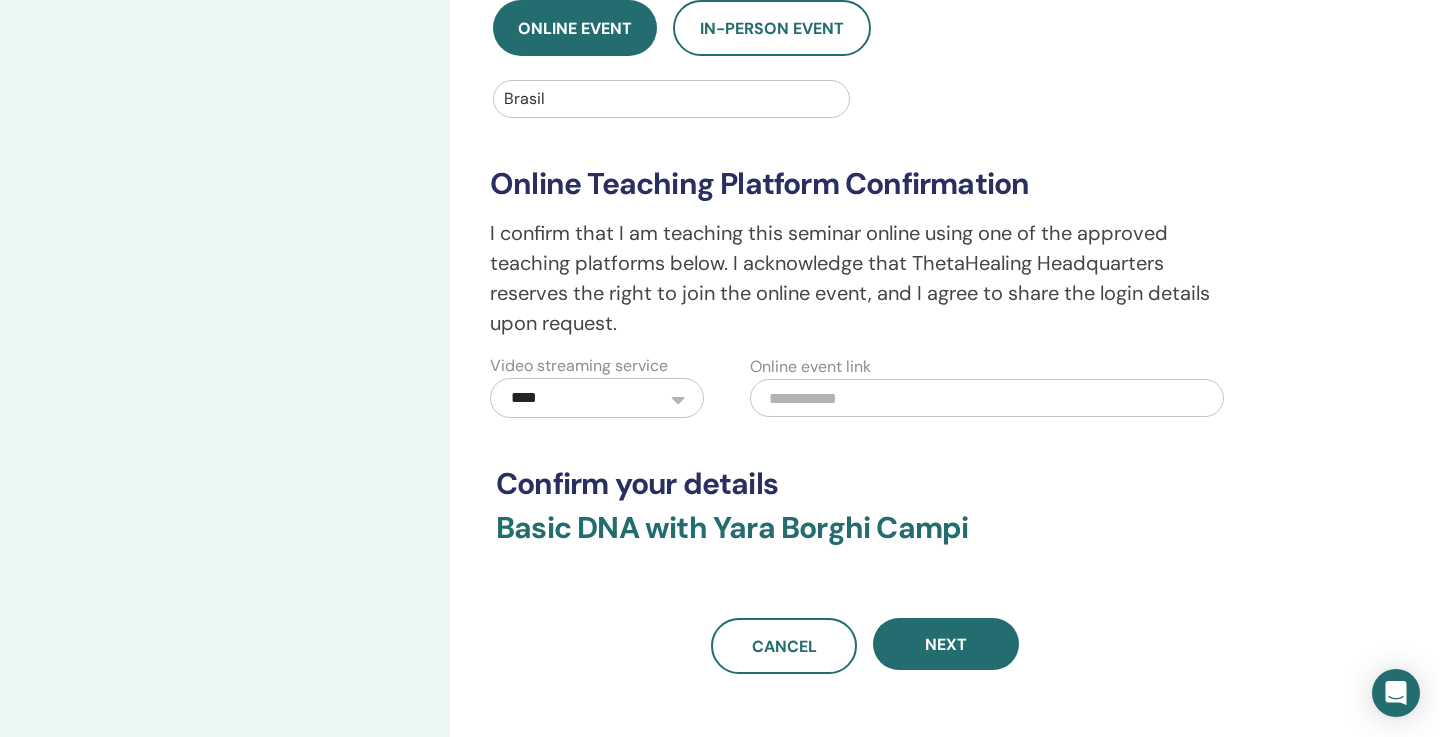 click at bounding box center (987, 398) 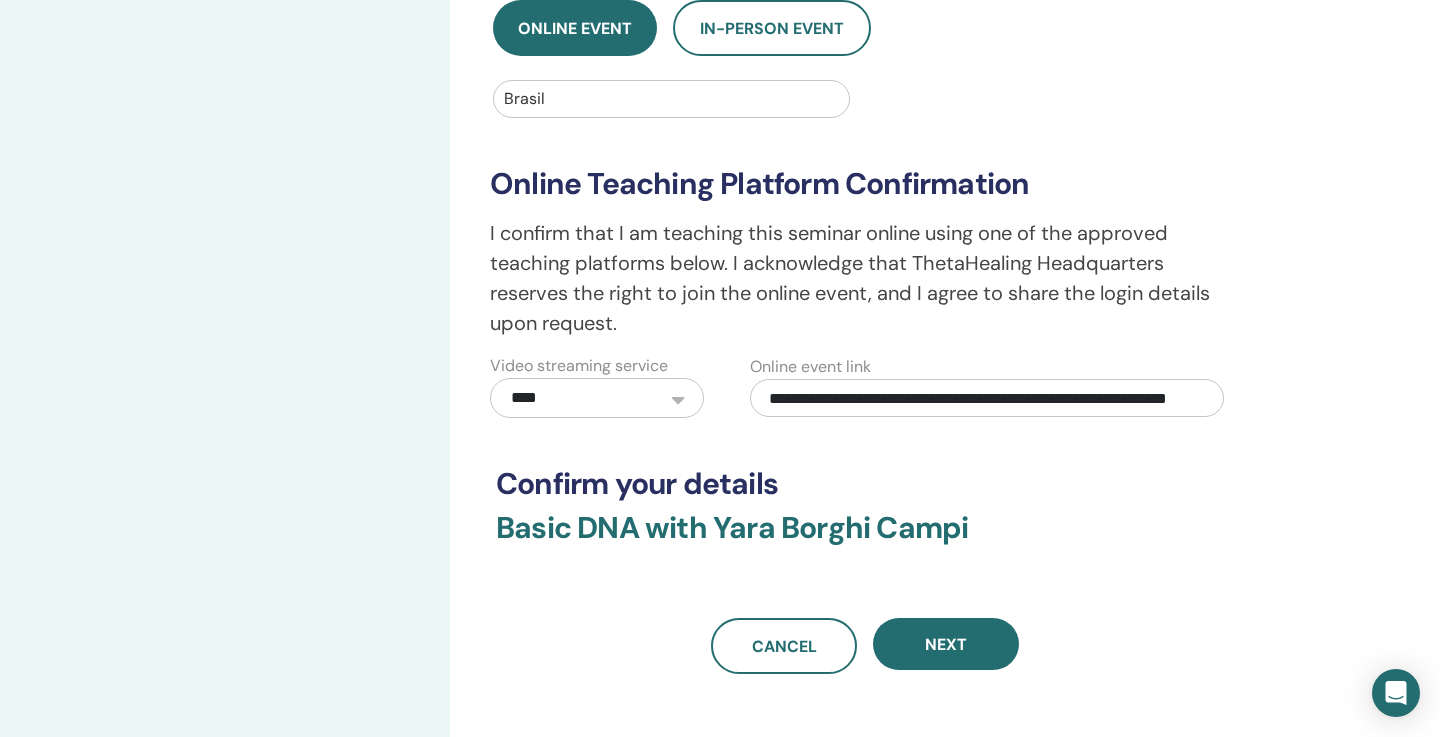 scroll, scrollTop: 0, scrollLeft: 115, axis: horizontal 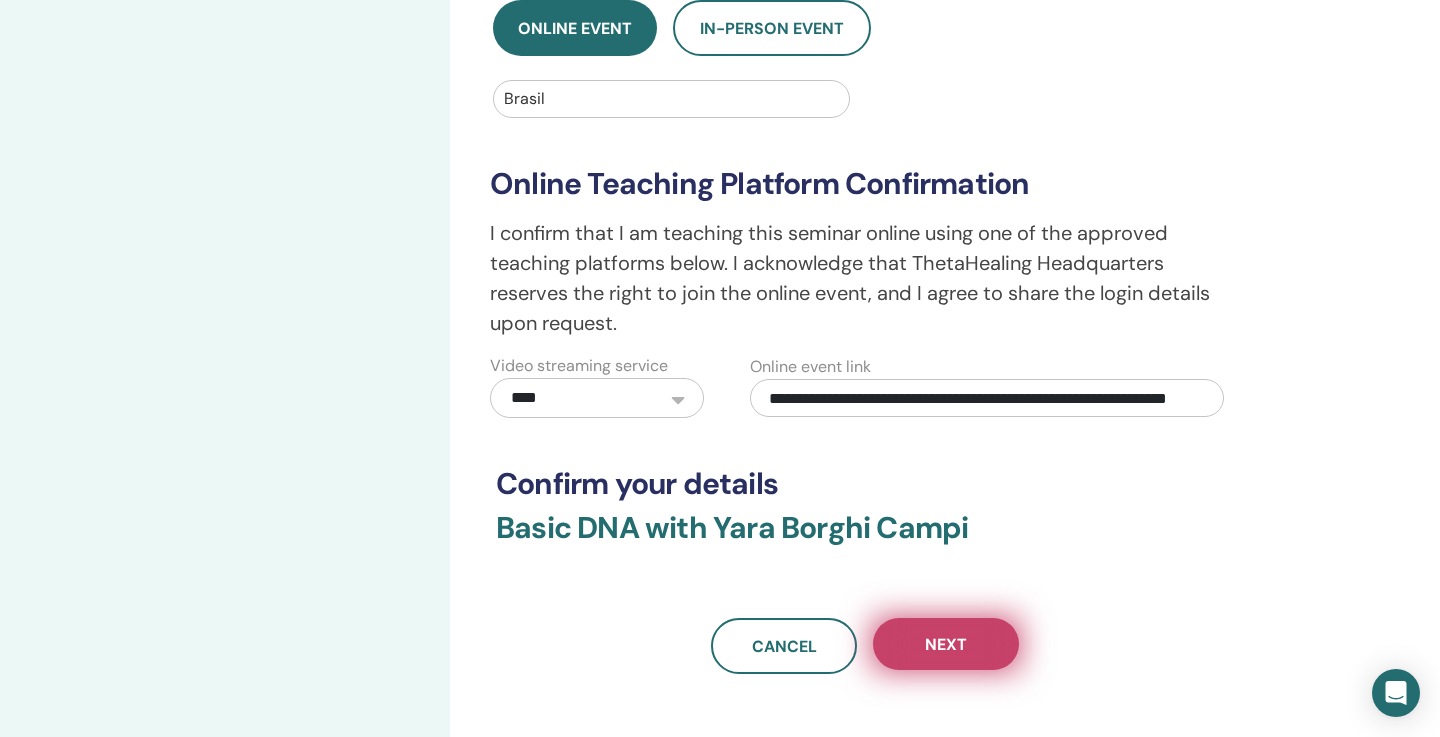 type on "**********" 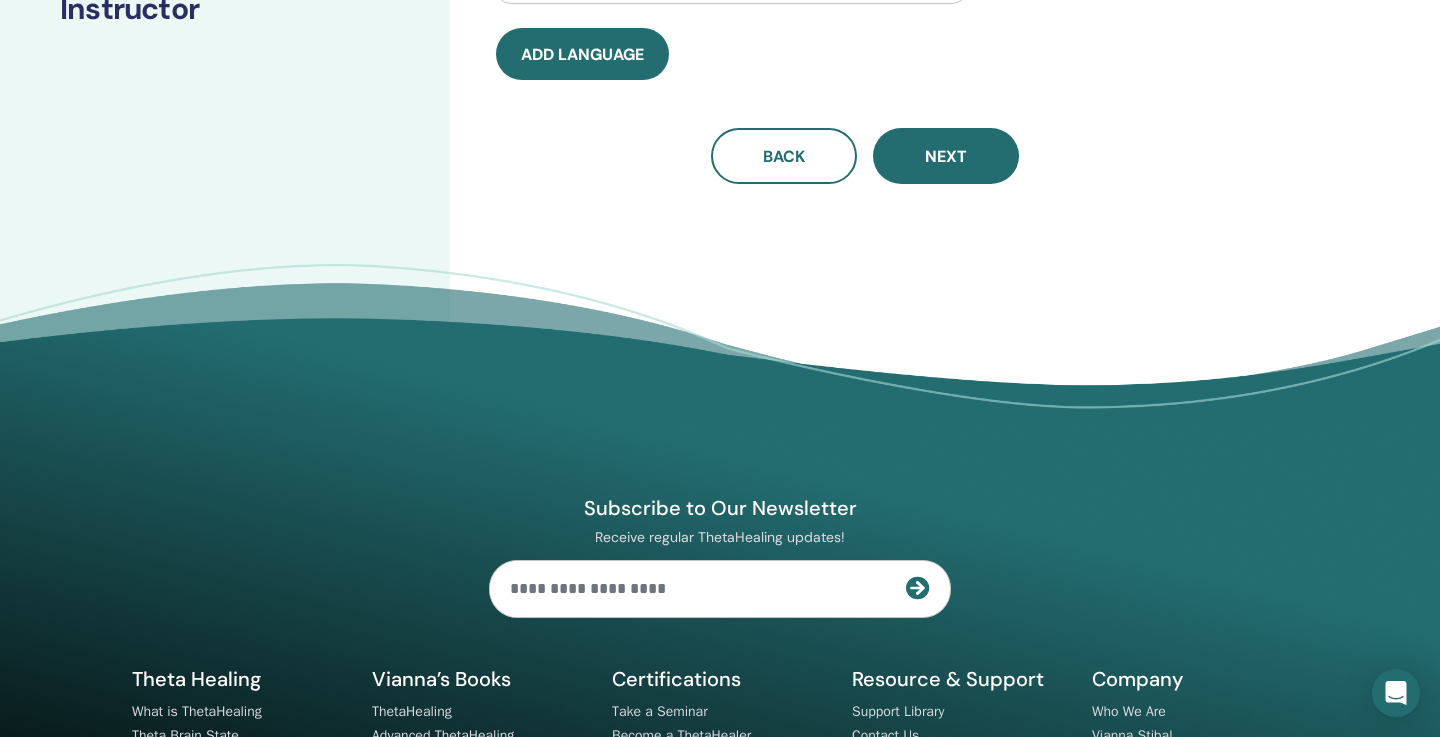 click on "Will you have a co-instructor? No What language will be spoken? English Add language Back Next" at bounding box center [930, 72] 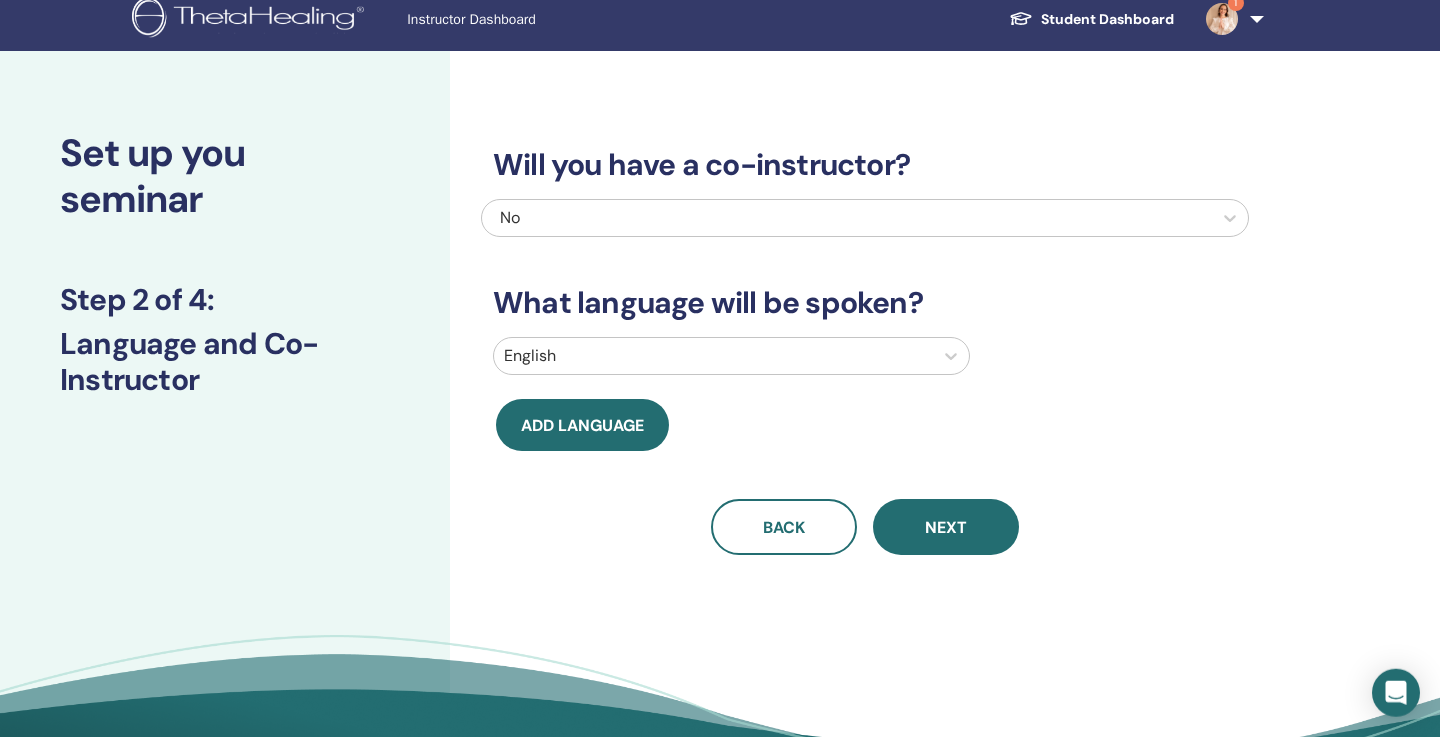 scroll, scrollTop: 0, scrollLeft: 0, axis: both 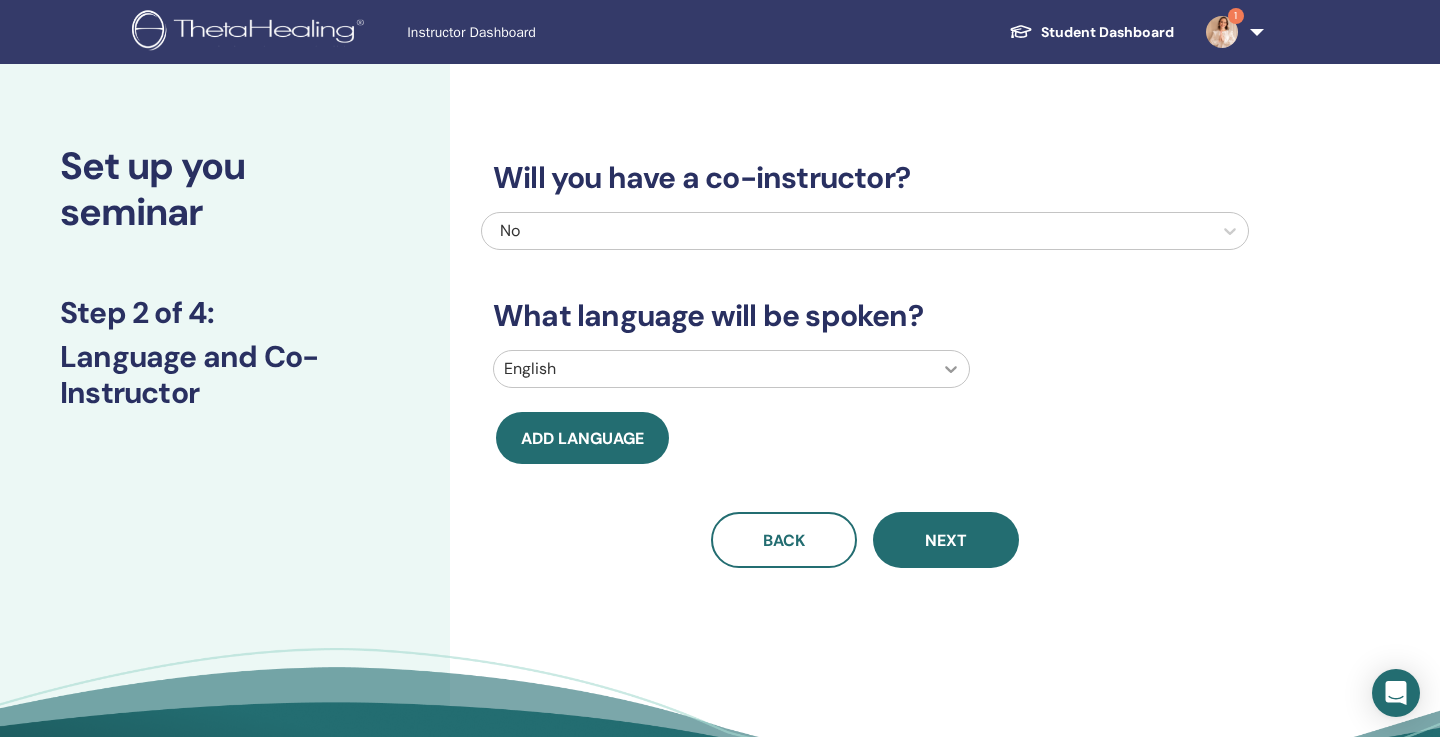 click 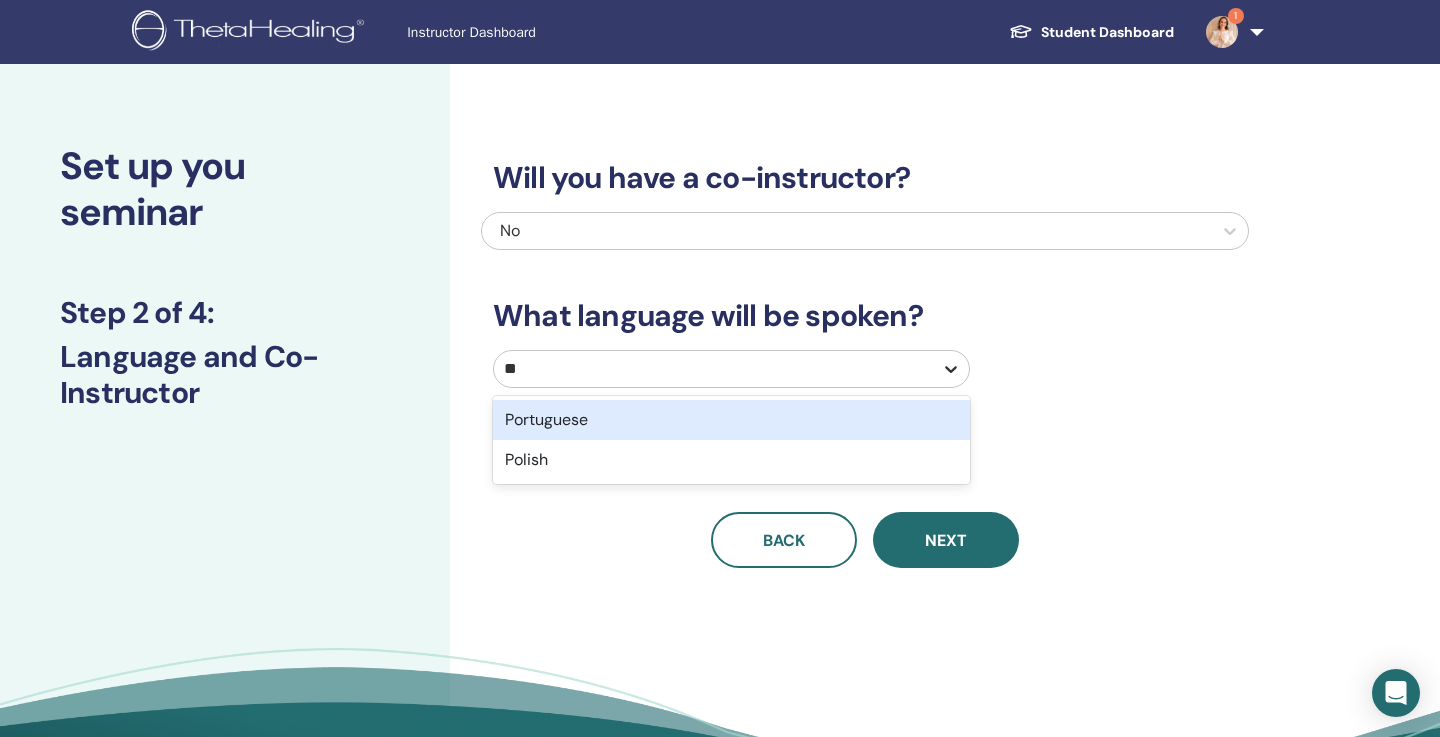 type on "***" 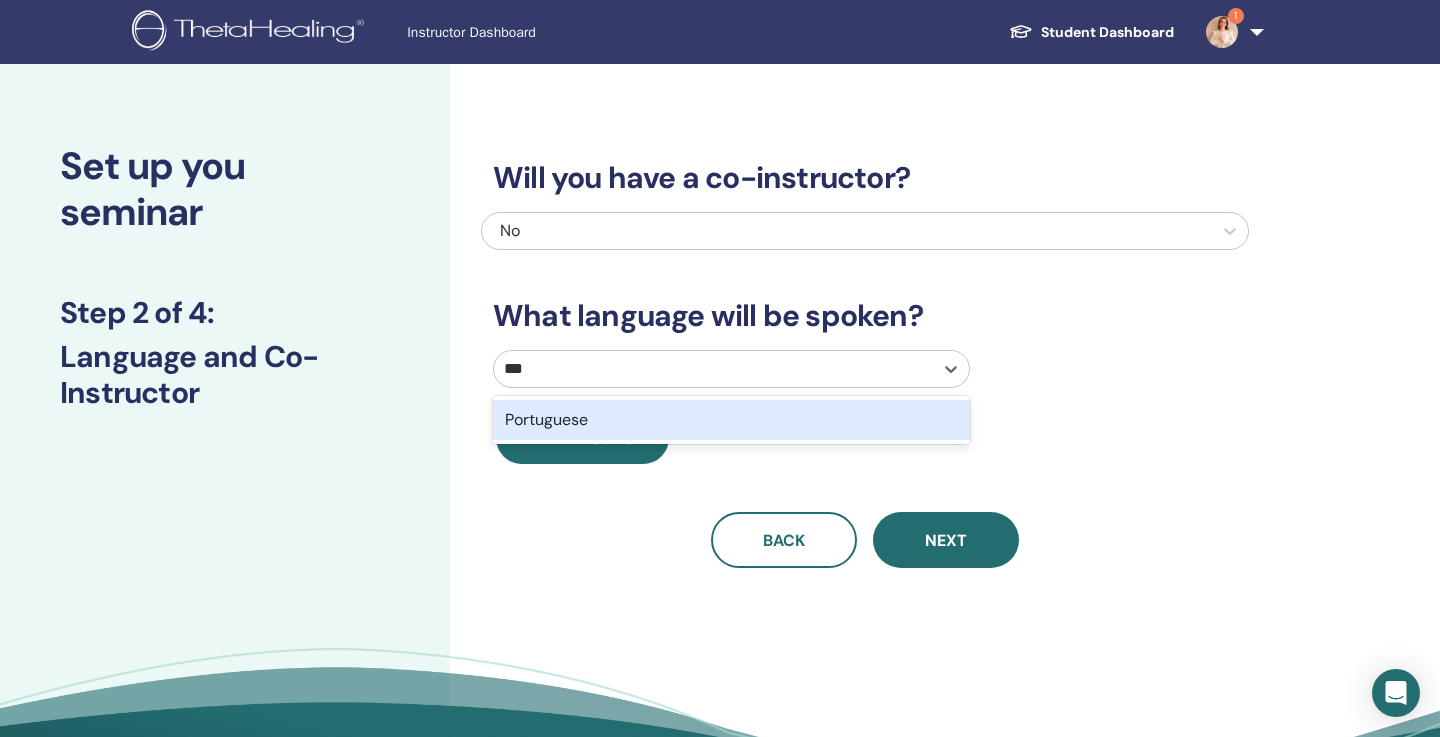 click on "Portuguese" at bounding box center (731, 420) 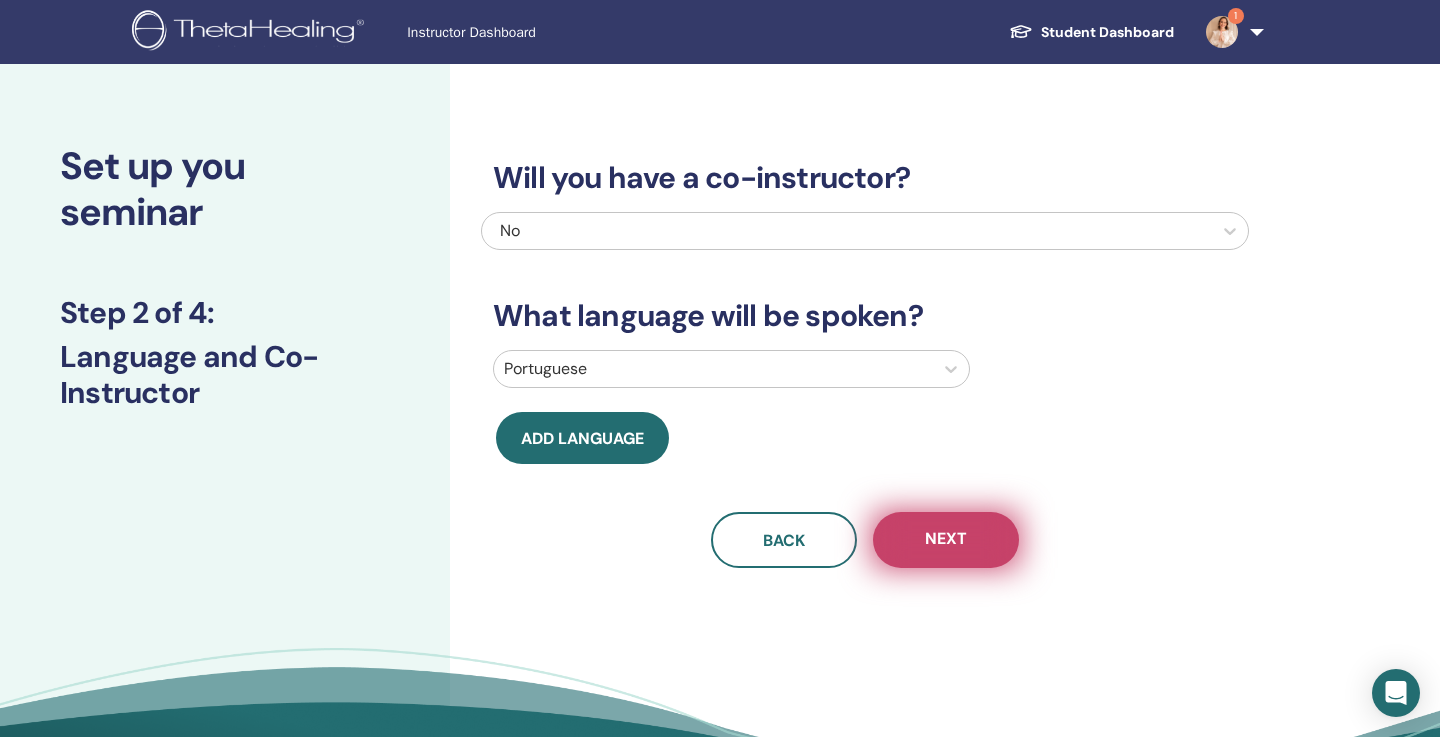 click on "Next" at bounding box center (946, 540) 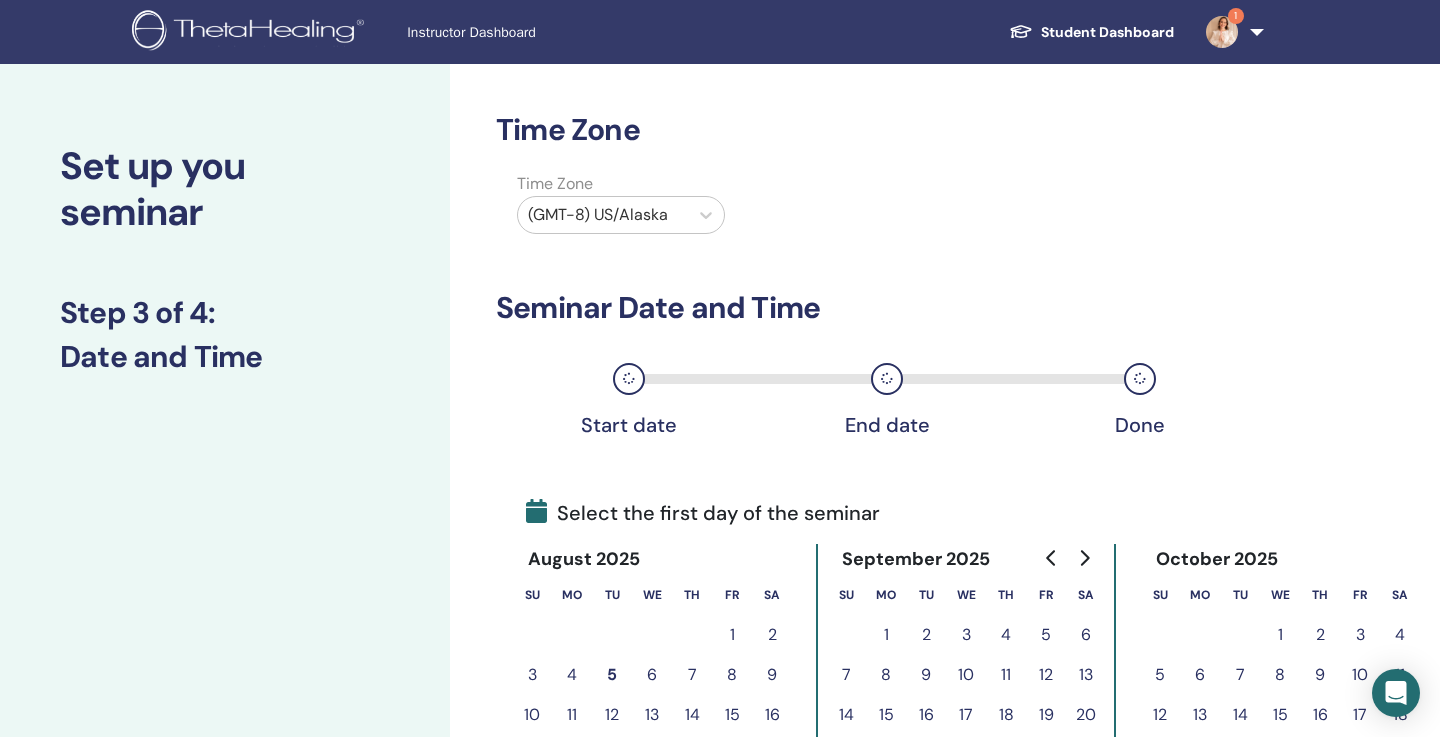 click at bounding box center (603, 215) 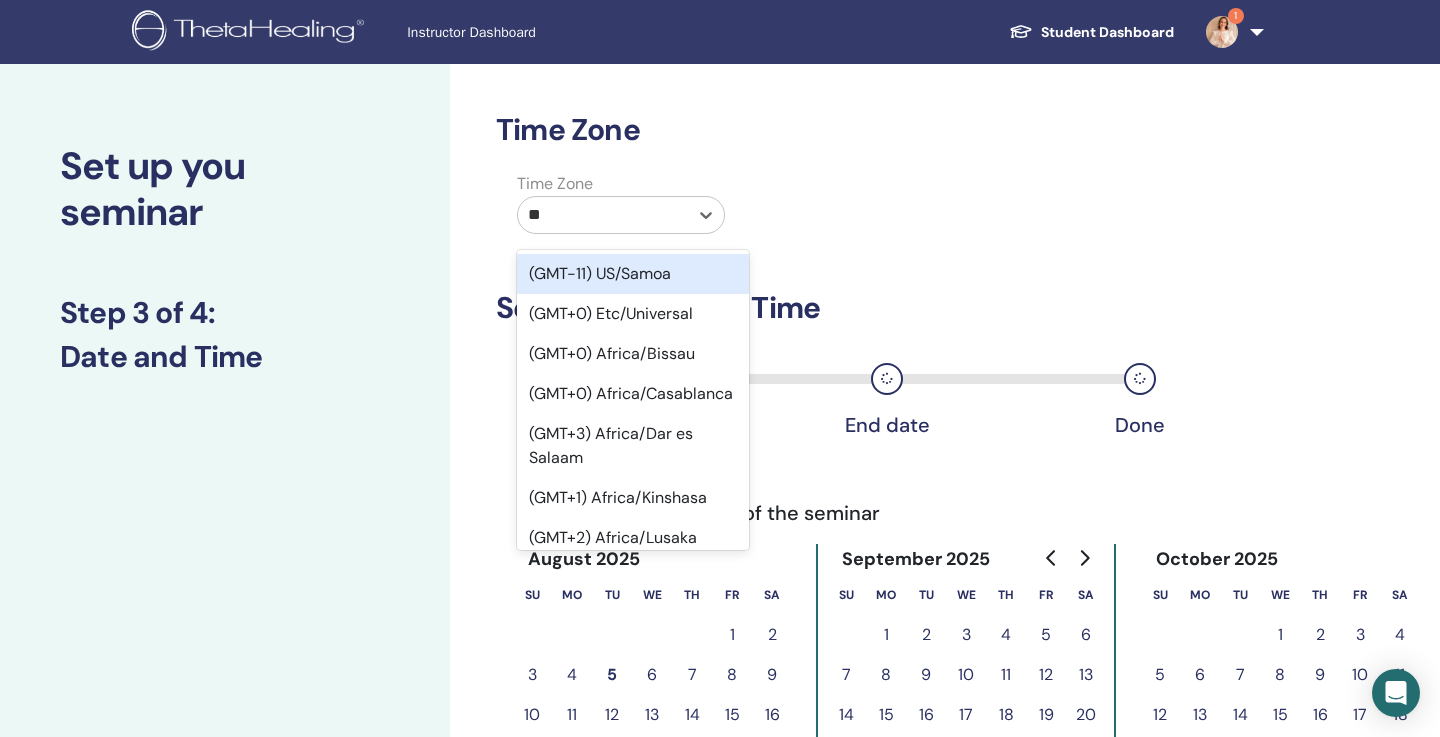 type on "***" 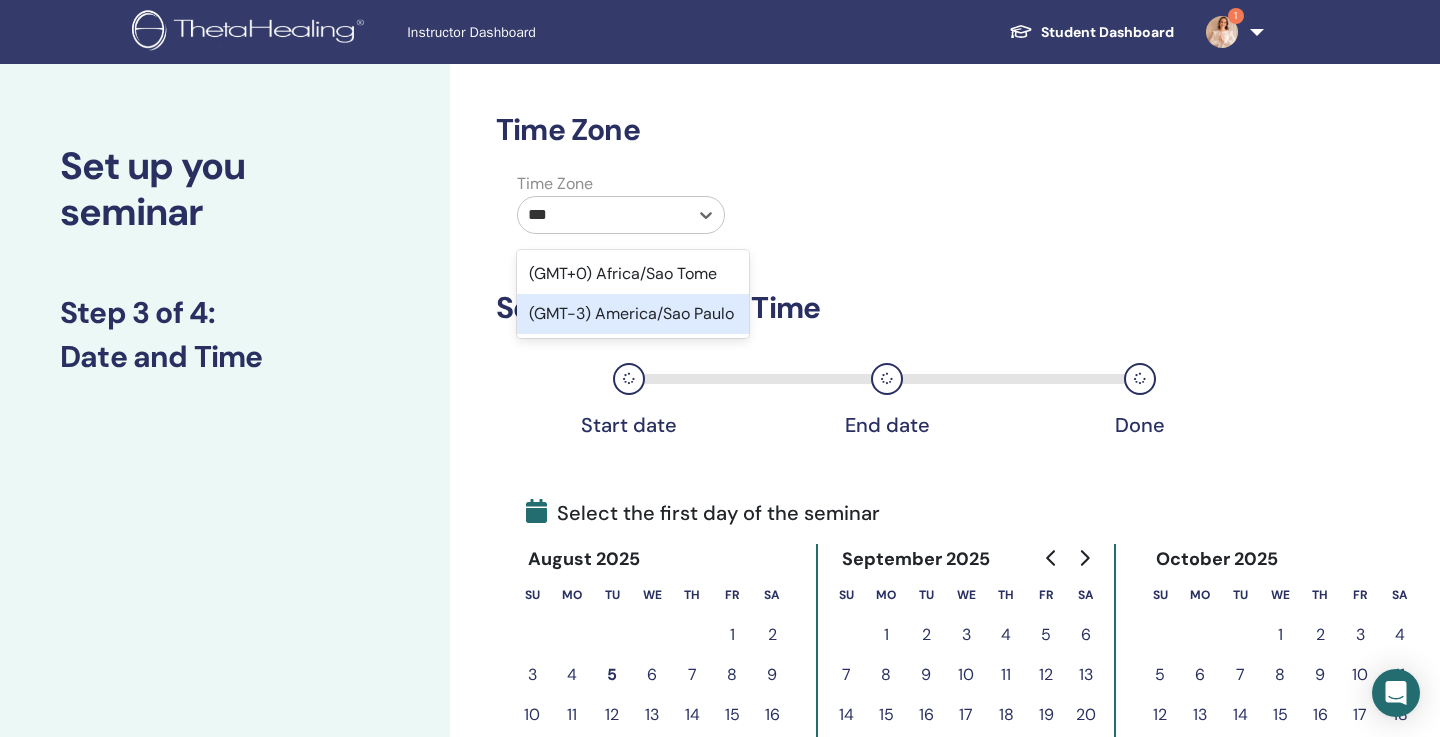 click on "(GMT-3) America/Sao Paulo" at bounding box center (633, 314) 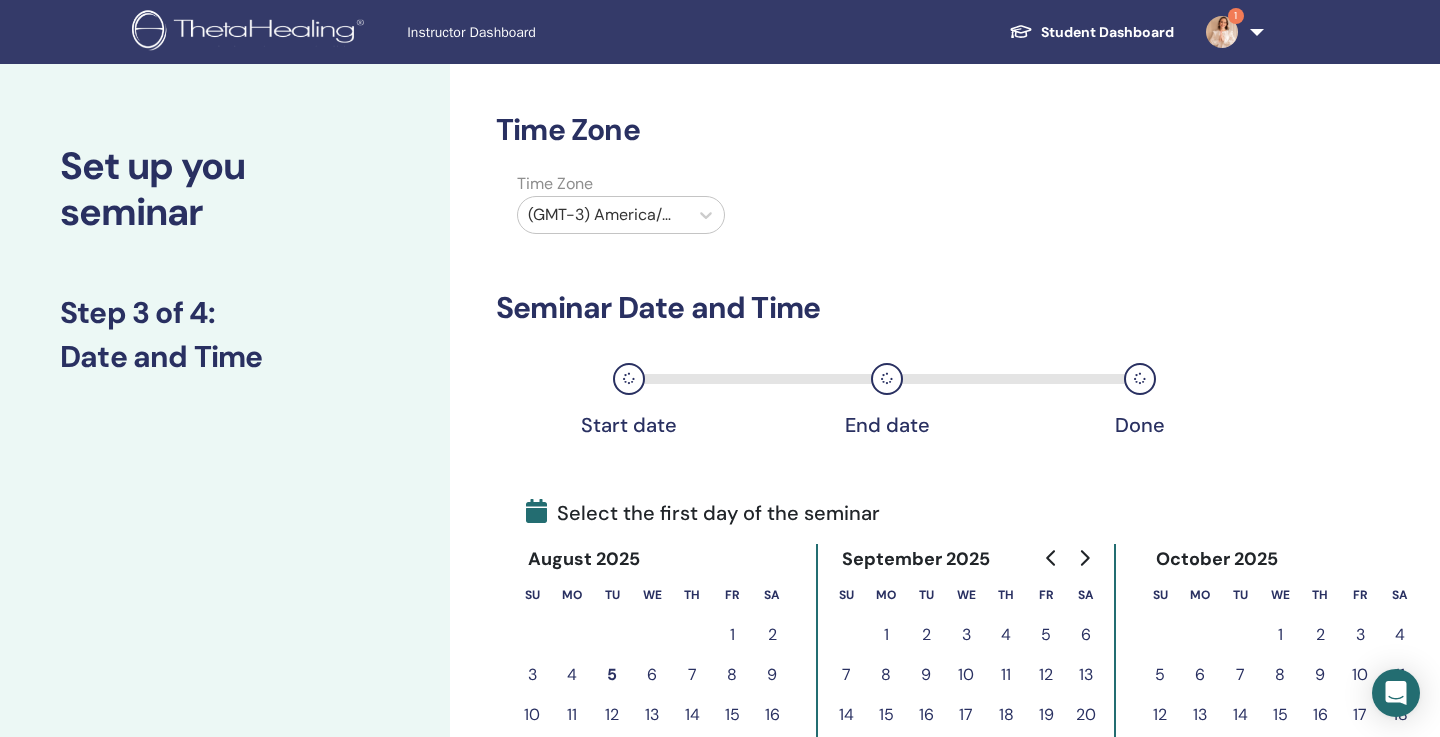 click on "Time Zone Time Zone (GMT-3) America/Sao Paulo Seminar Date and Time Start date End date Done Select the first day of the seminar August 2025 Su Mo Tu We Th Fr Sa 1 2 3 4 5 6 7 8 9 10 11 12 13 14 15 16 17 18 19 20 21 22 23 24 25 26 27 28 29 30 31 September 2025 Su Mo Tu We Th Fr Sa 1 2 3 4 5 6 7 8 9 10 11 12 13 14 15 16 17 18 19 20 21 22 23 24 25 26 27 28 29 30 October 2025 Su Mo Tu We Th Fr Sa 1 2 3 4 5 6 7 8 9 10 11 12 13 14 15 16 17 18 19 20 21 22 23 24 25 26 27 28 29 30 31 Back Next" at bounding box center (865, 543) 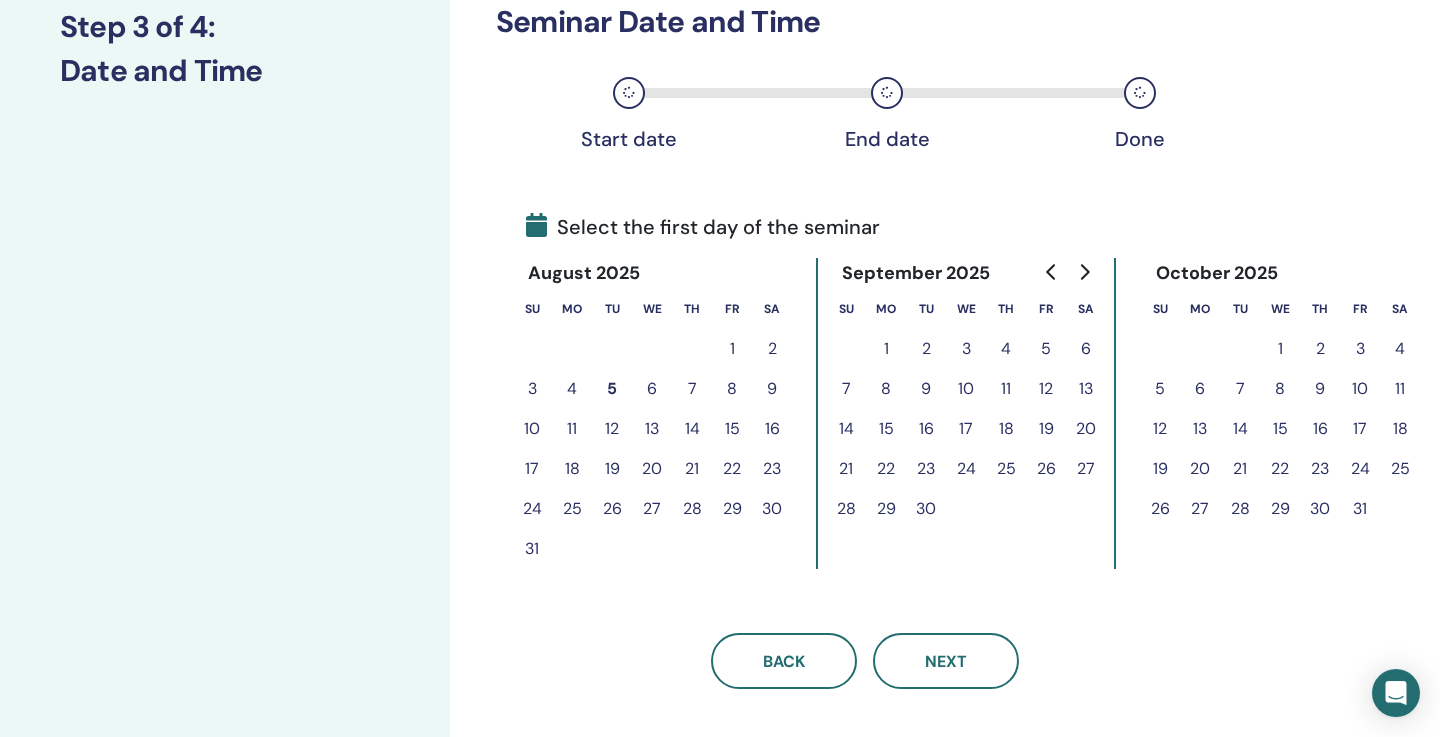 scroll, scrollTop: 288, scrollLeft: 0, axis: vertical 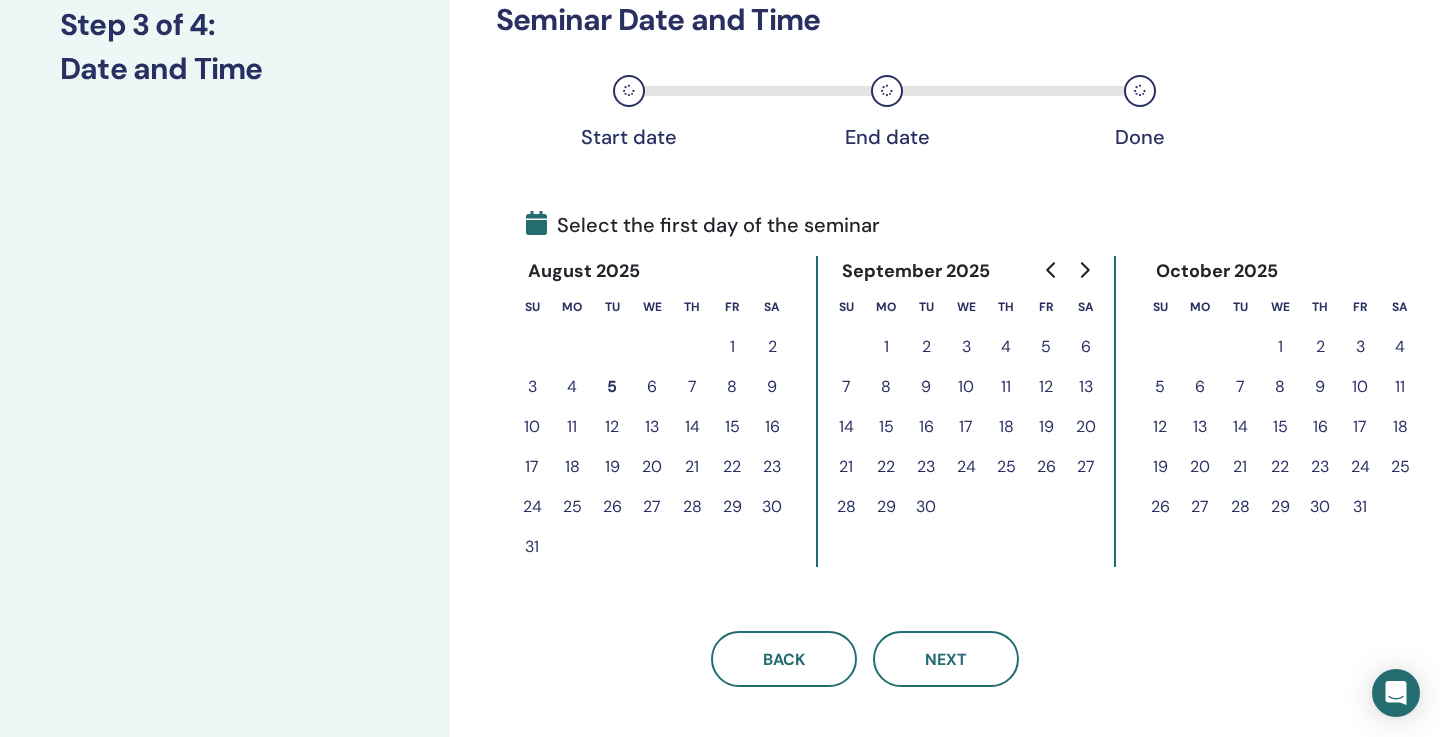 click on "22" at bounding box center (732, 467) 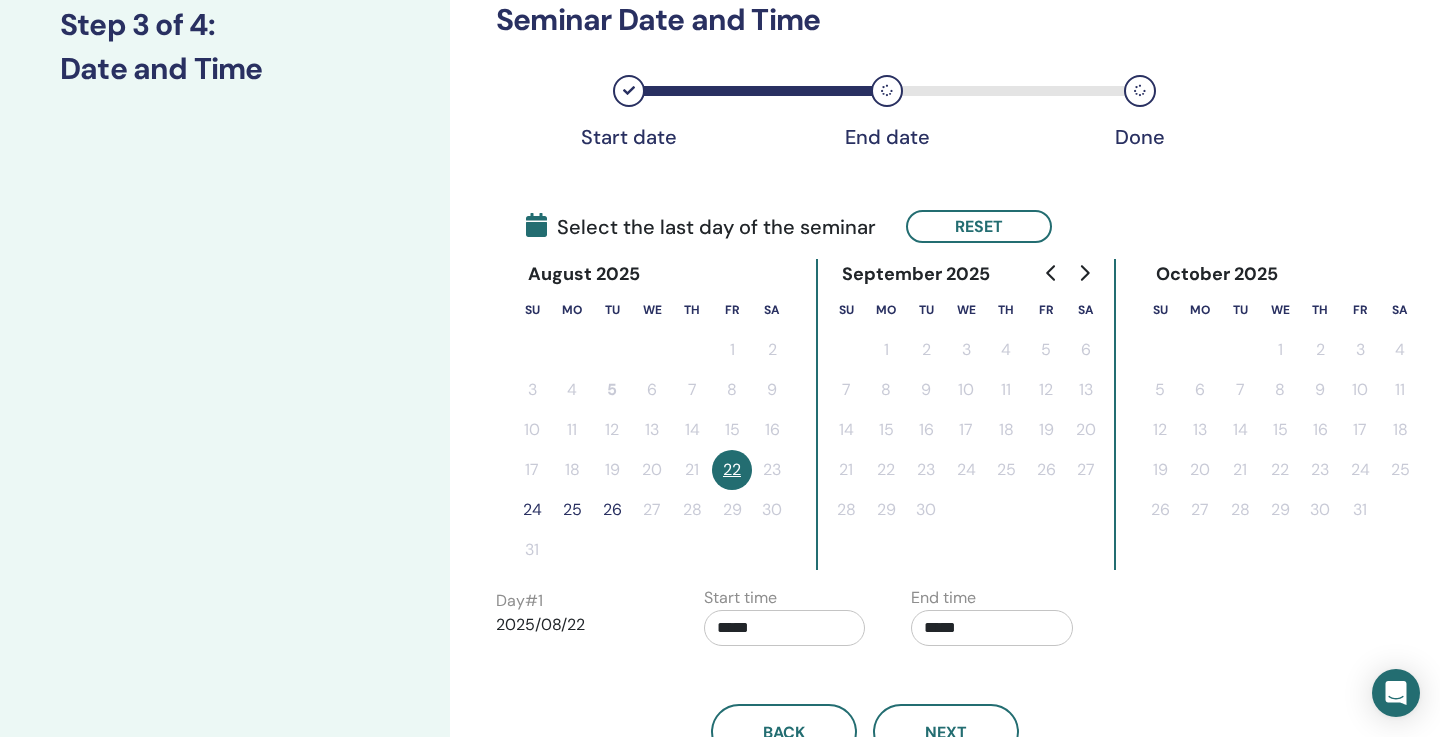 click on "24" at bounding box center (532, 510) 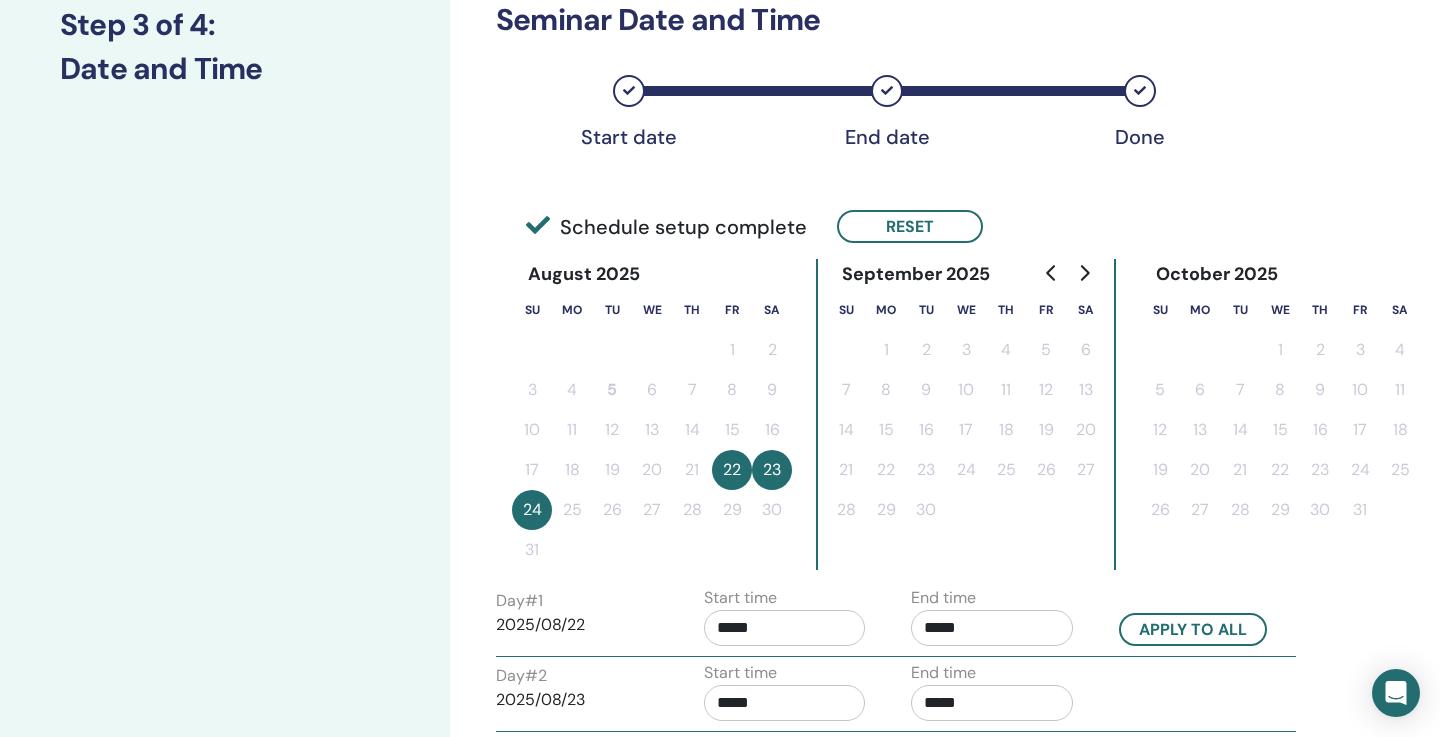 click on "Time Zone Time Zone (GMT-3) America/Sao Paulo Seminar Date and Time Start date End date Done Schedule setup complete Reset August 2025 Su Mo Tu We Th Fr Sa 1 2 3 4 5 6 7 8 9 10 11 12 13 14 15 16 17 18 19 20 21 22 23 24 25 26 27 28 29 30 31 September 2025 Su Mo Tu We Th Fr Sa 1 2 3 4 5 6 7 8 9 10 11 12 13 14 15 16 17 18 19 20 21 22 23 24 25 26 27 28 29 30 October 2025 Su Mo Tu We Th Fr Sa 1 2 3 4 5 6 7 8 9 10 11 12 13 14 15 16 17 18 19 20 21 22 23 24 25 26 27 28 29 30 31 Day  # 1 2025/08/22 Start time ***** End time ***** Apply to all Day  # 2 2025/08/23 Start time ***** End time ***** Day  # 3 2025/08/24 Start time ***** End time ***** Back Next" at bounding box center [930, 483] 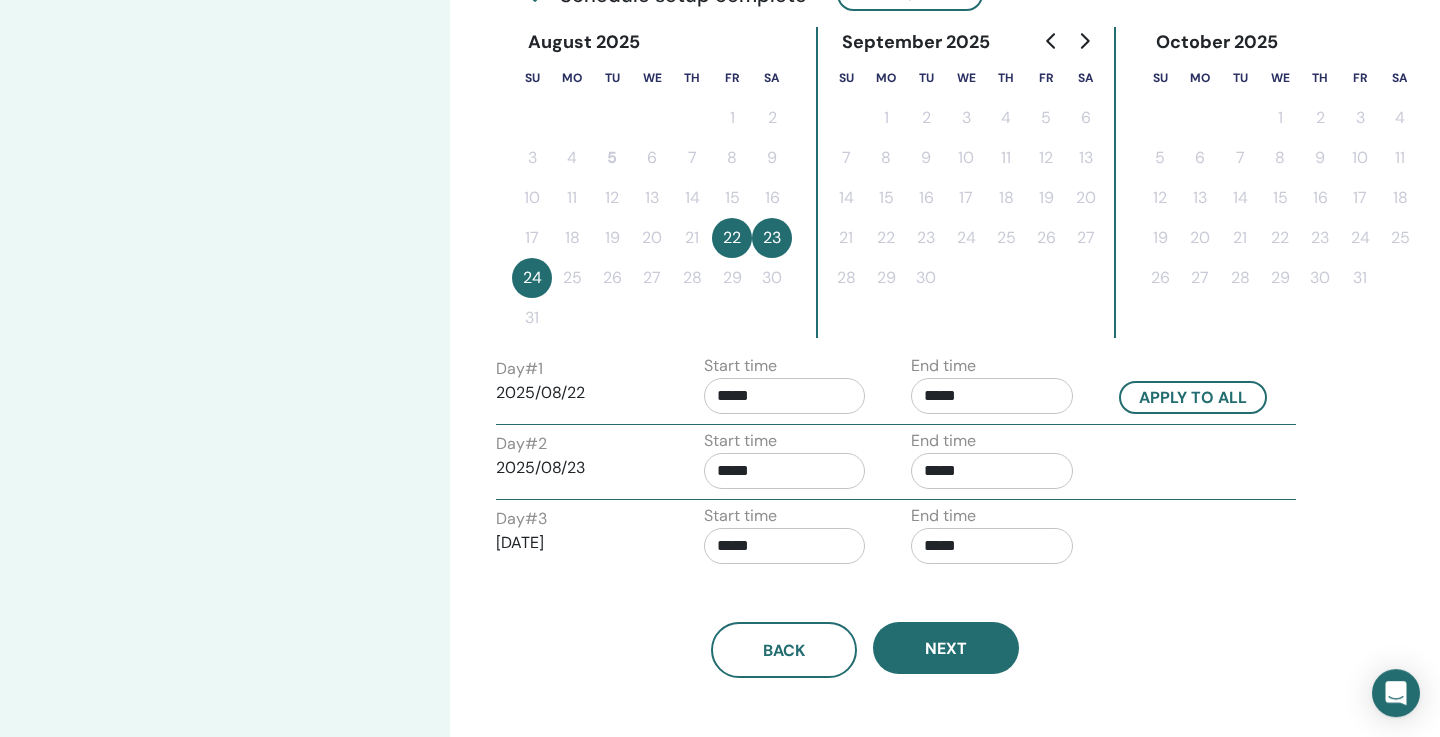 scroll, scrollTop: 528, scrollLeft: 0, axis: vertical 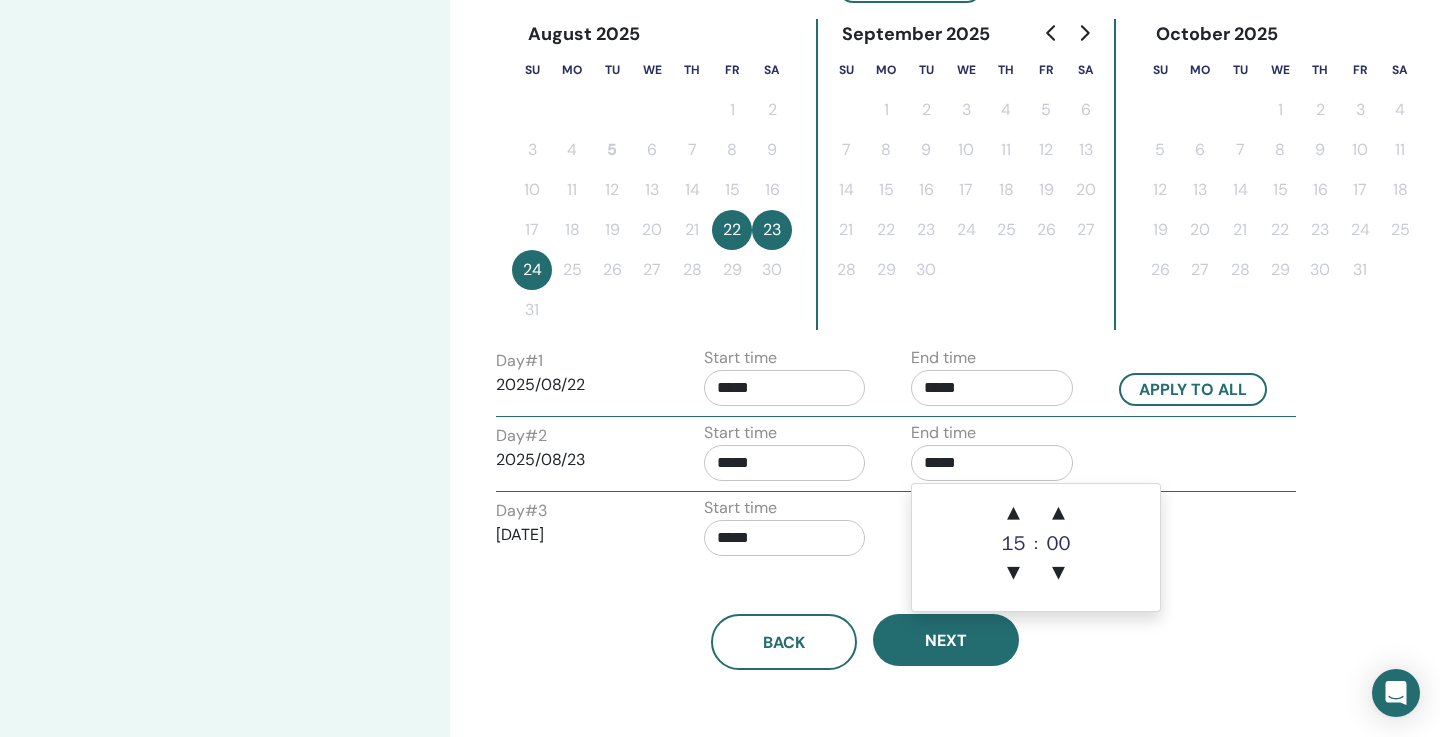 click on "*****" at bounding box center (992, 463) 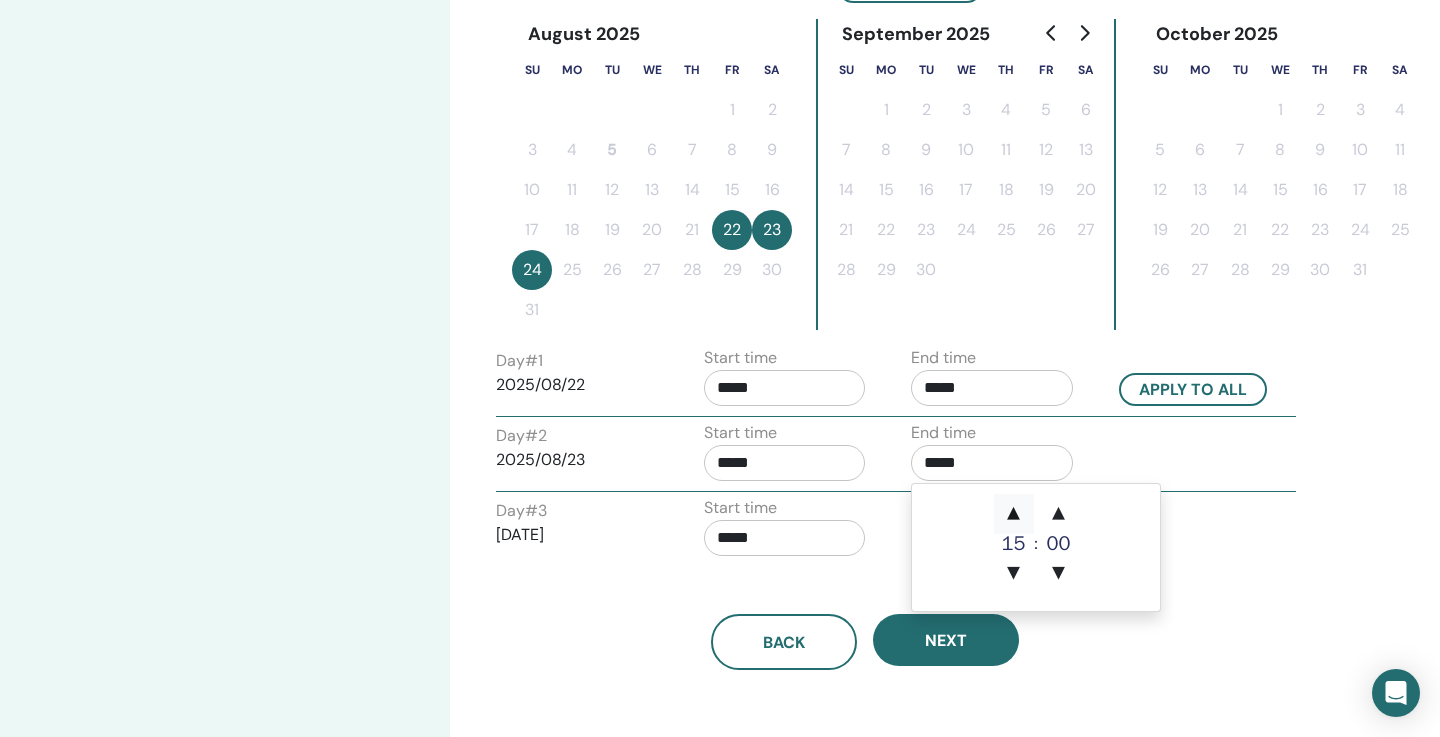 click on "▲" at bounding box center [1014, 514] 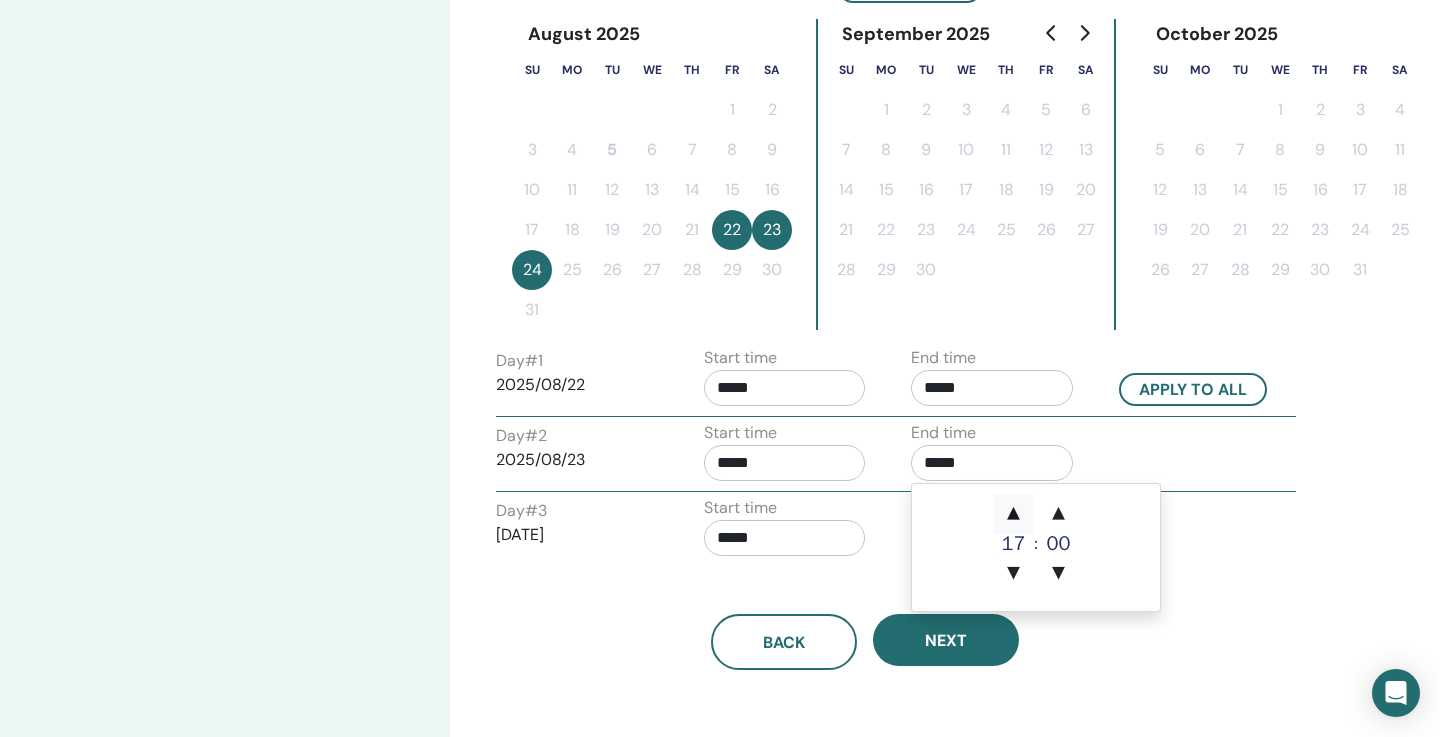 click on "▲" at bounding box center [1014, 514] 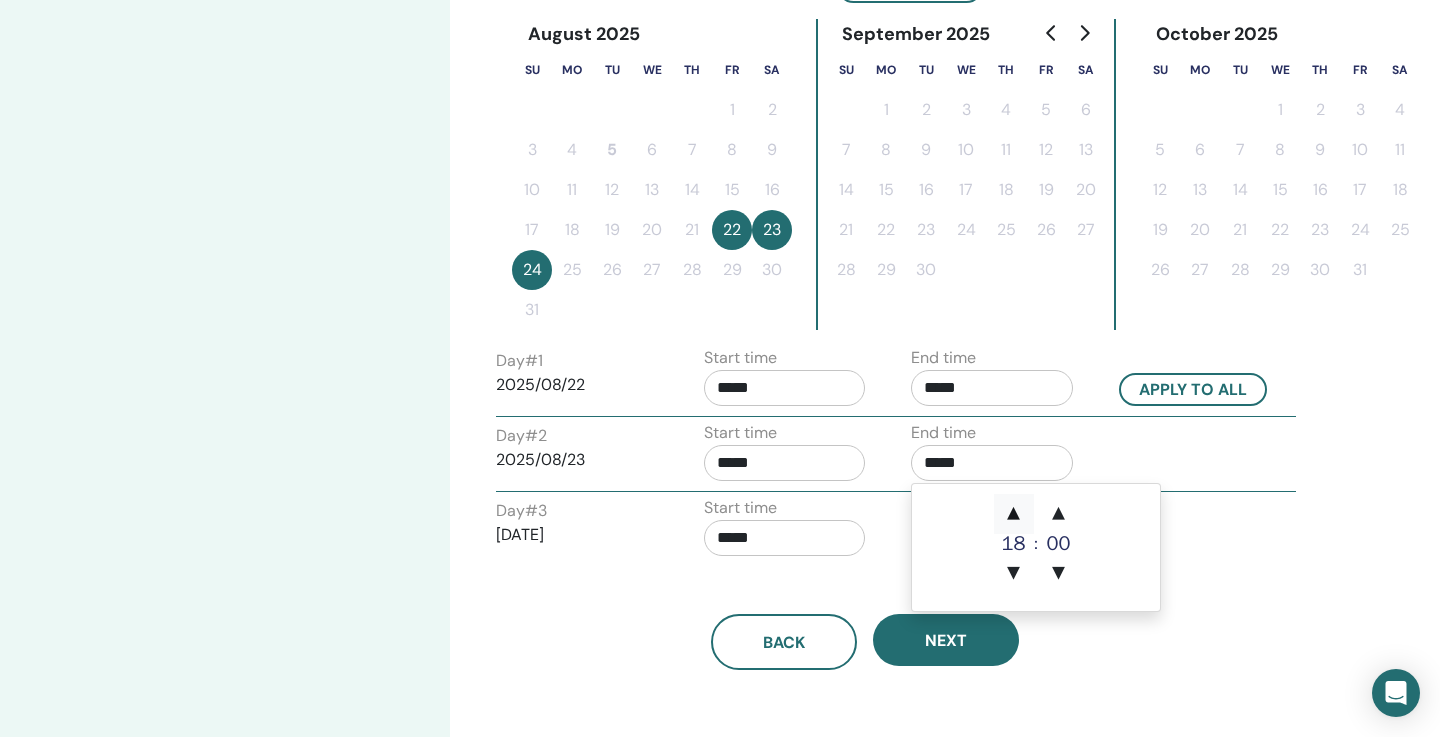 click on "▲" at bounding box center (1014, 514) 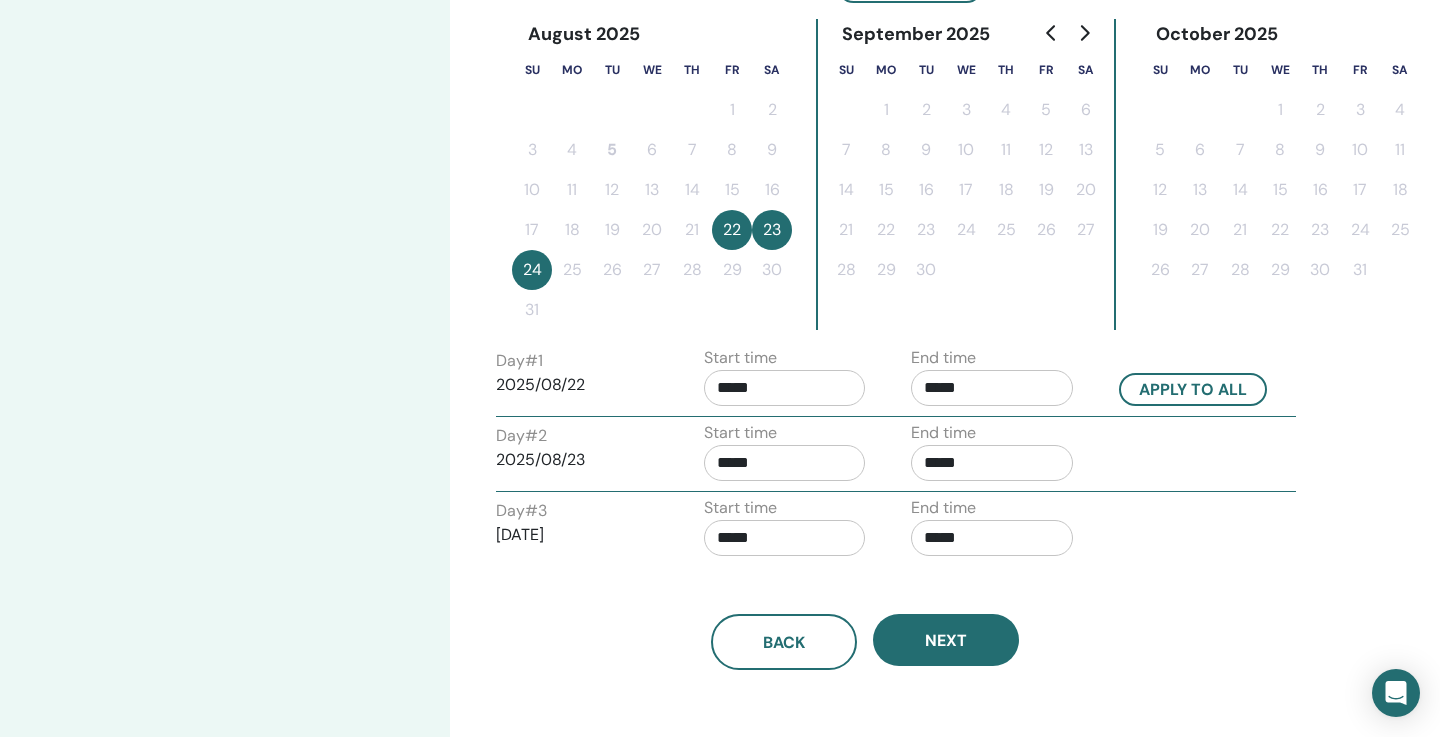click on "Time Zone Time Zone (GMT-3) America/Sao Paulo Seminar Date and Time Start date End date Done Schedule setup complete Reset August 2025 Su Mo Tu We Th Fr Sa 1 2 3 4 5 6 7 8 9 10 11 12 13 14 15 16 17 18 19 20 21 22 23 24 25 26 27 28 29 30 31 September 2025 Su Mo Tu We Th Fr Sa 1 2 3 4 5 6 7 8 9 10 11 12 13 14 15 16 17 18 19 20 21 22 23 24 25 26 27 28 29 30 October 2025 Su Mo Tu We Th Fr Sa 1 2 3 4 5 6 7 8 9 10 11 12 13 14 15 16 17 18 19 20 21 22 23 24 25 26 27 28 29 30 31 Day  # 1 2025/08/22 Start time ***** End time ***** Apply to all Day  # 2 2025/08/23 Start time ***** End time ***** Day  # 3 2025/08/24 Start time ***** End time ***** Back Next" at bounding box center [930, 243] 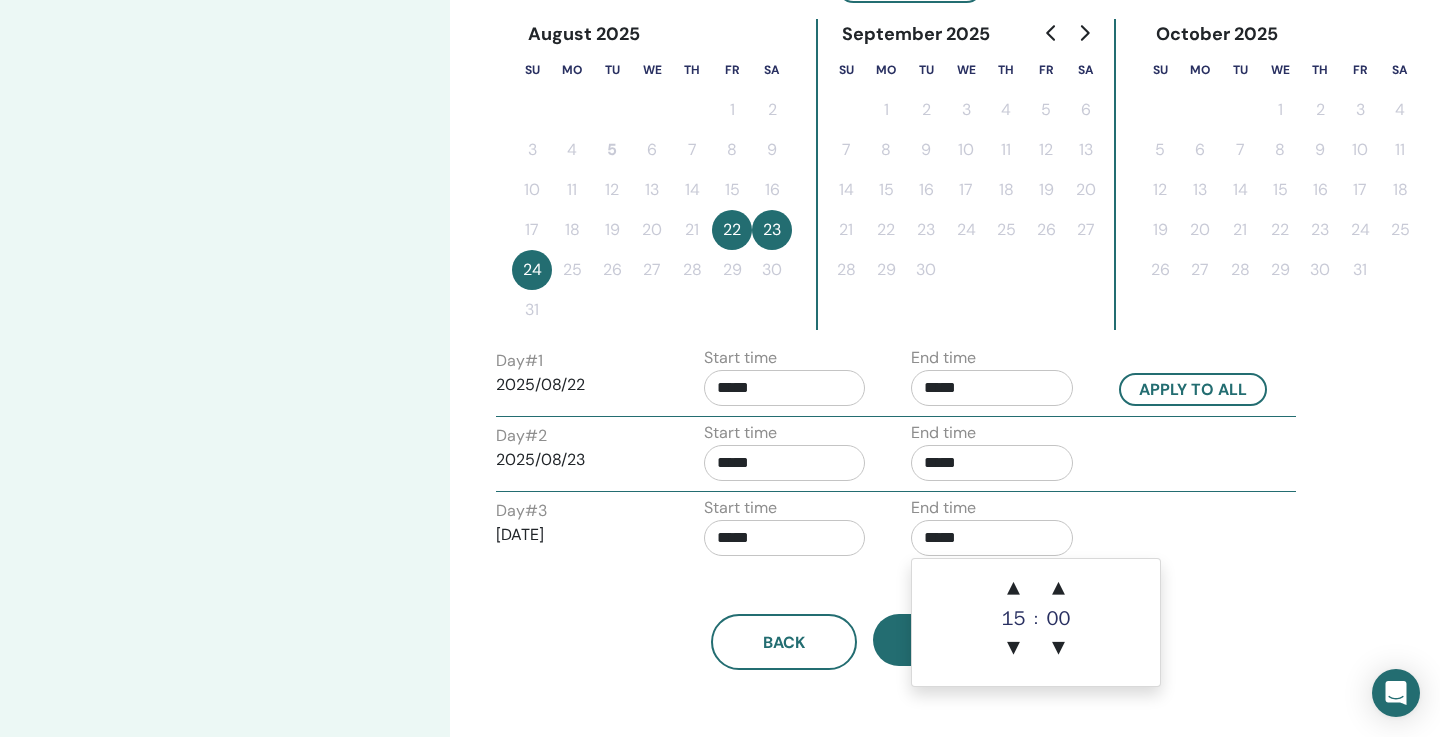 click on "*****" at bounding box center (992, 538) 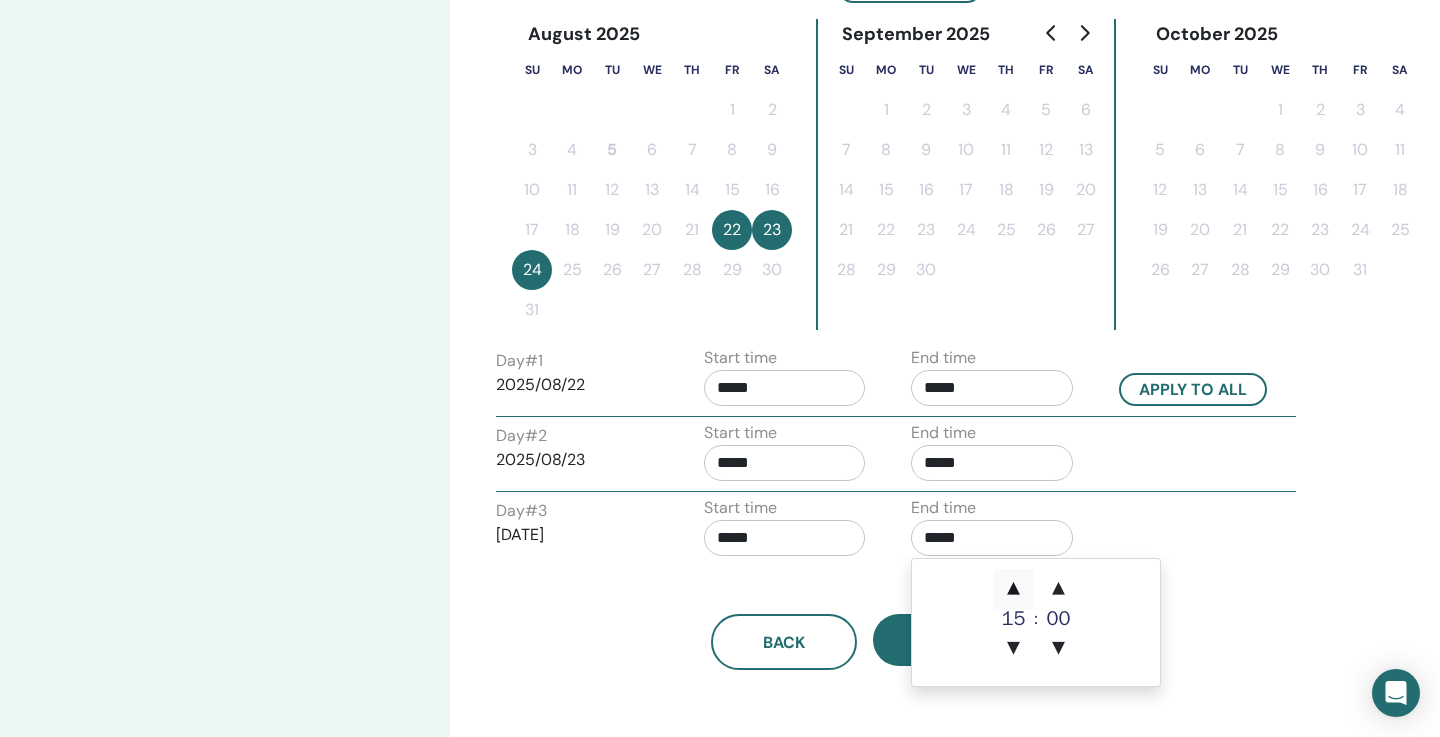 click on "▲" at bounding box center [1014, 589] 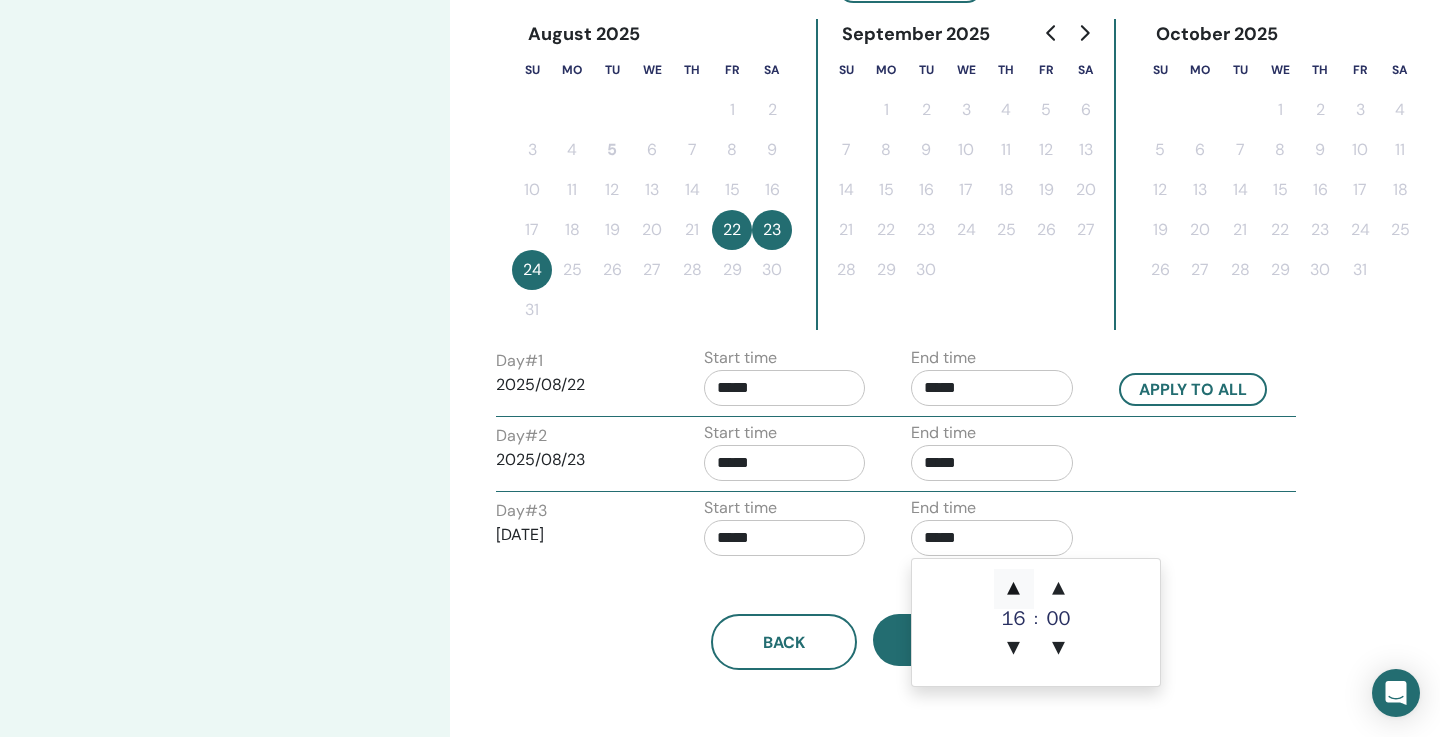 click on "▲" at bounding box center [1014, 589] 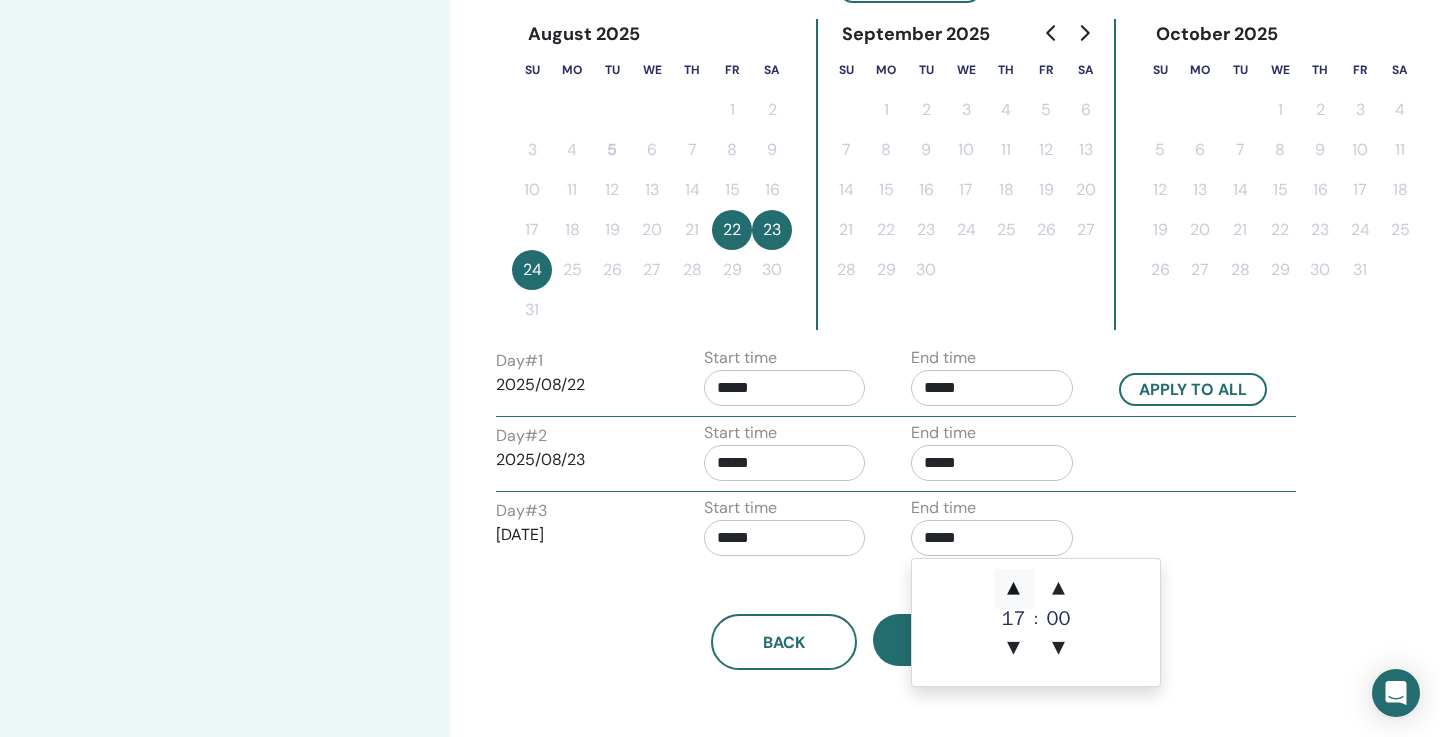 click on "▲" at bounding box center (1014, 589) 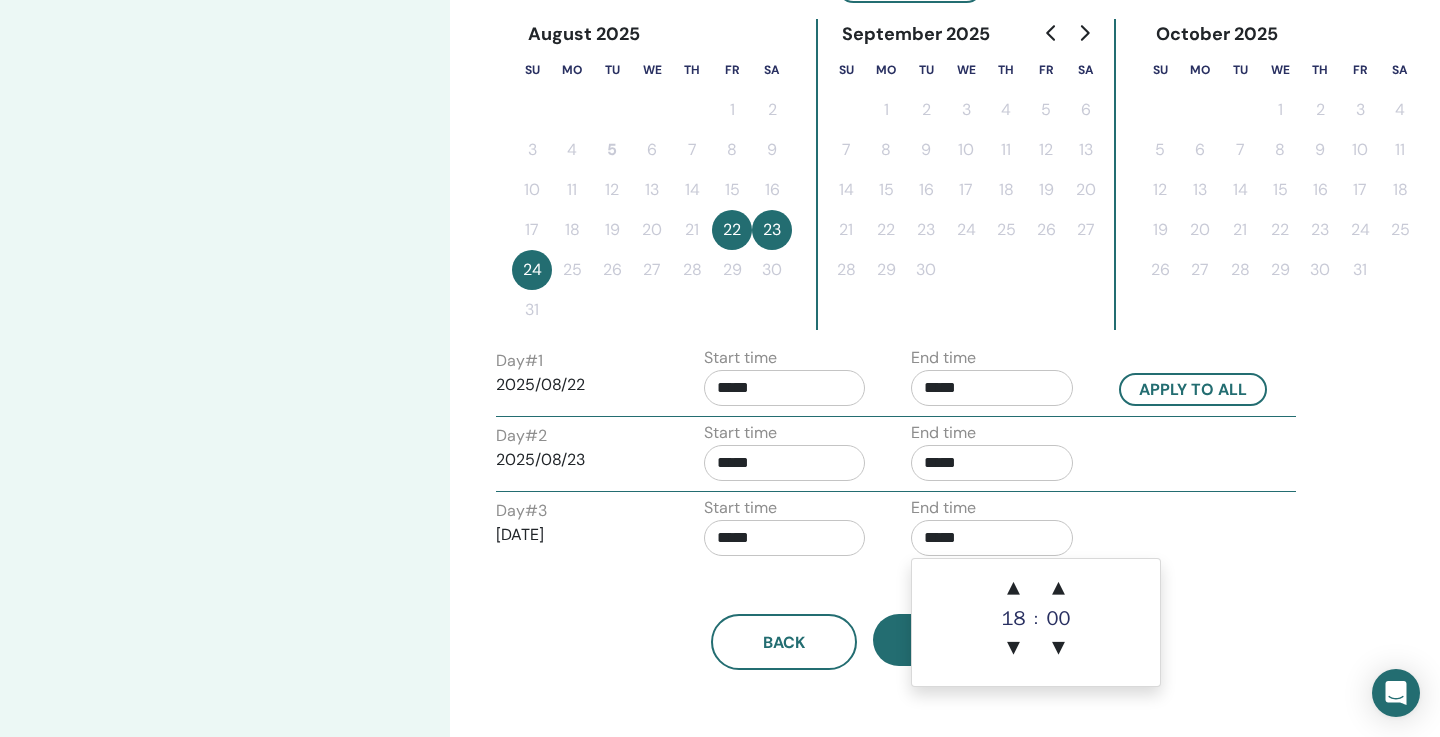 click on "Back Next" at bounding box center (865, 618) 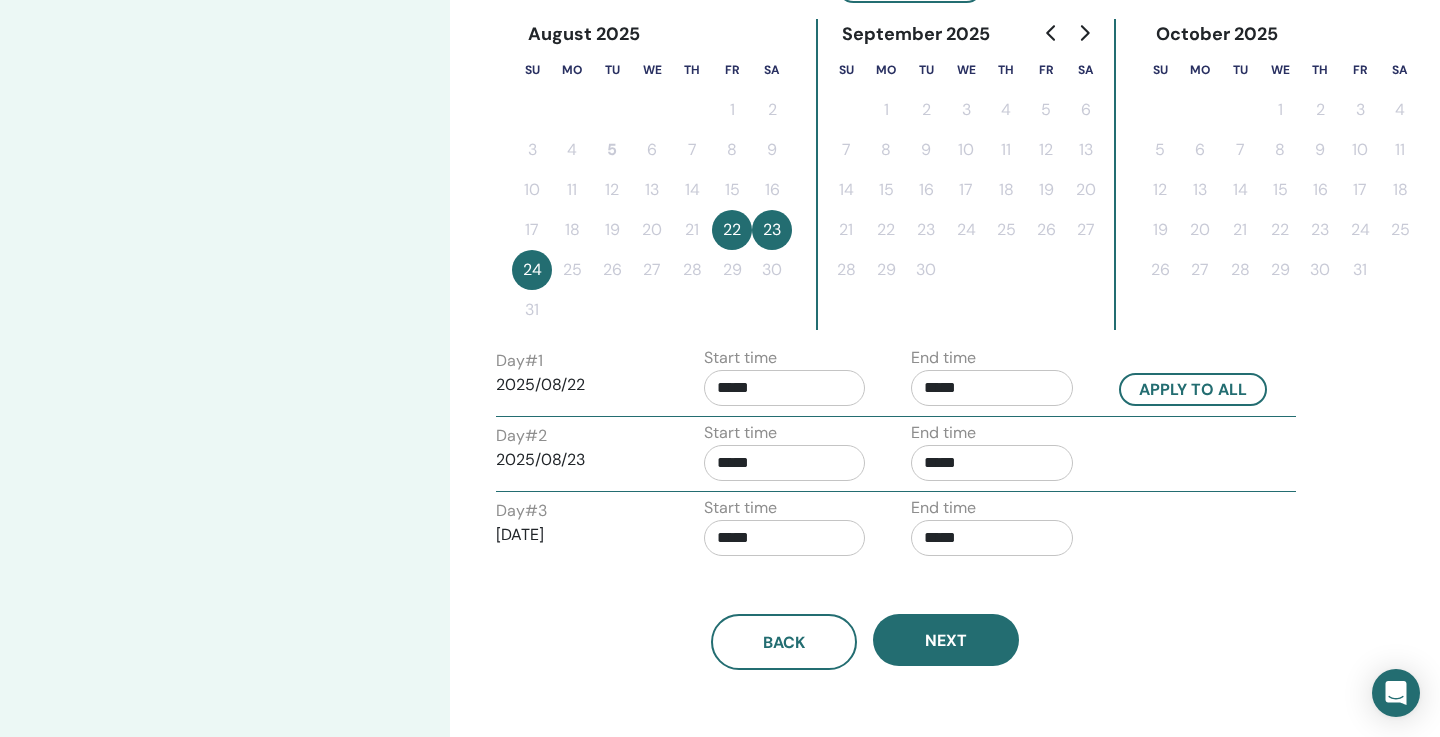 click on "*****" at bounding box center [785, 388] 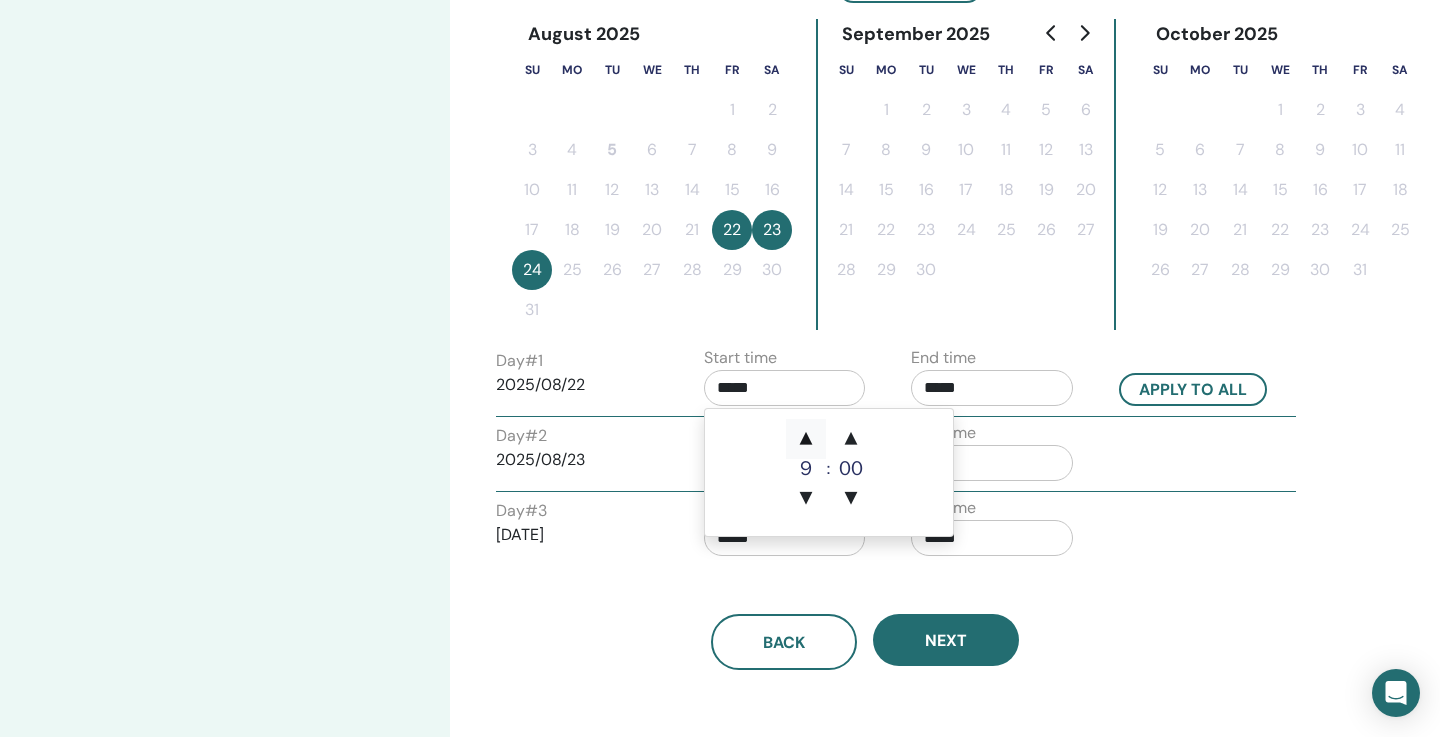 click on "▲" at bounding box center [806, 439] 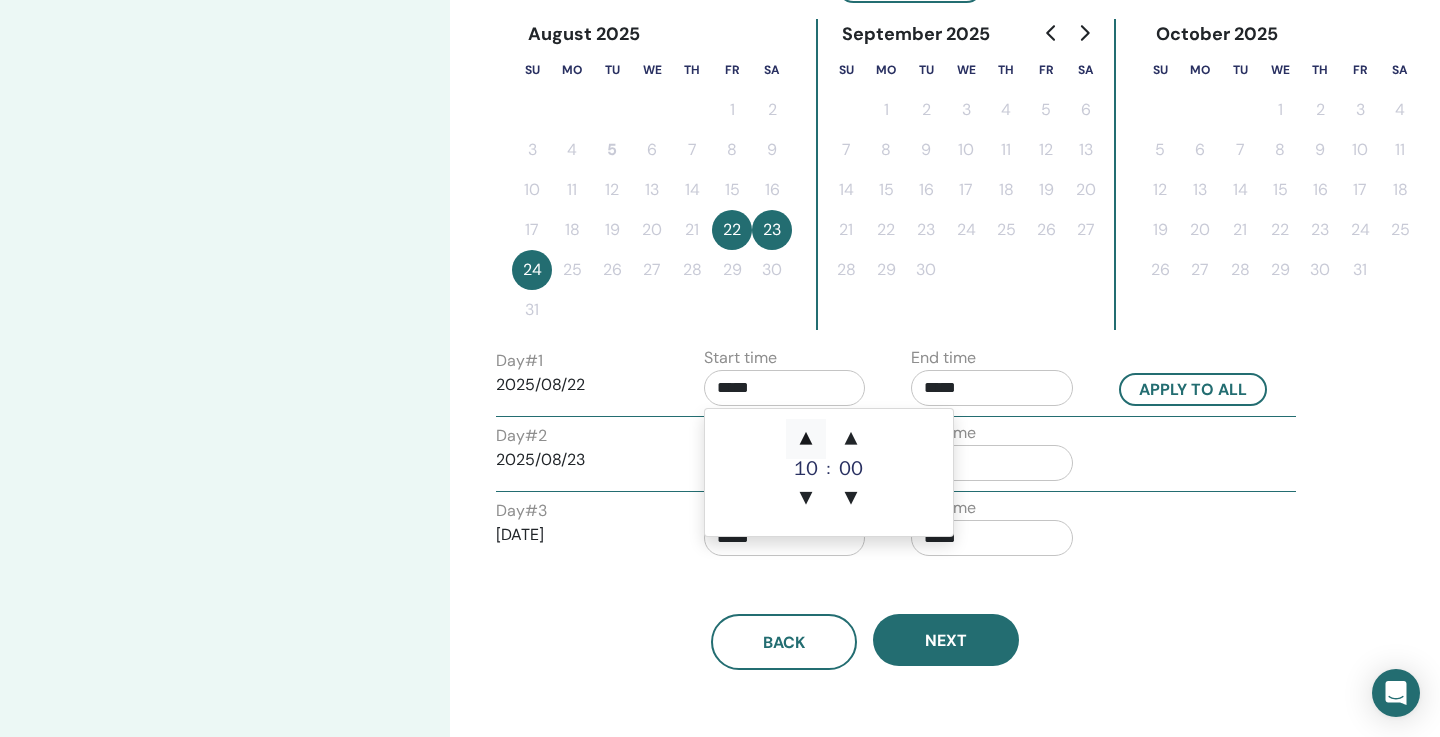 click on "▲" at bounding box center [806, 439] 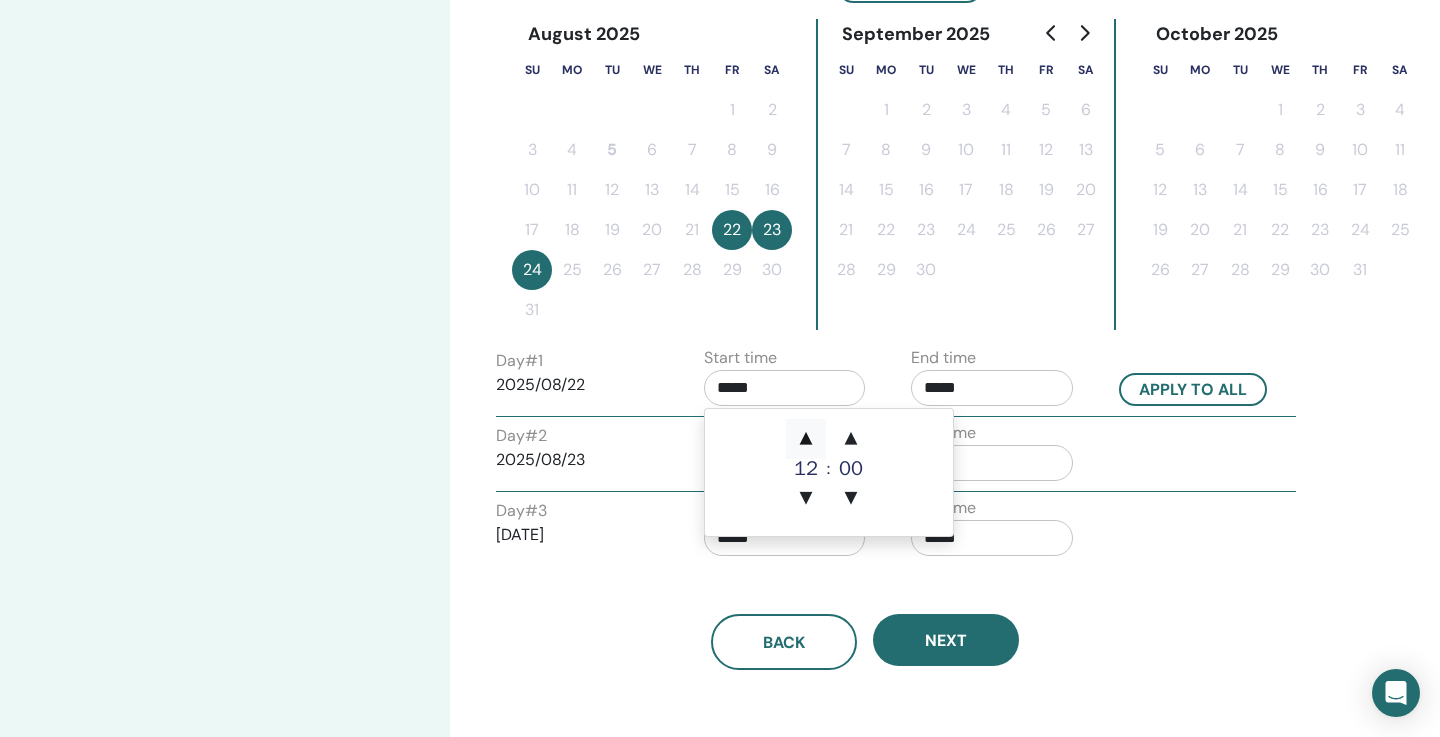 click on "▲" at bounding box center [806, 439] 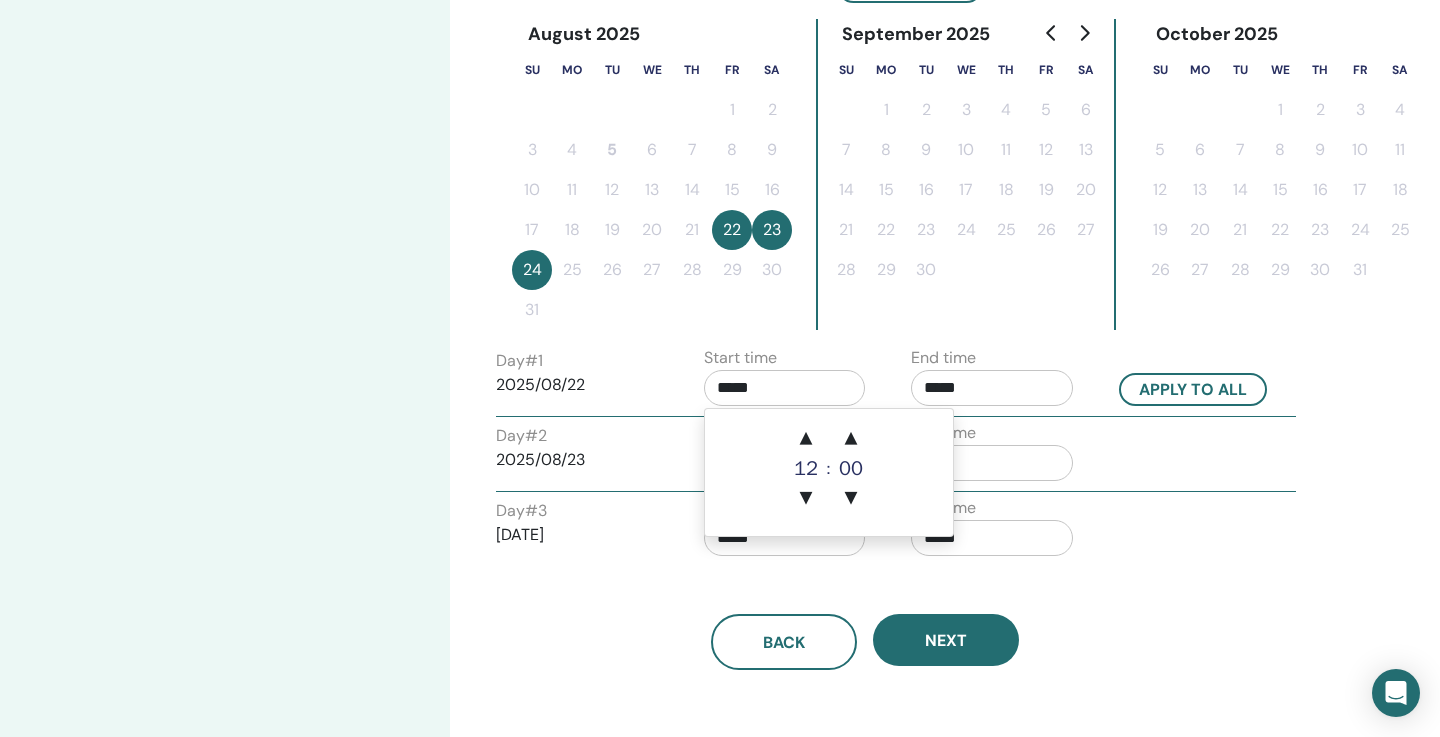 click on "*****" at bounding box center [992, 388] 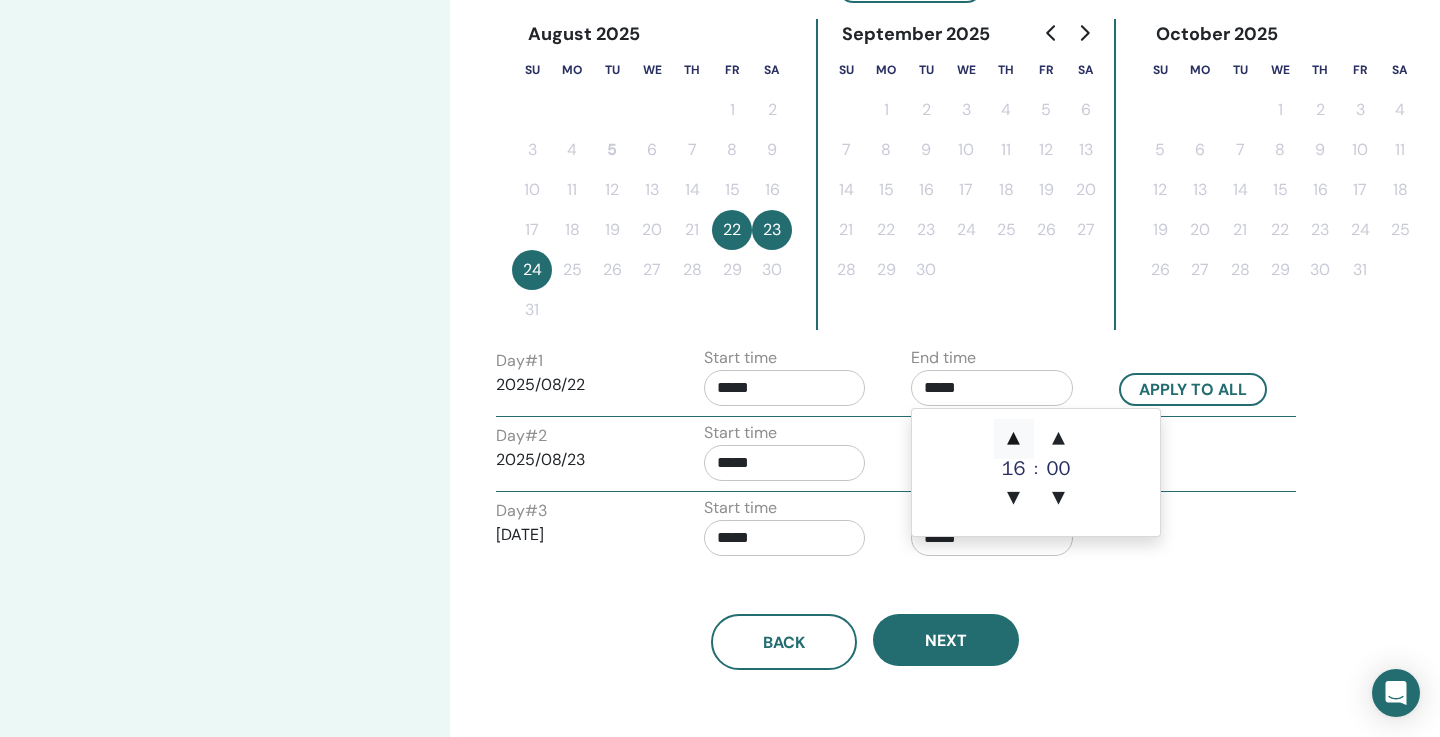click on "▲" at bounding box center [1014, 439] 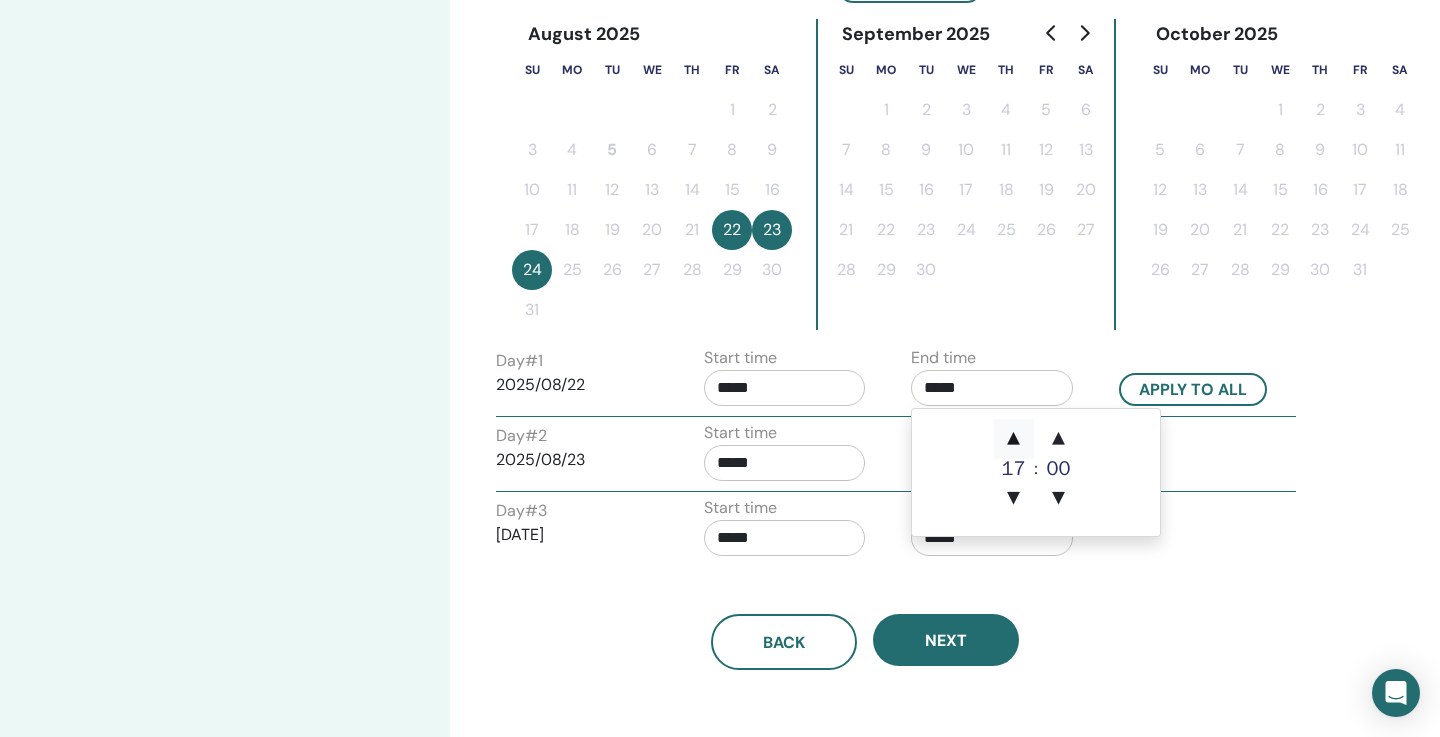 click on "▲" at bounding box center (1014, 439) 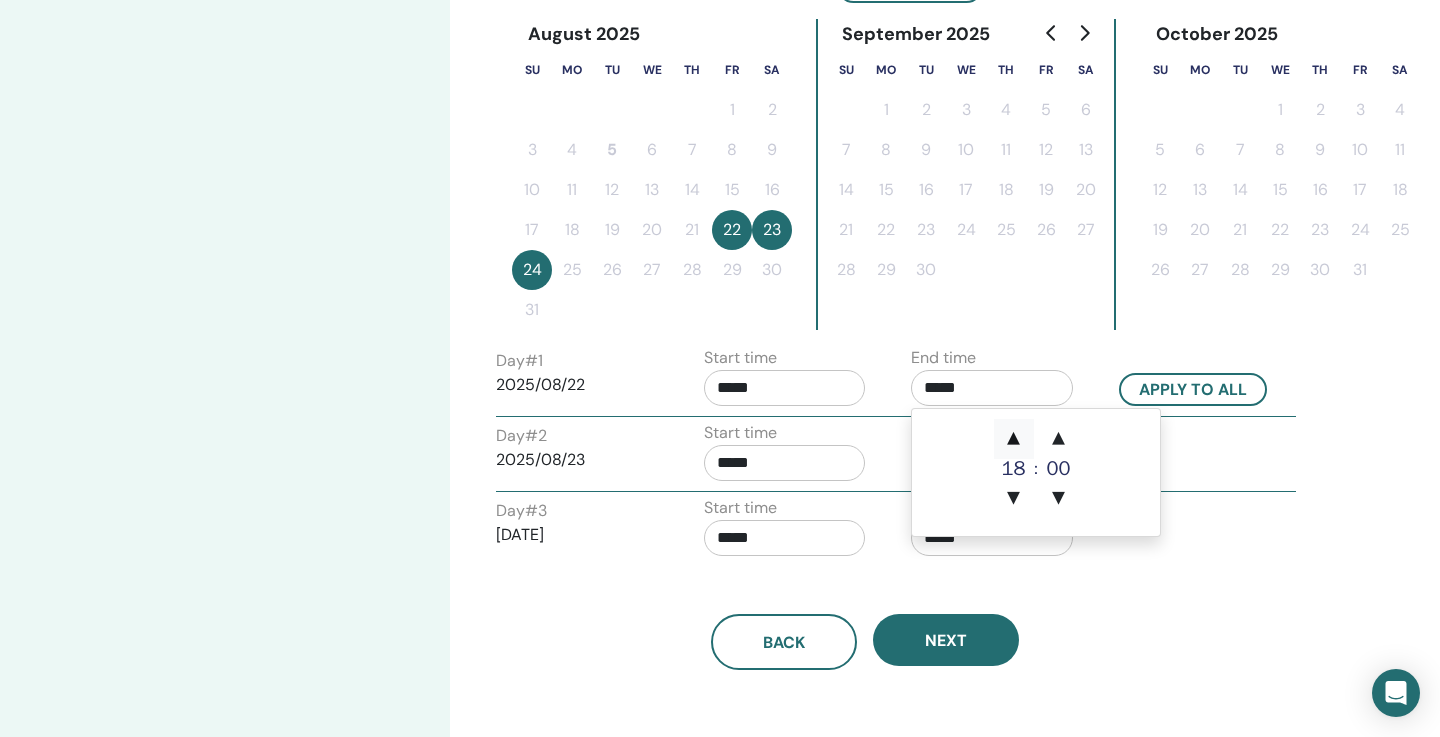 click on "▲" at bounding box center [1014, 439] 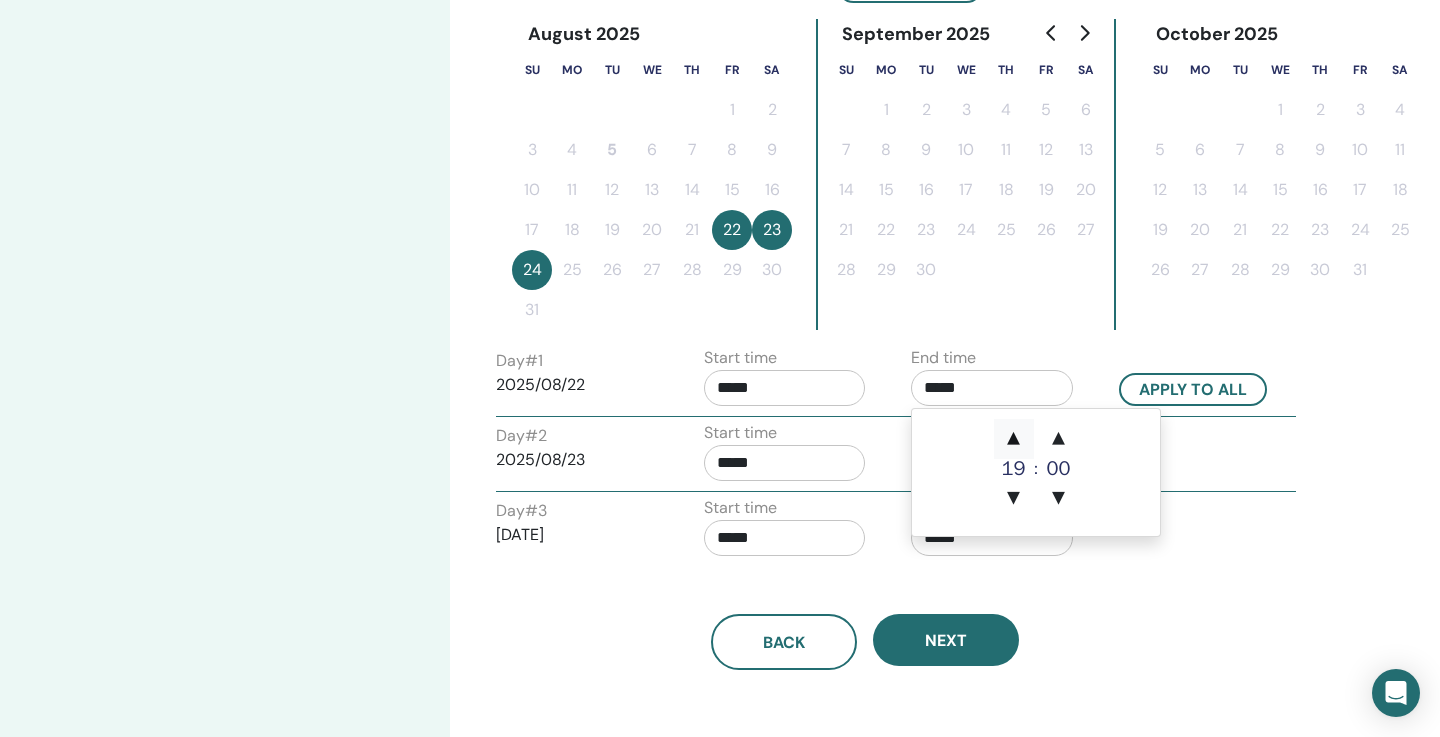 click on "▲" at bounding box center [1014, 439] 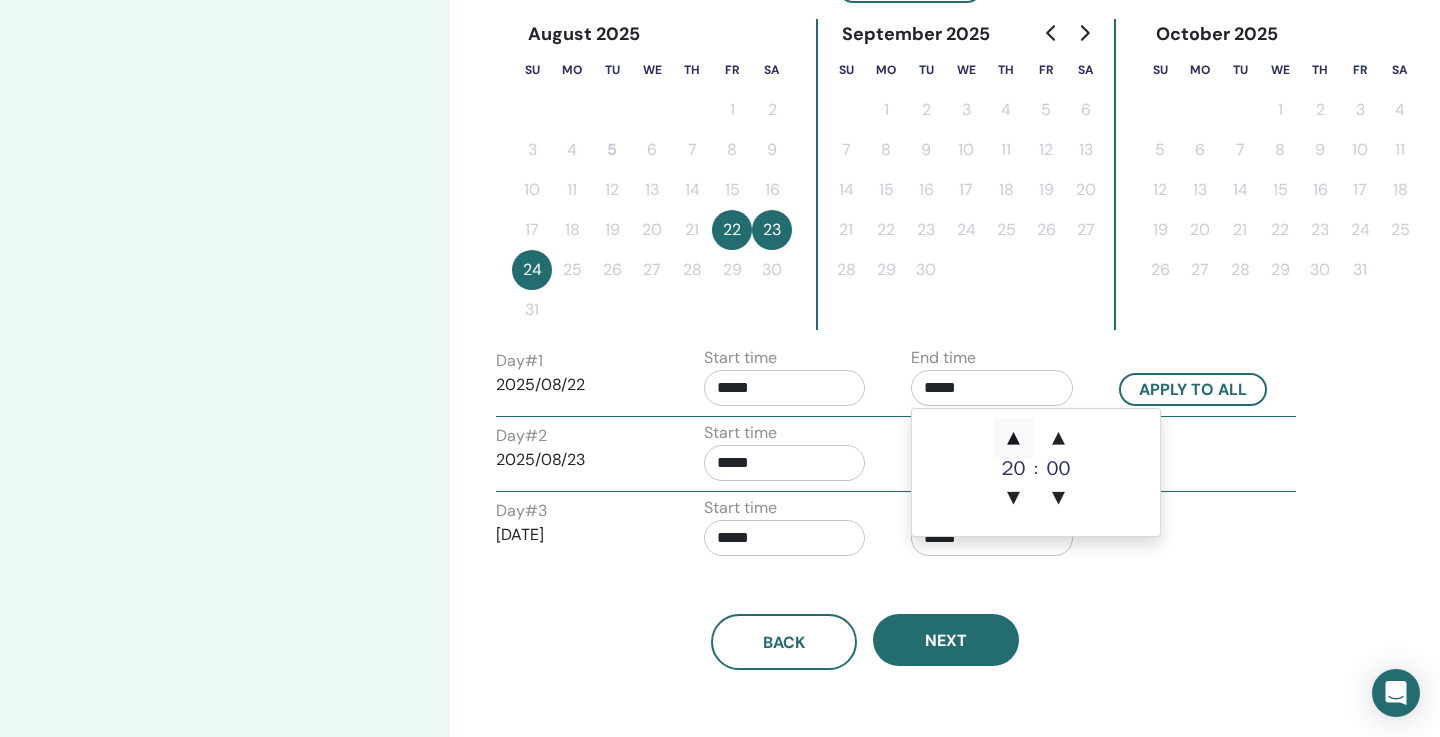 click on "▲" at bounding box center (1014, 439) 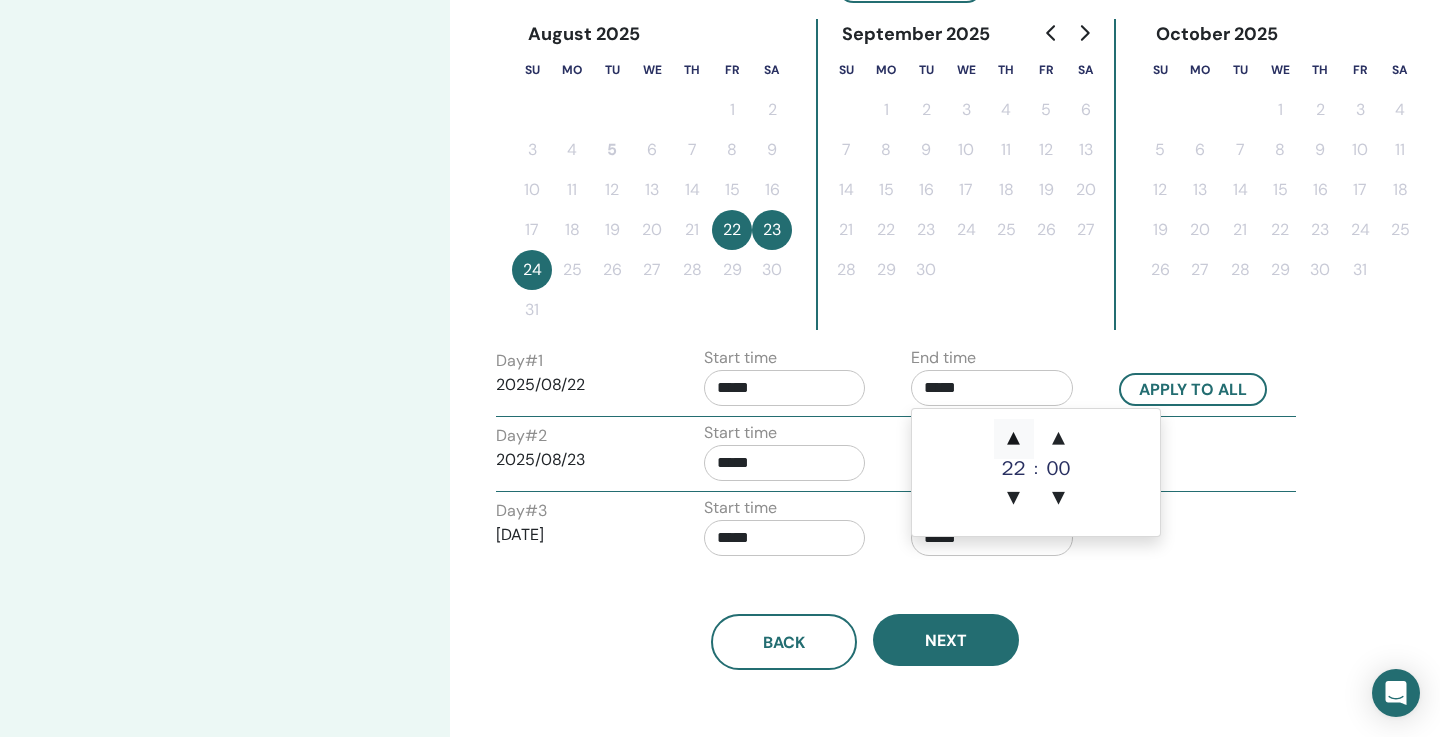 click on "▲" at bounding box center [1014, 439] 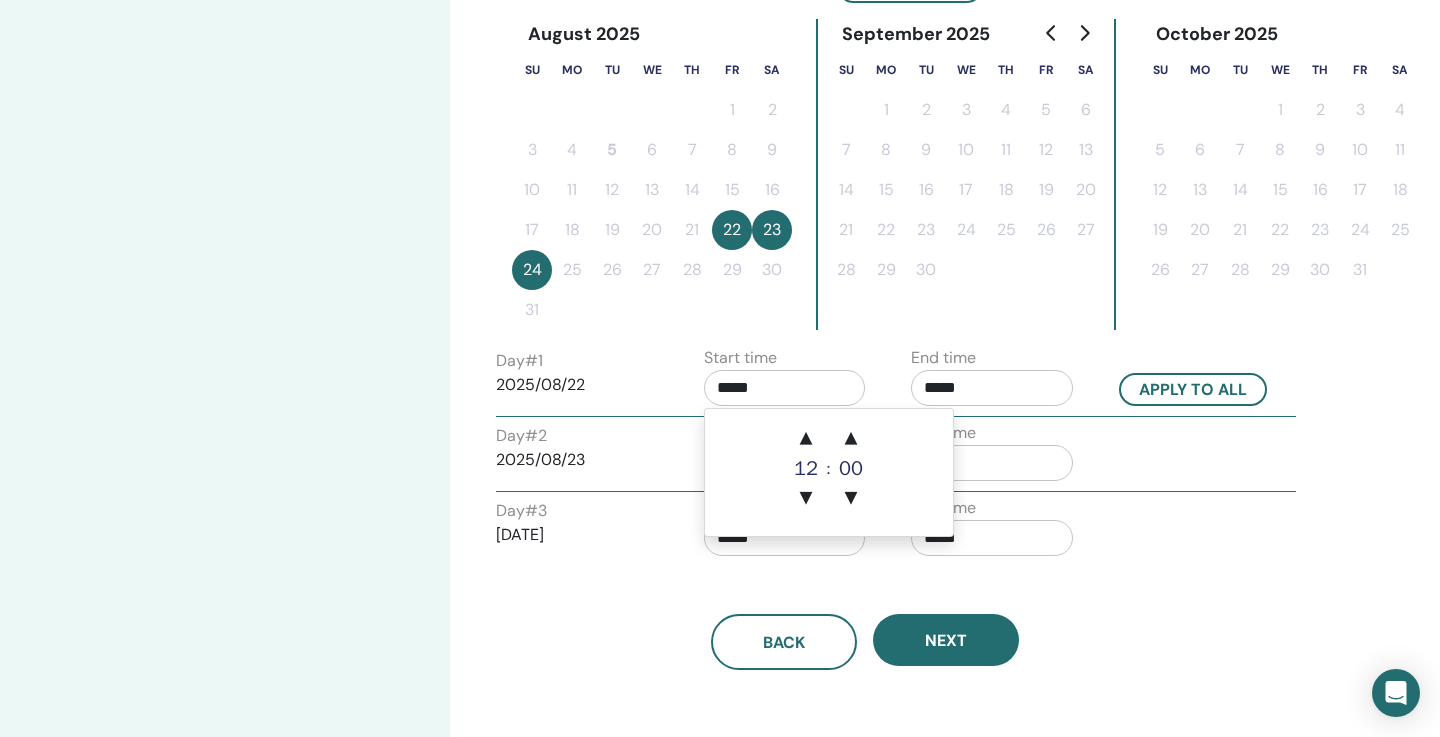 click on "*****" at bounding box center (785, 388) 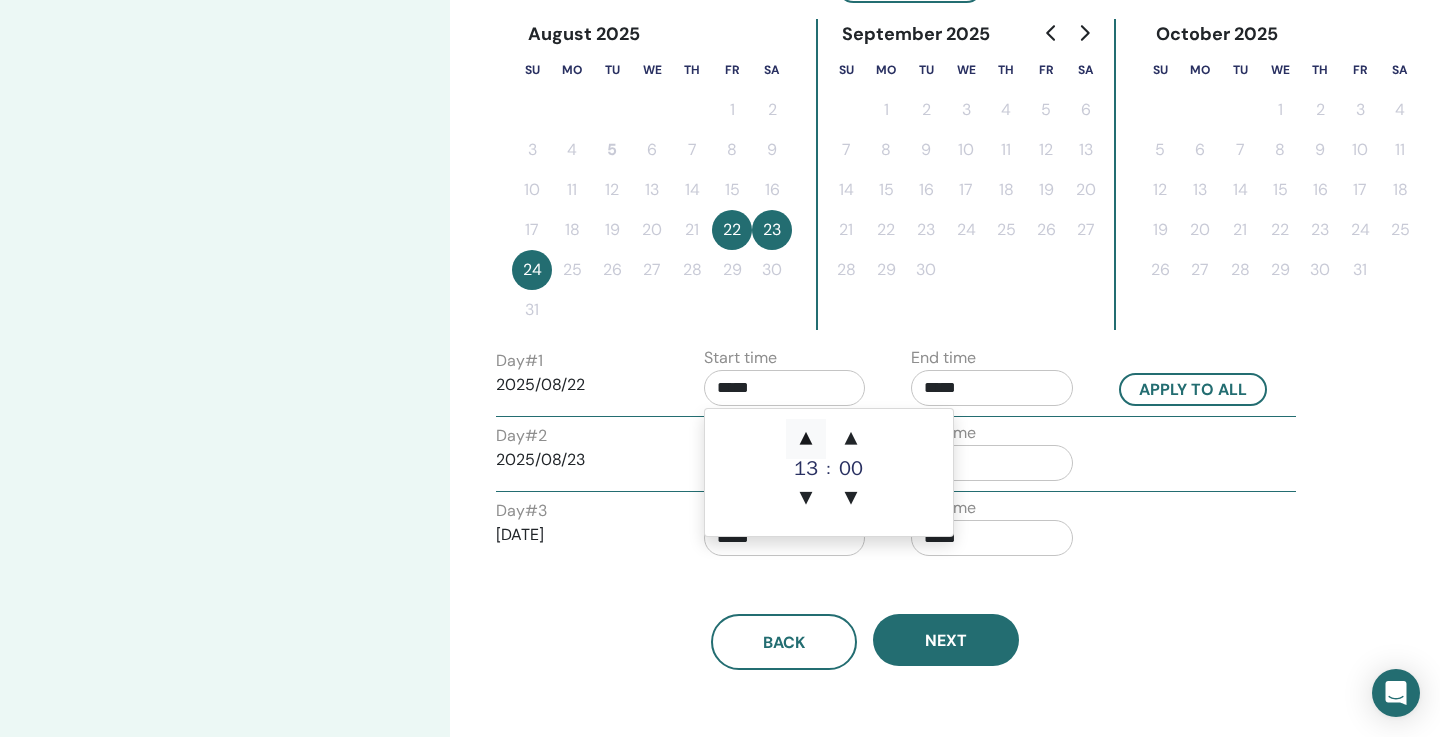 click on "▲" at bounding box center [806, 439] 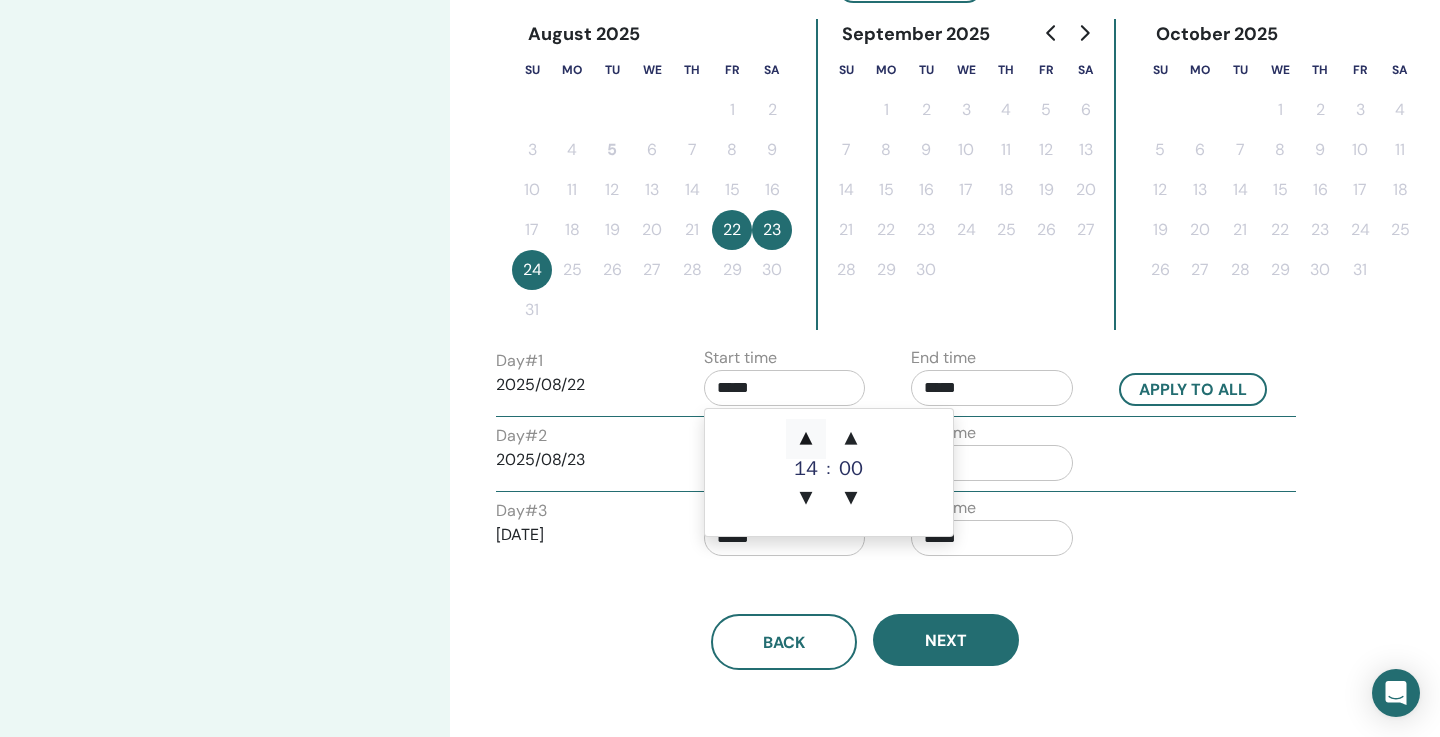 click on "▲" at bounding box center (806, 439) 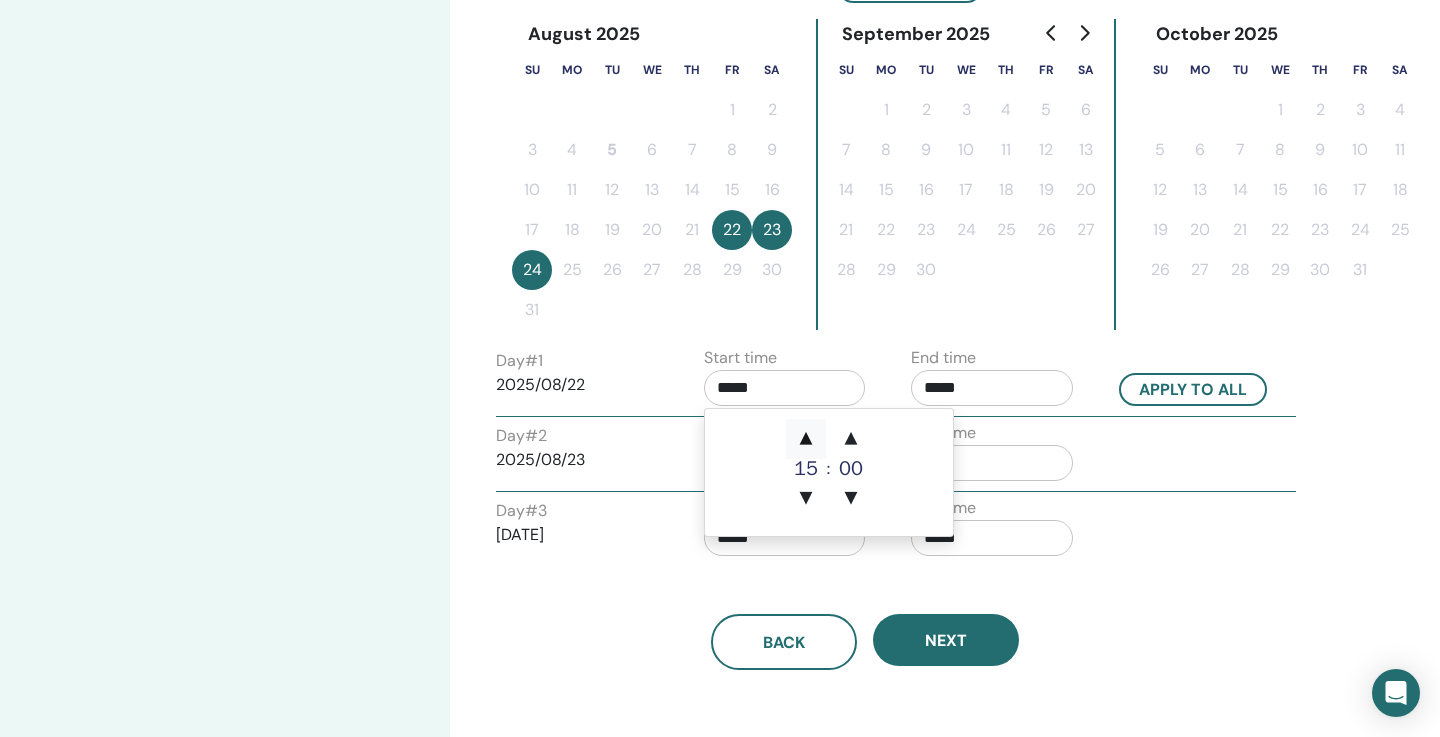 click on "▲" at bounding box center [806, 439] 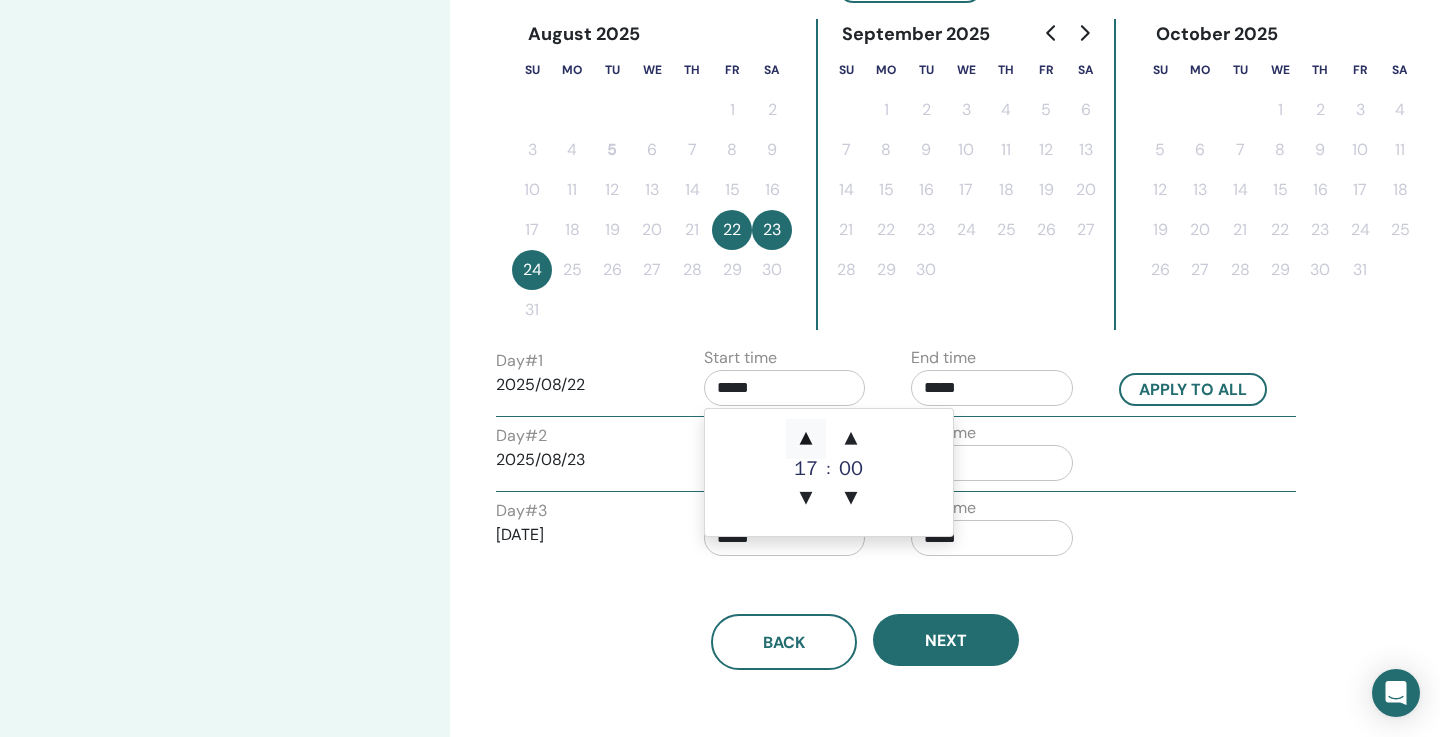 click on "▲" at bounding box center (806, 439) 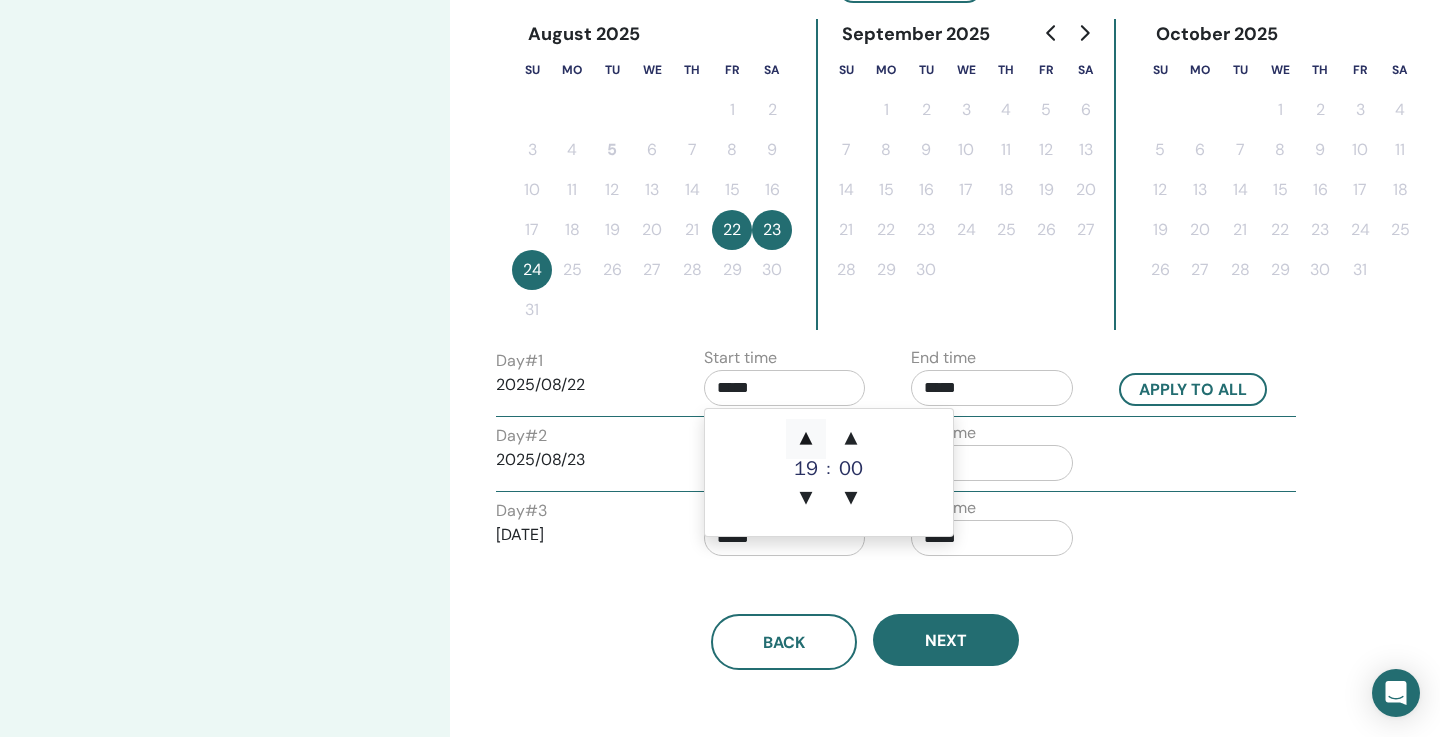 click on "▲" at bounding box center [806, 439] 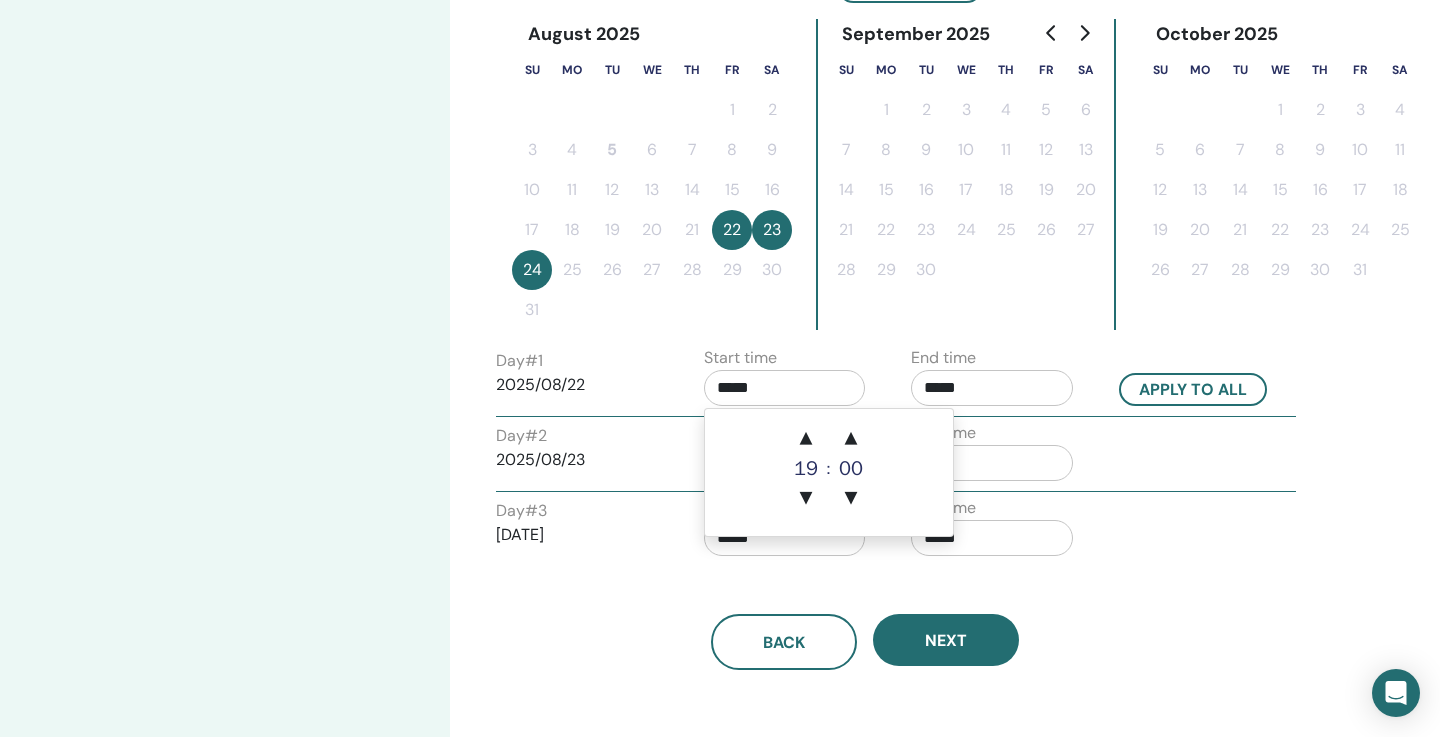 click on "Back Next" at bounding box center (865, 642) 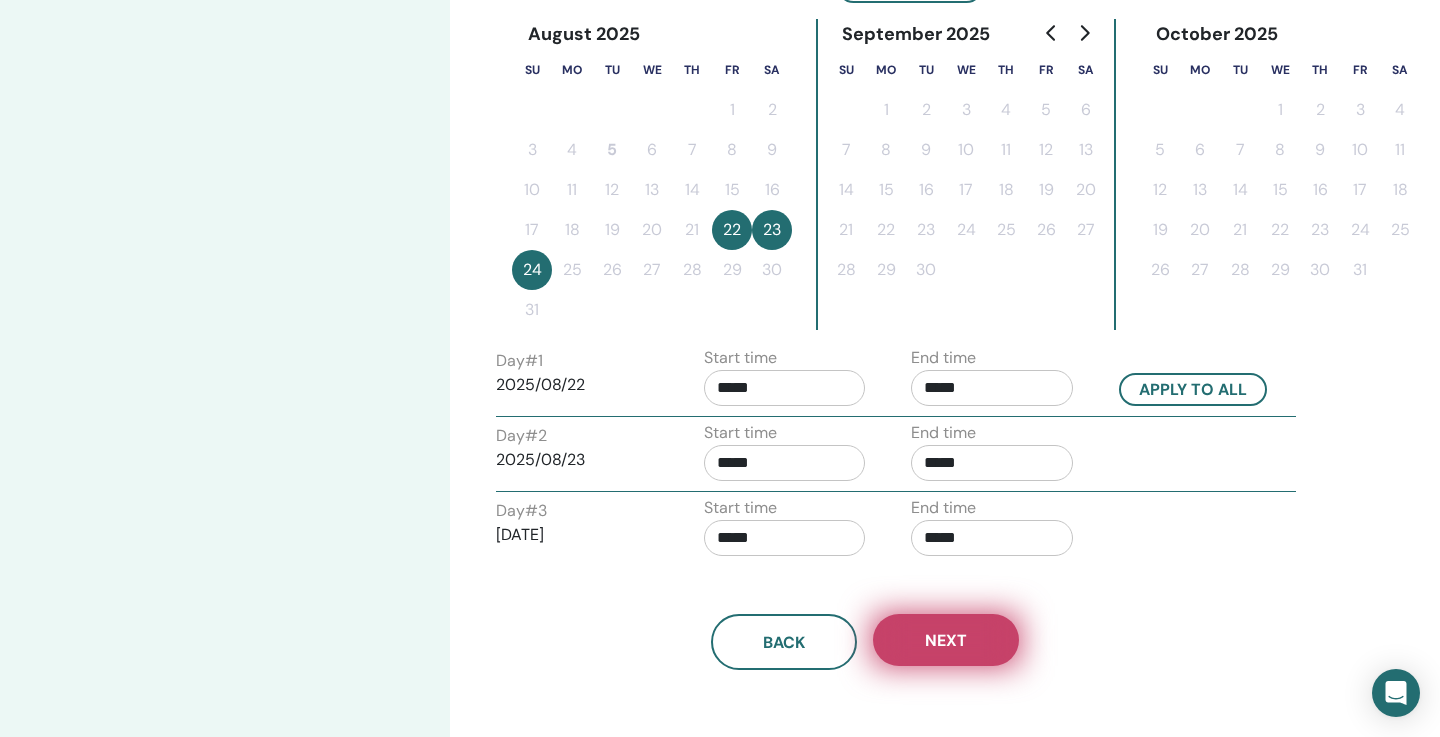 click on "Next" at bounding box center [946, 640] 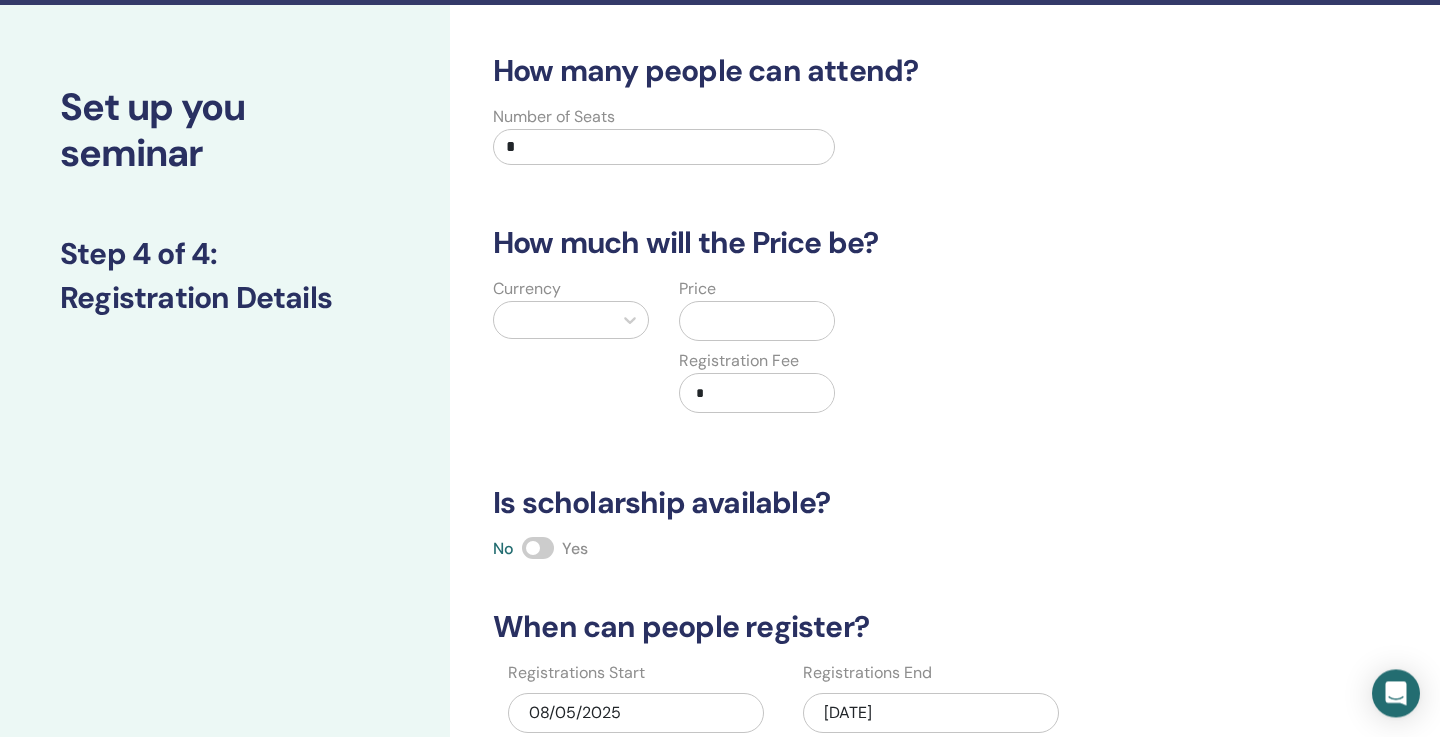 scroll, scrollTop: 47, scrollLeft: 0, axis: vertical 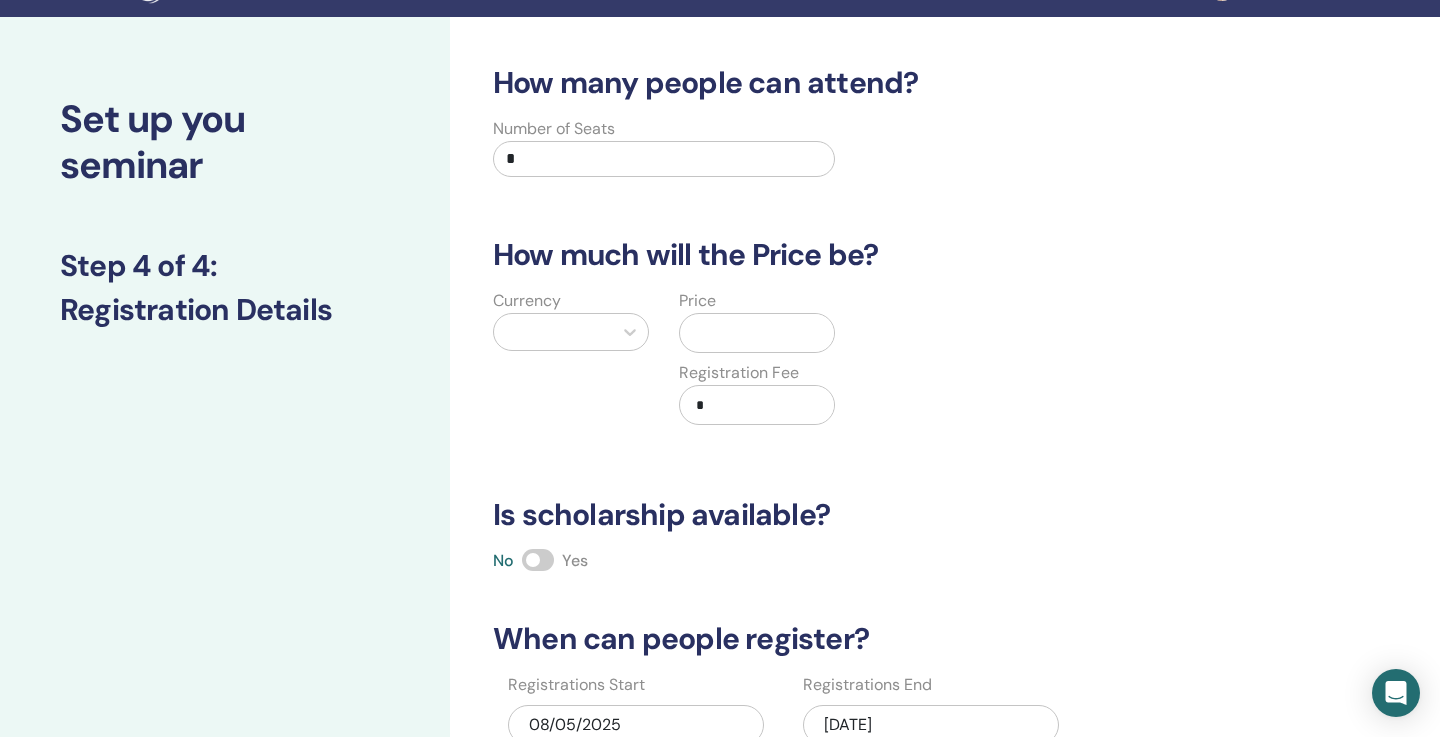 click on "*" at bounding box center (664, 159) 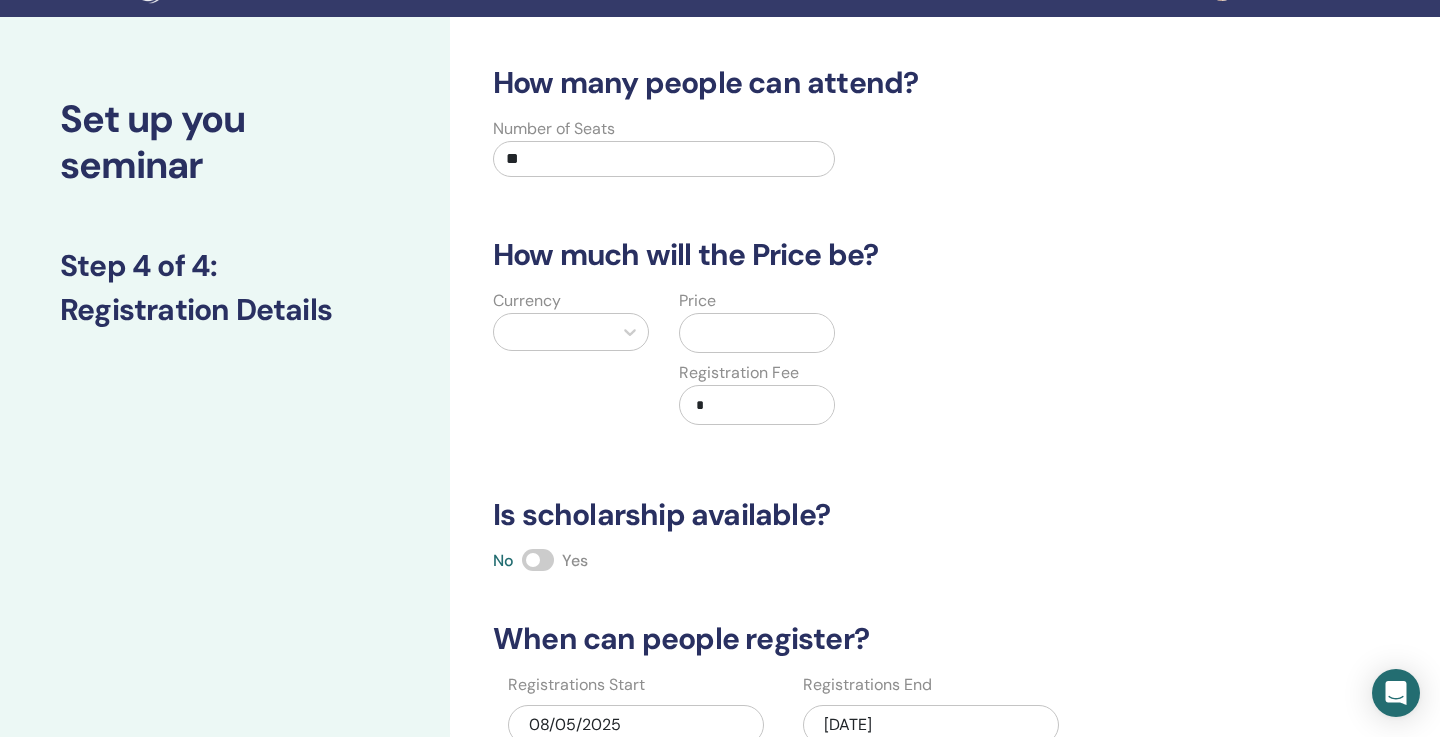 type on "*" 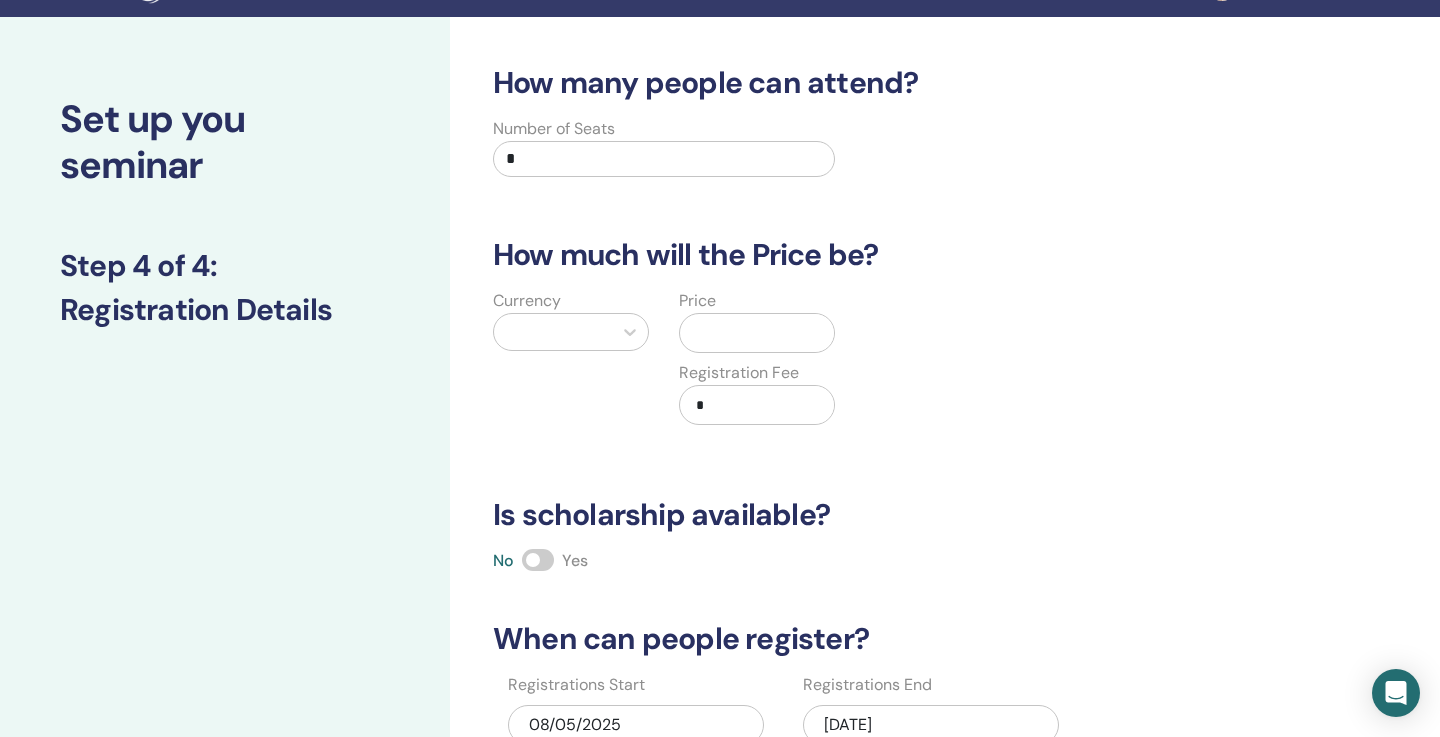 type on "*" 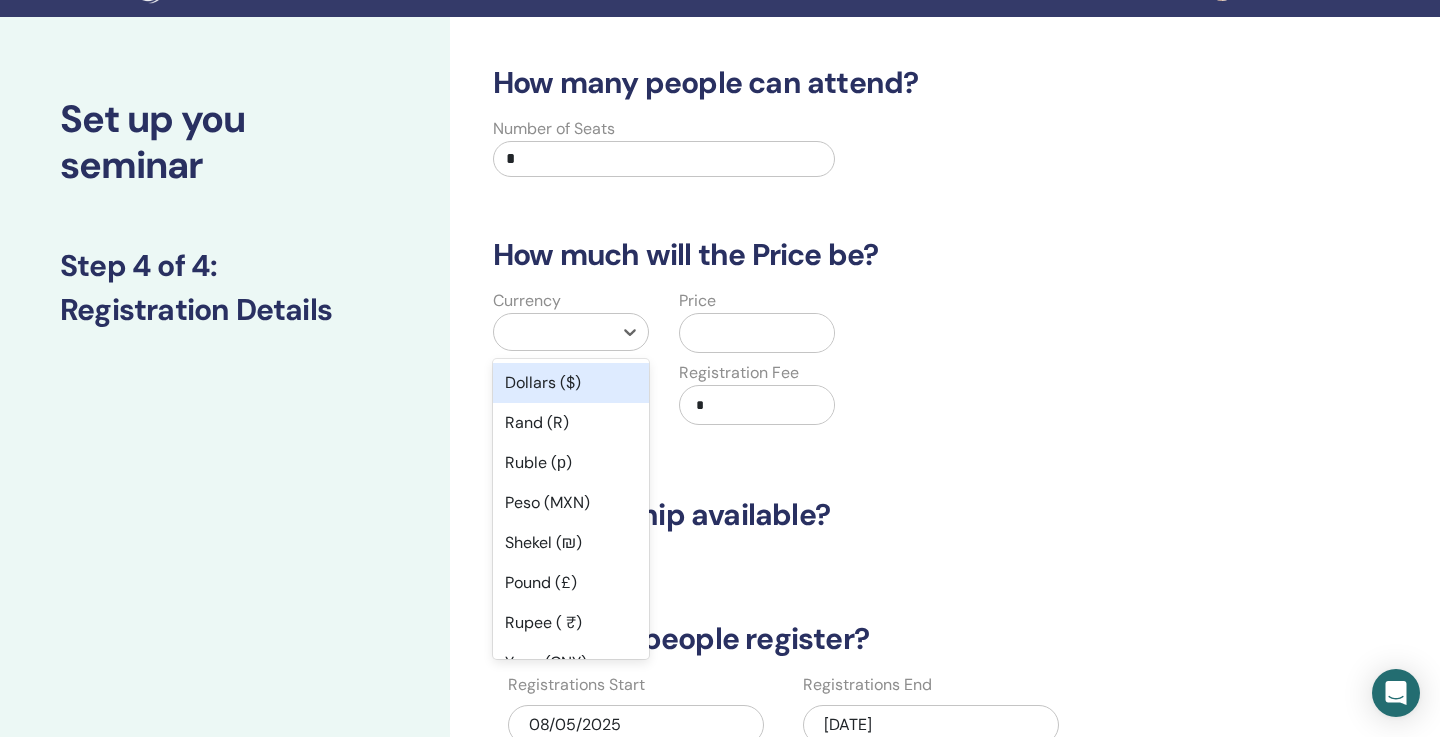 click at bounding box center (553, 332) 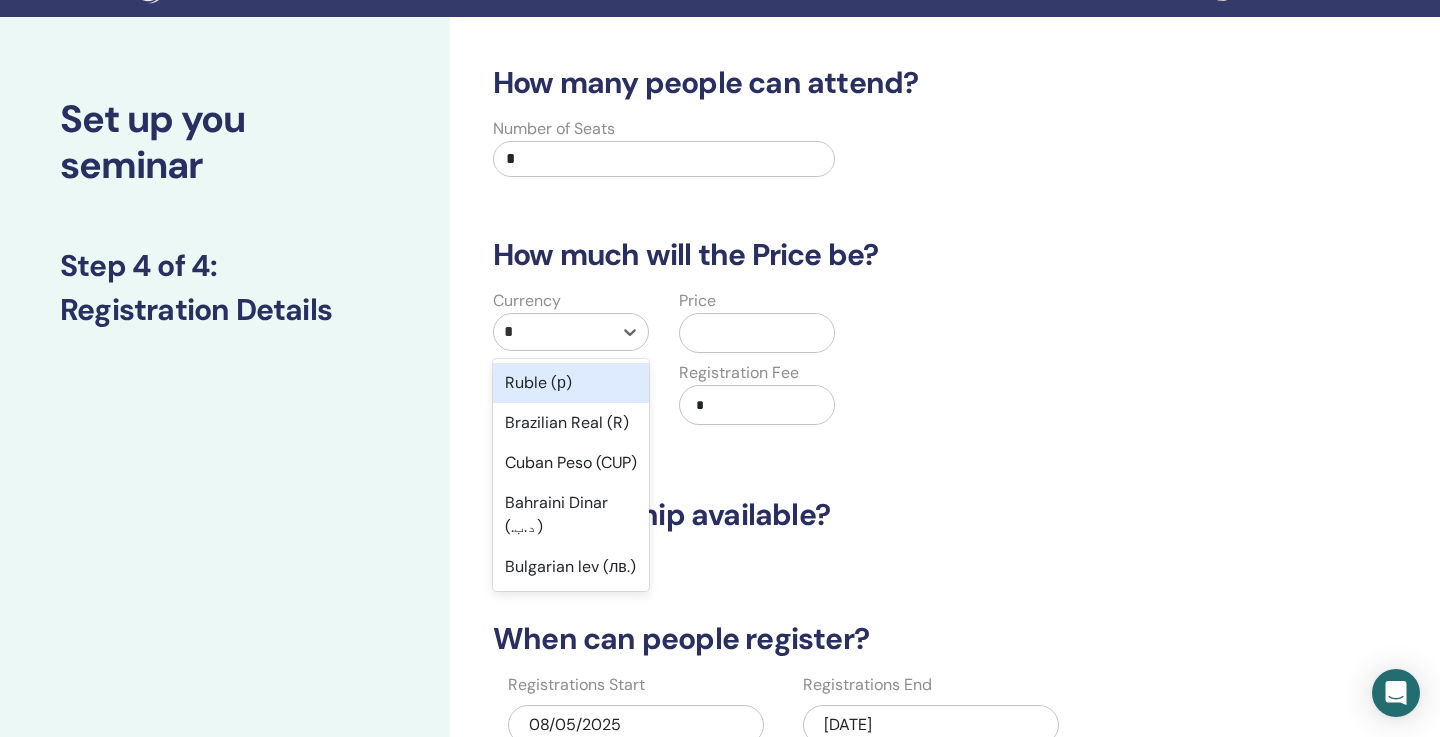 type on "**" 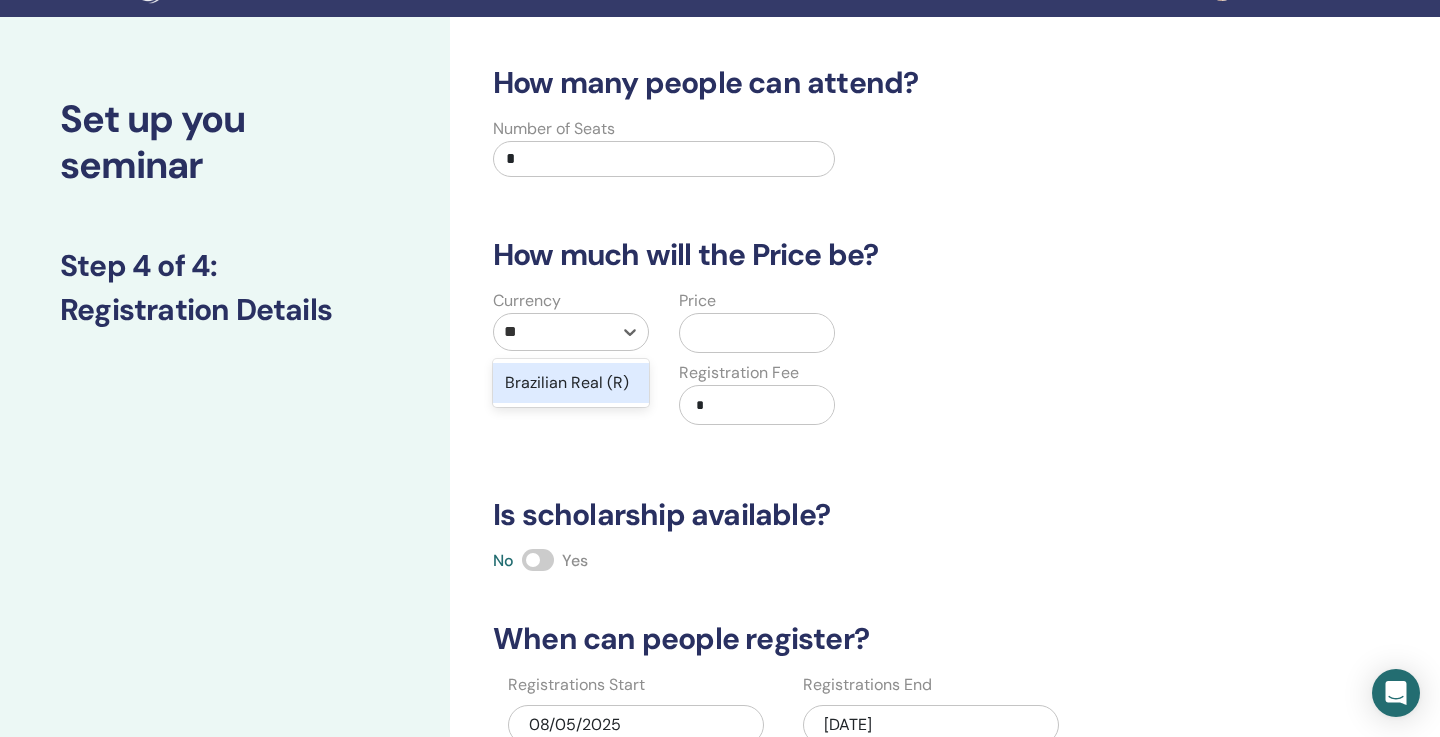 click on "Brazilian Real (R)" at bounding box center [571, 383] 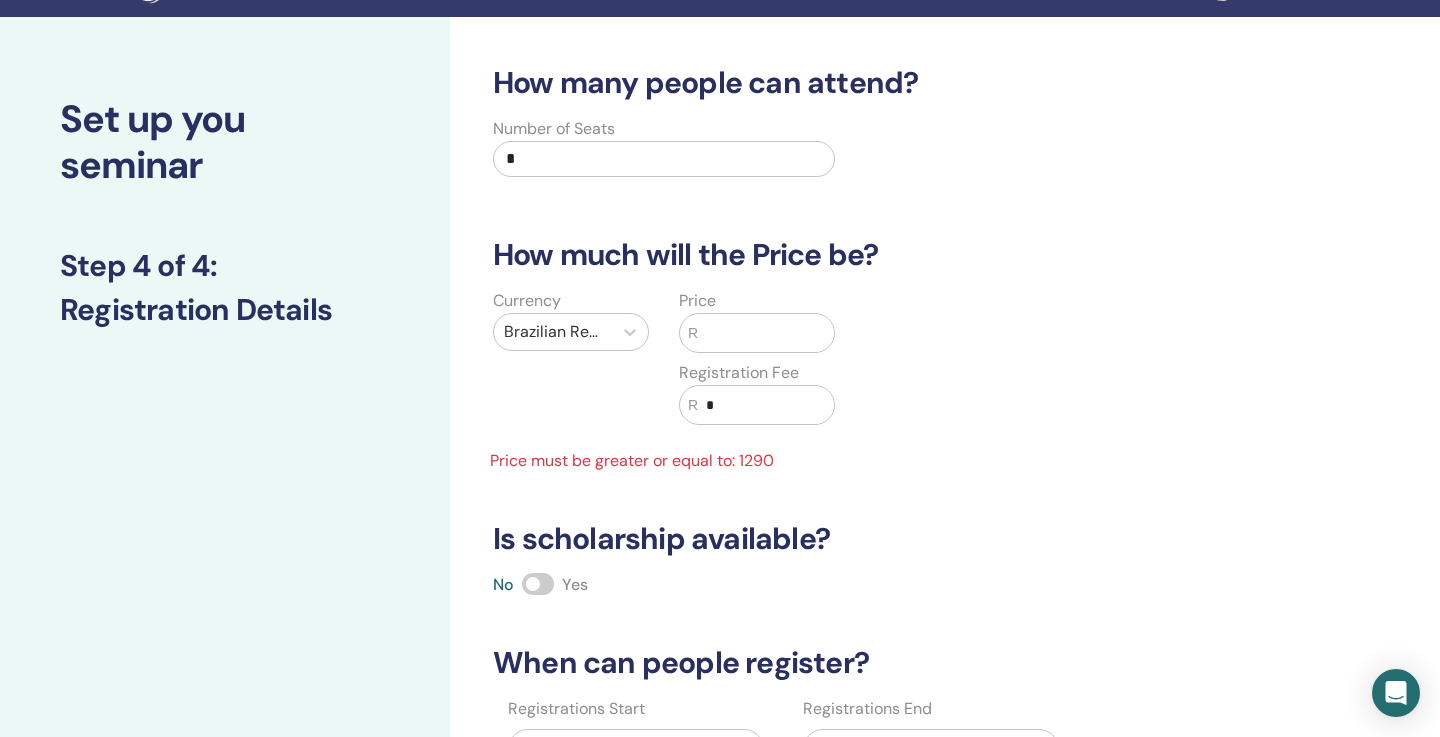 click at bounding box center [766, 333] 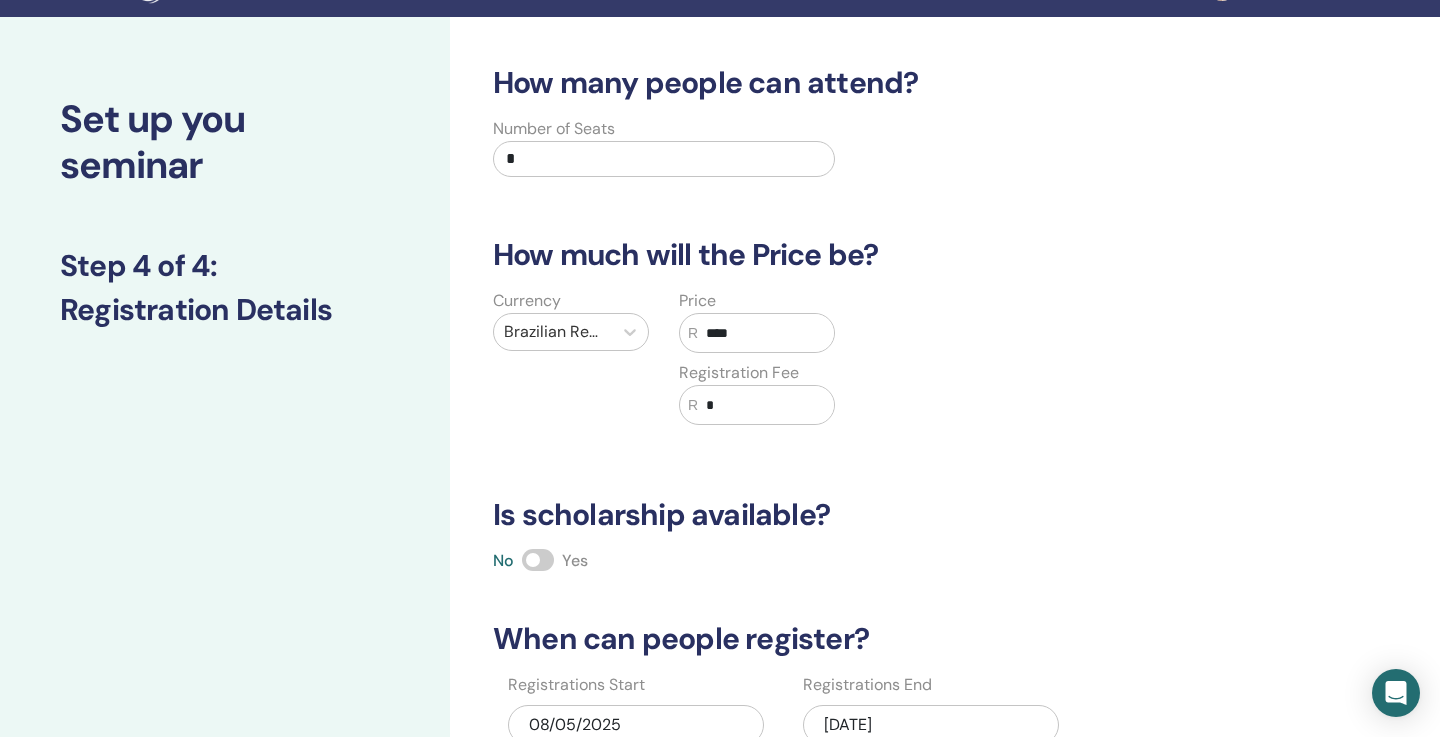 type on "****" 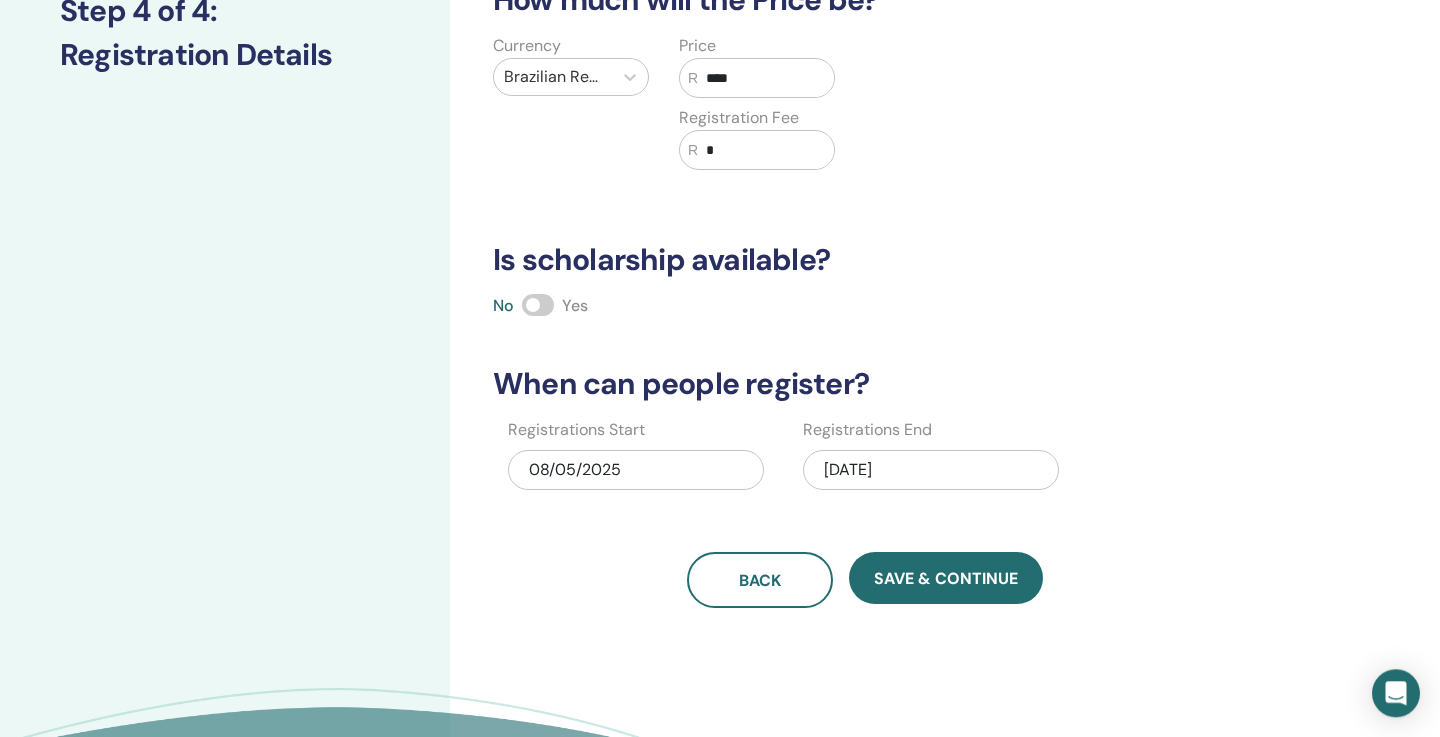 scroll, scrollTop: 335, scrollLeft: 0, axis: vertical 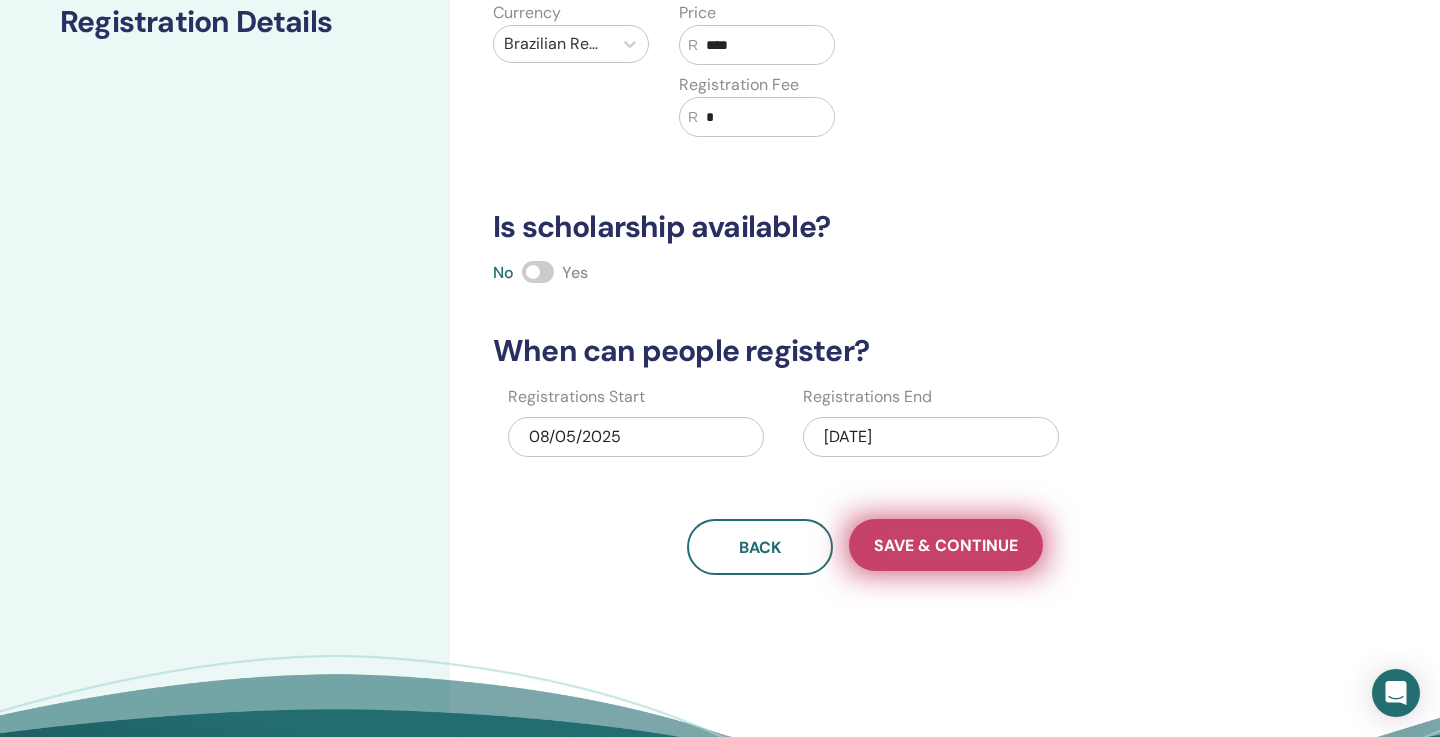 click on "Save & Continue" at bounding box center (946, 545) 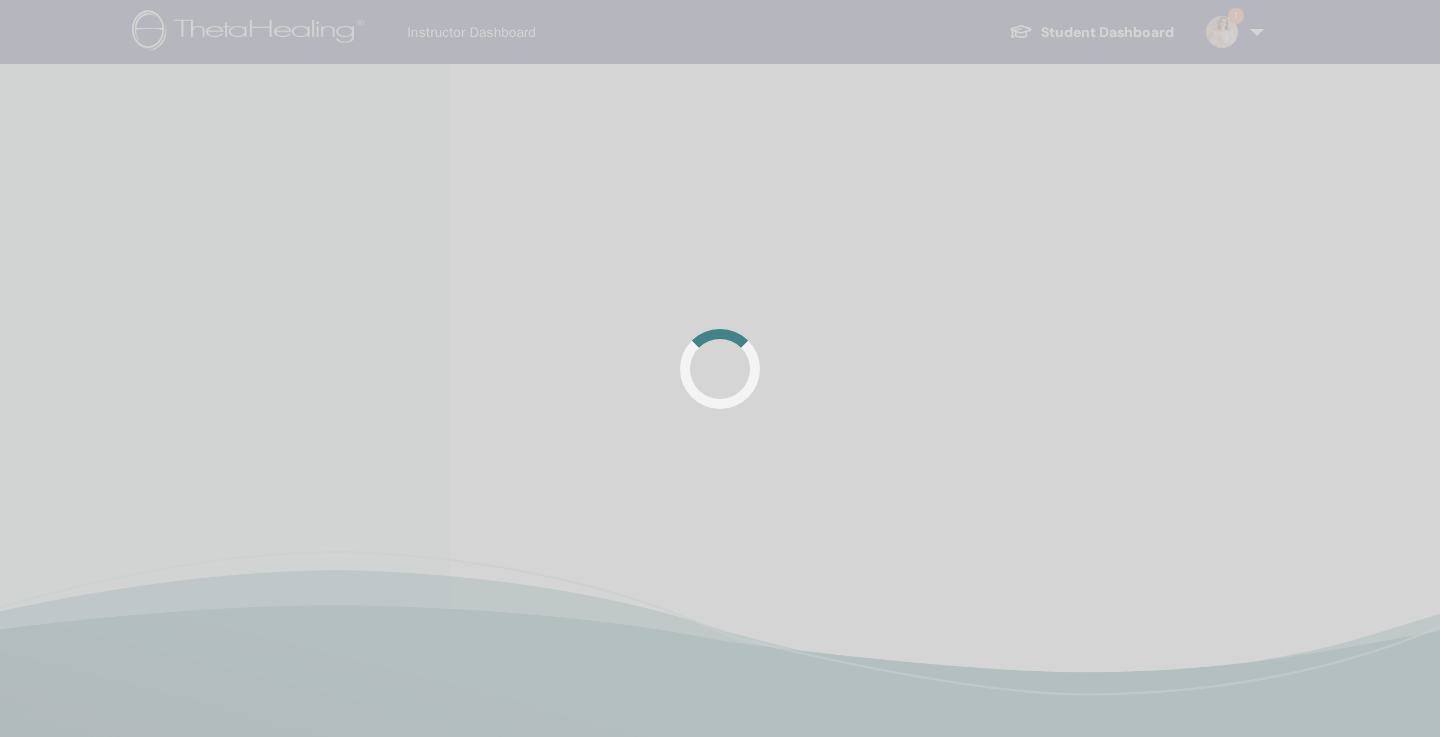 scroll, scrollTop: 0, scrollLeft: 0, axis: both 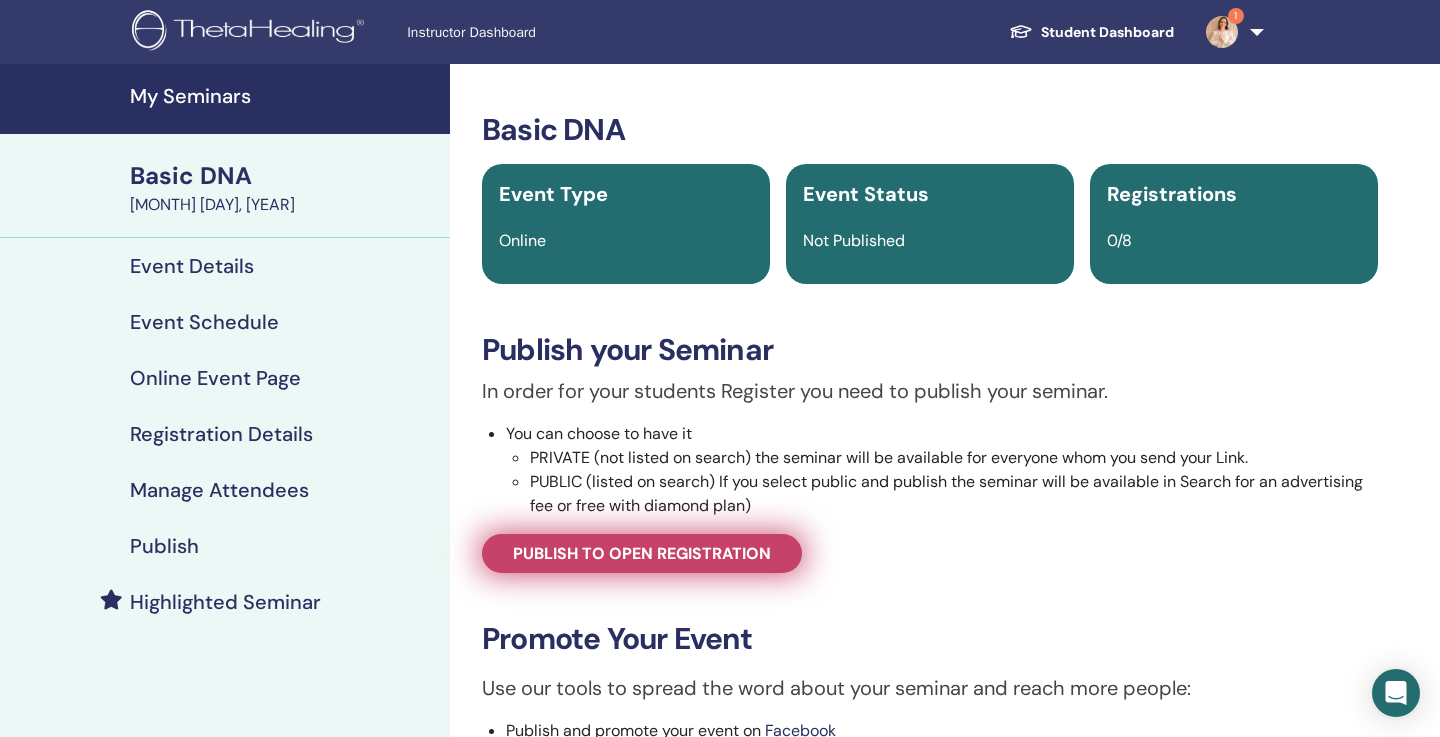 click on "Publish to open registration" at bounding box center [642, 553] 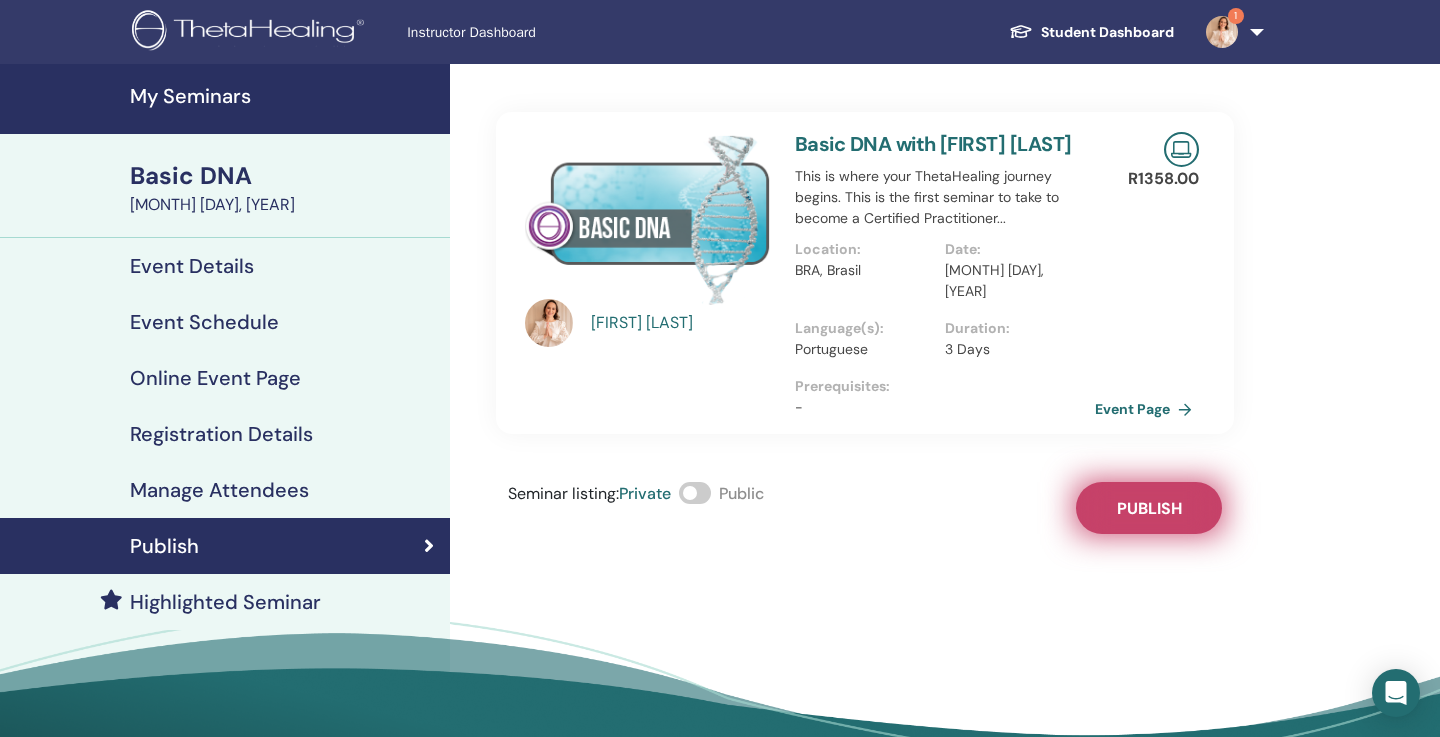 click on "Publish" at bounding box center (1149, 508) 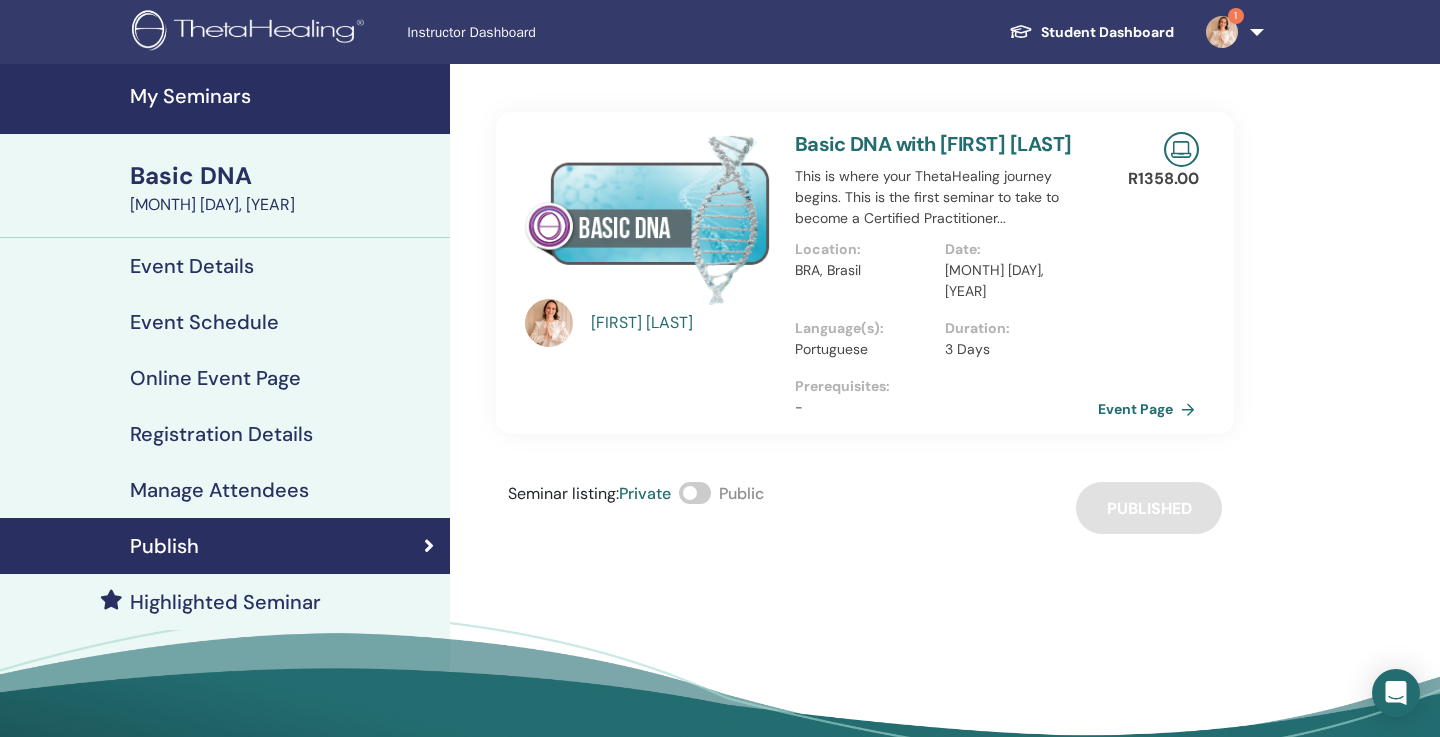 click on "Event Page" at bounding box center [1150, 409] 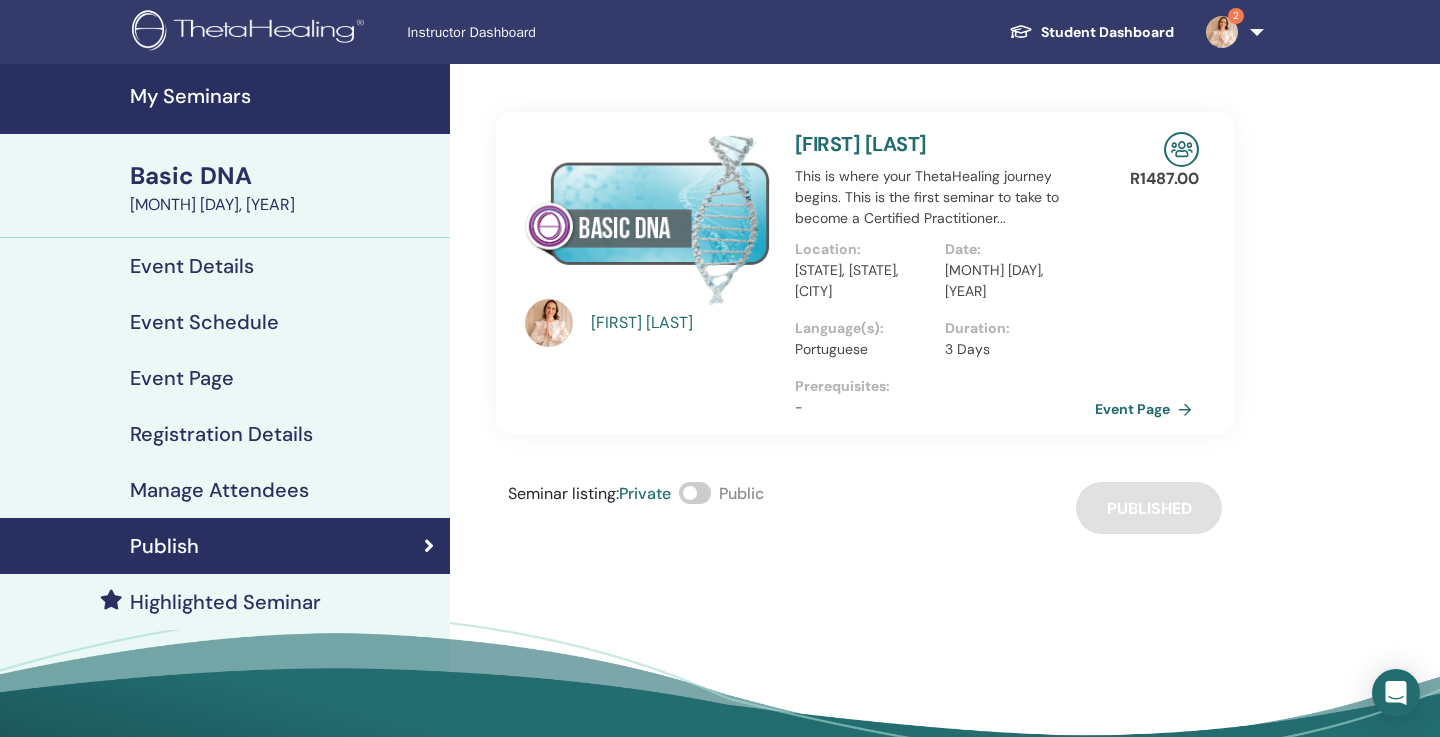 scroll, scrollTop: 0, scrollLeft: 0, axis: both 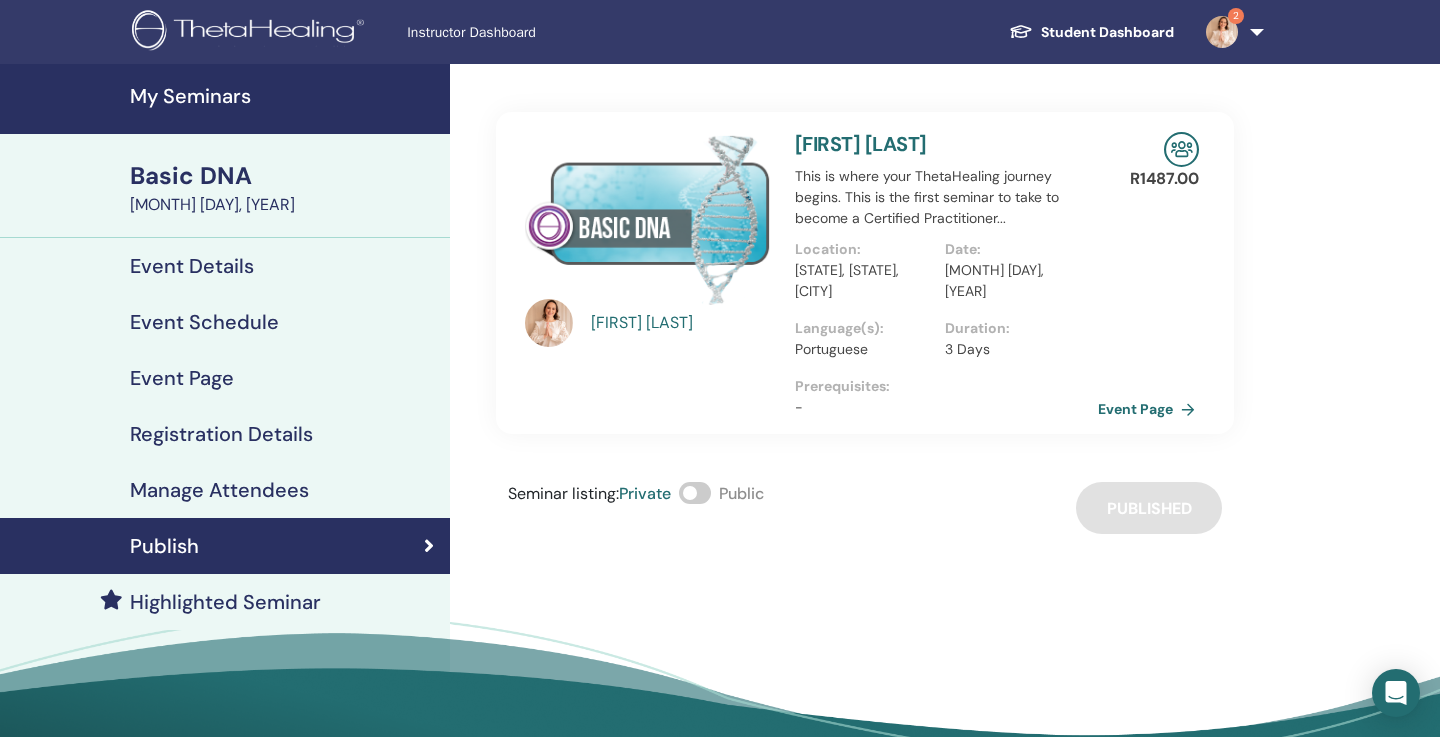 click on "Event Page" at bounding box center (1150, 409) 